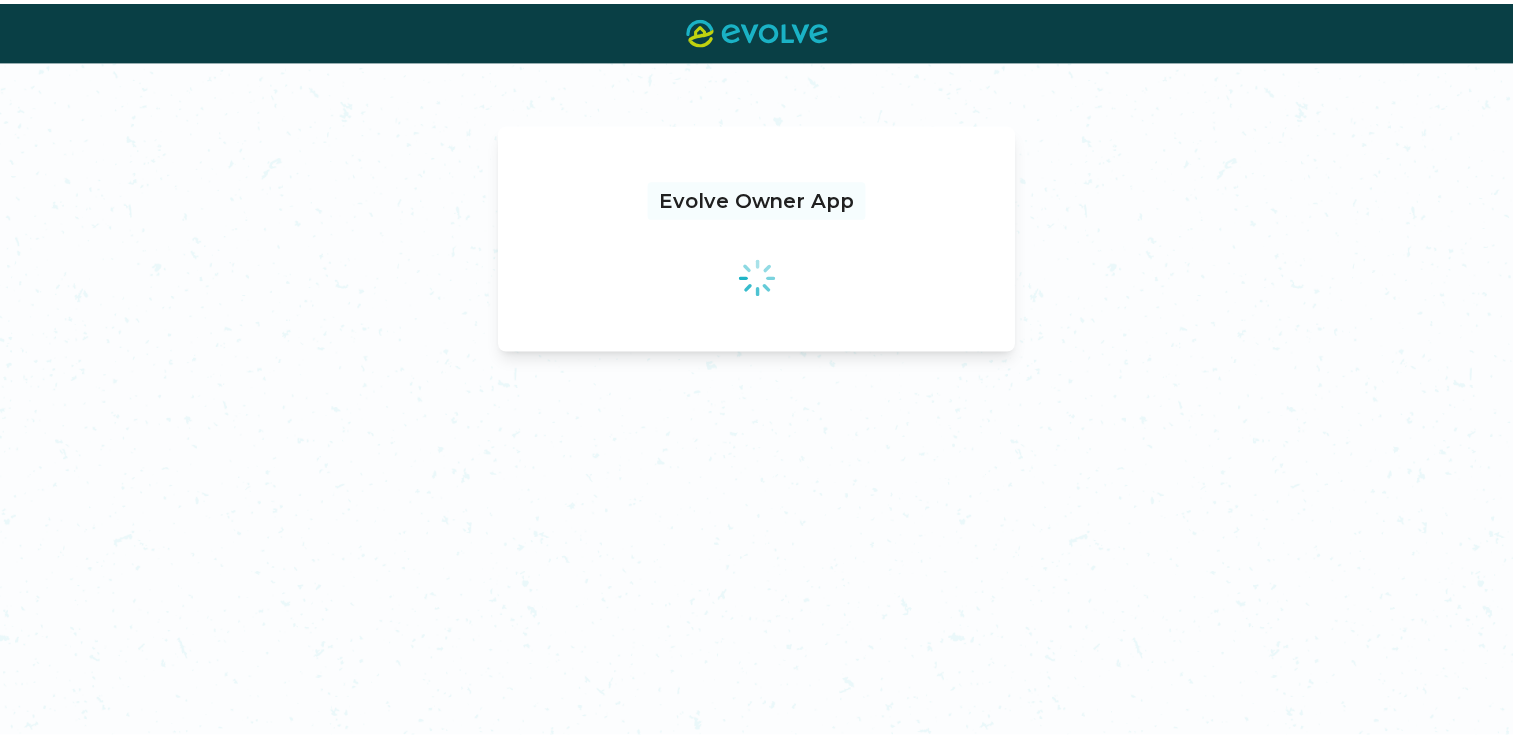 scroll, scrollTop: 0, scrollLeft: 0, axis: both 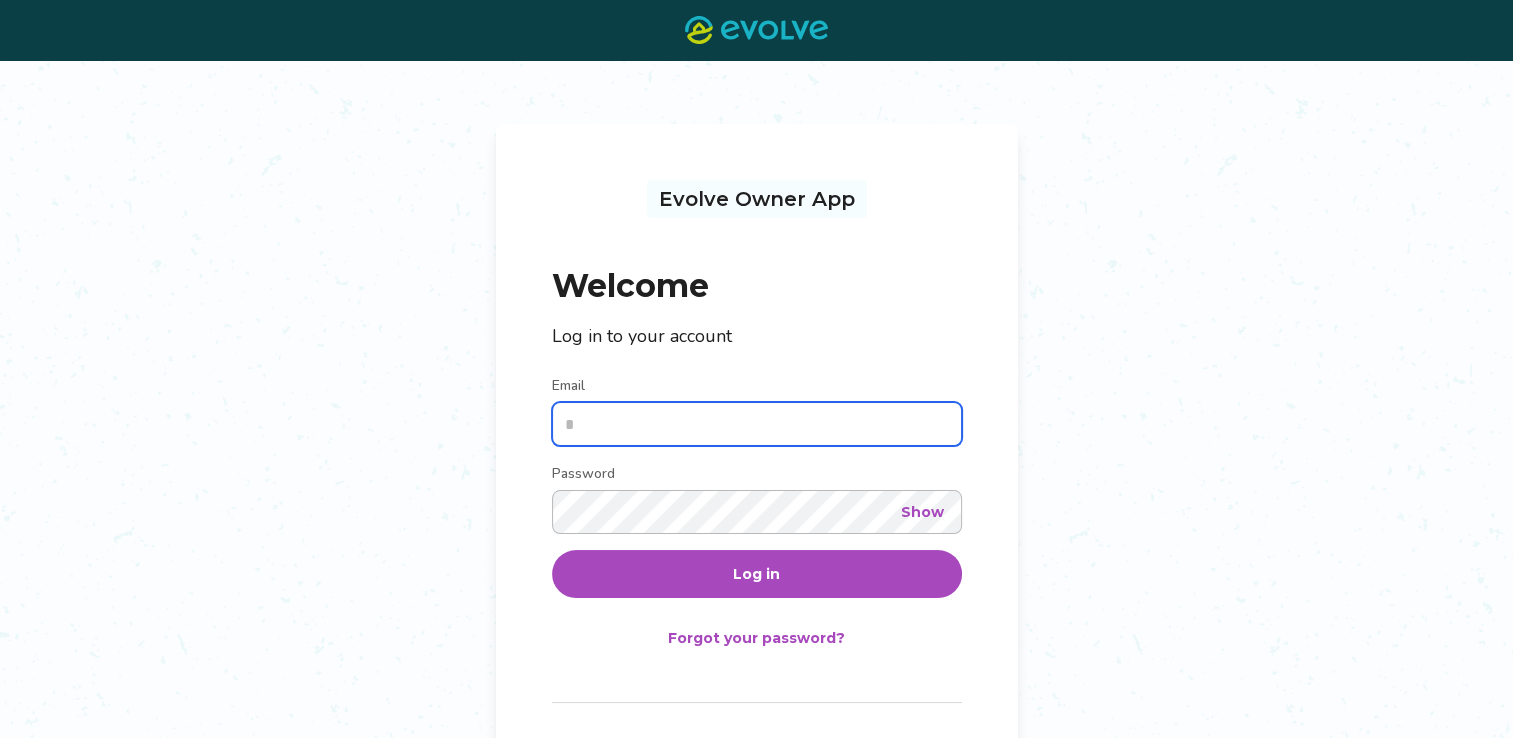 click on "Email" at bounding box center (757, 424) 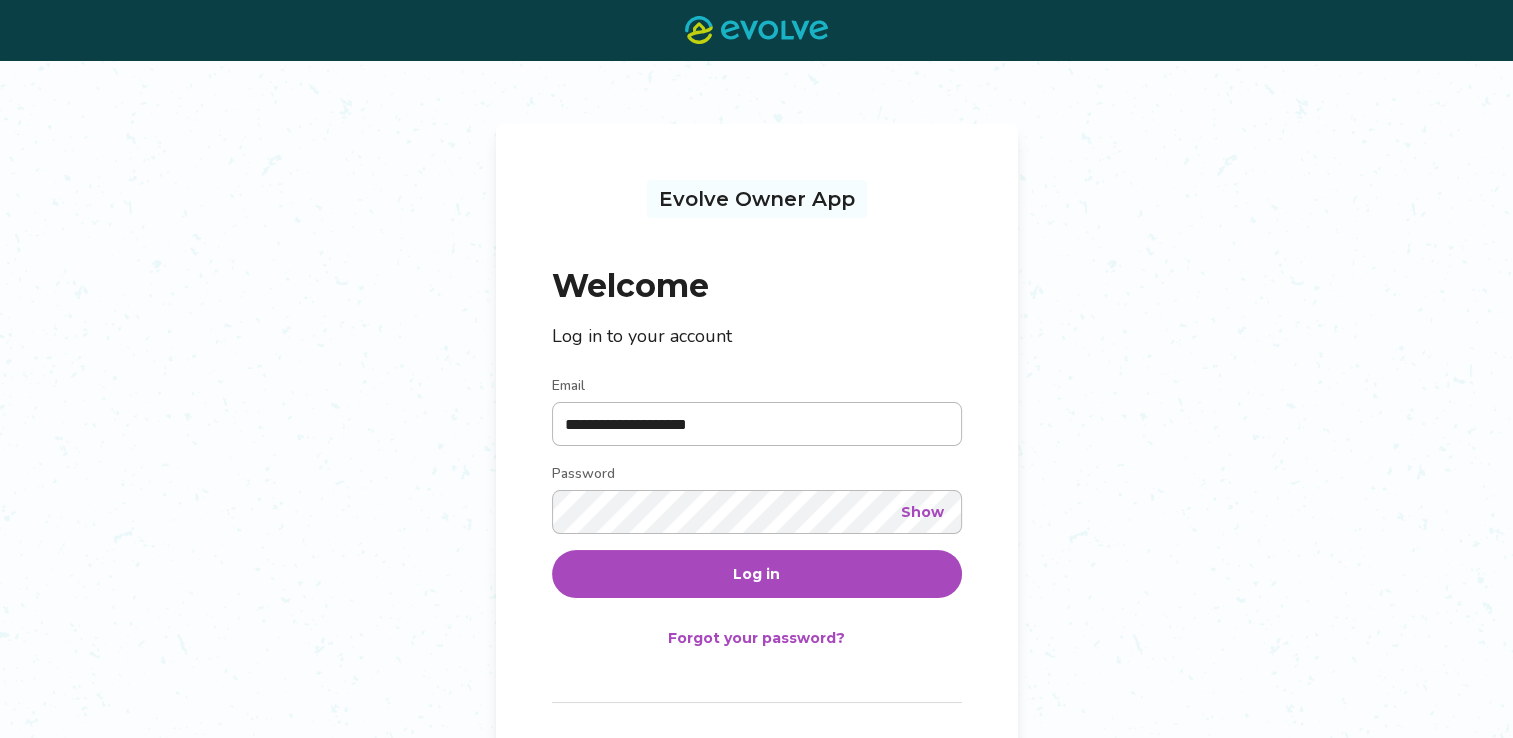 click on "Log in" at bounding box center [757, 574] 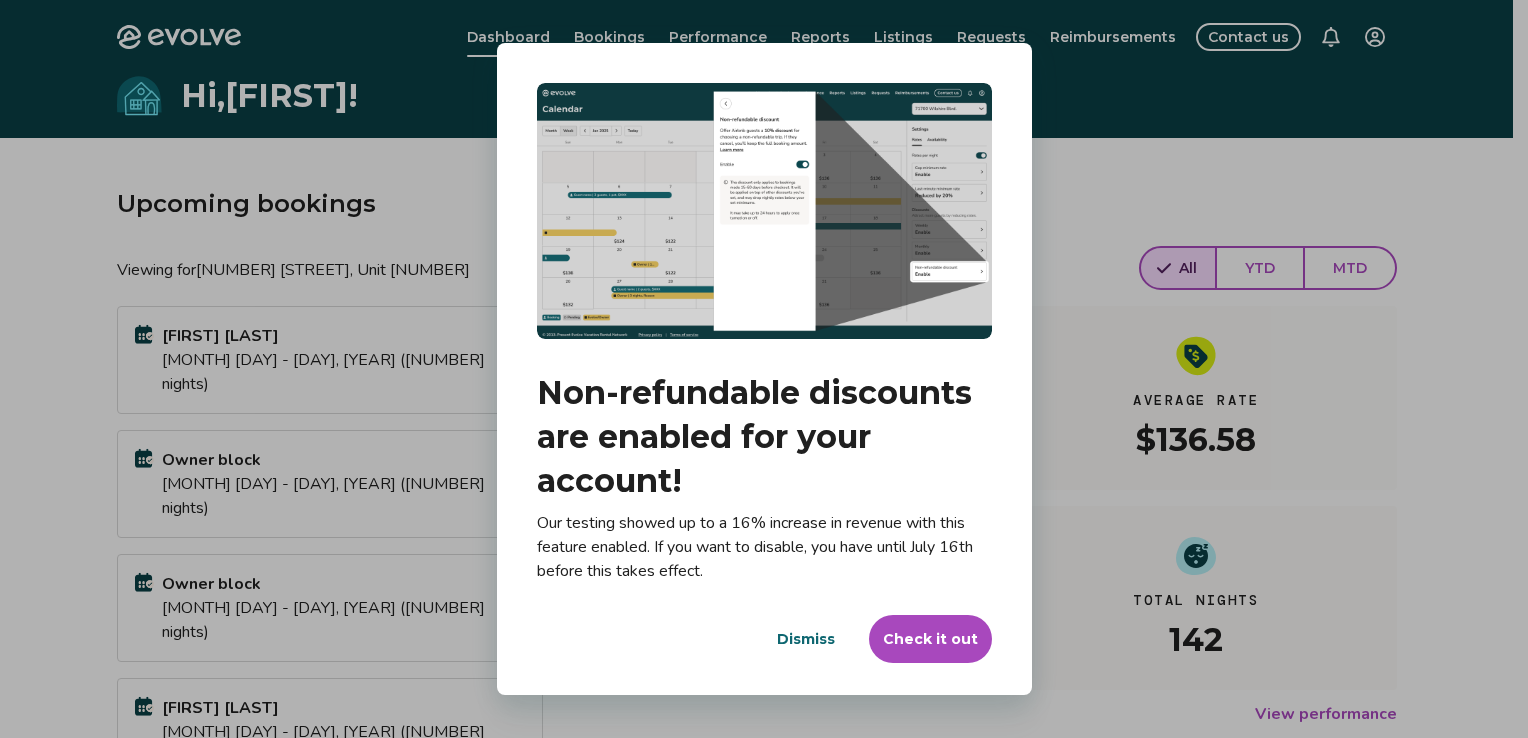 click on "Dismiss" at bounding box center (806, 639) 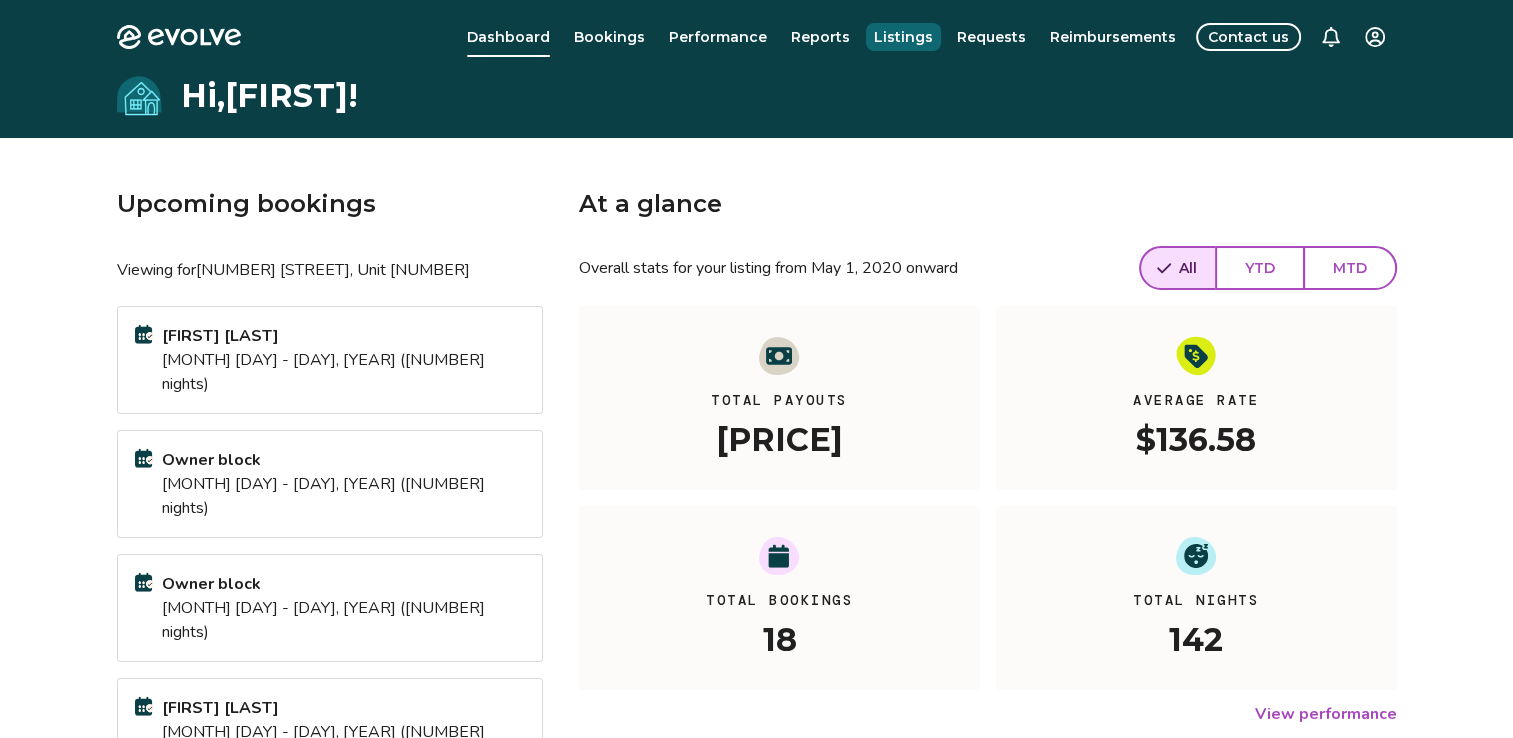 click on "Listings" at bounding box center [903, 37] 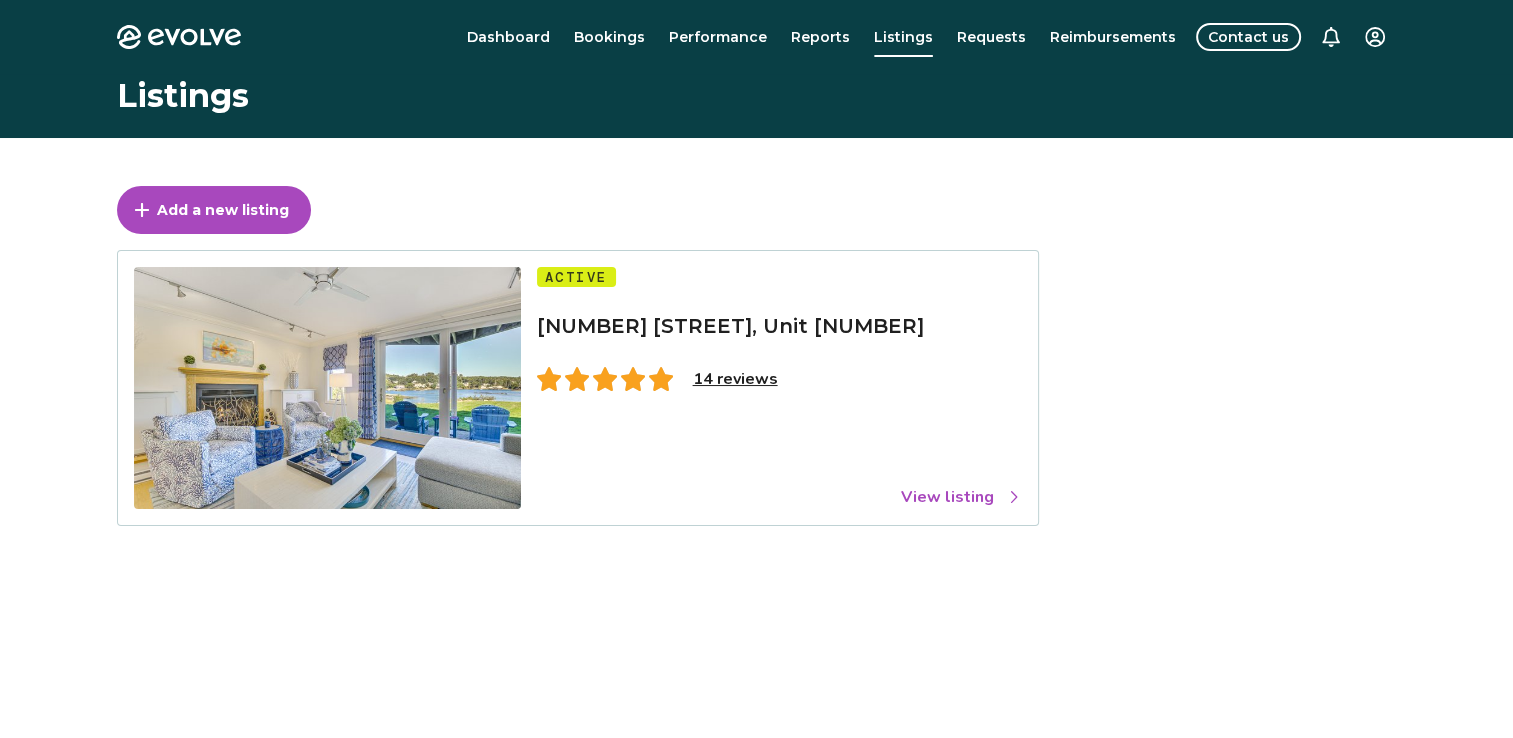 click on "14 reviews" at bounding box center (735, 379) 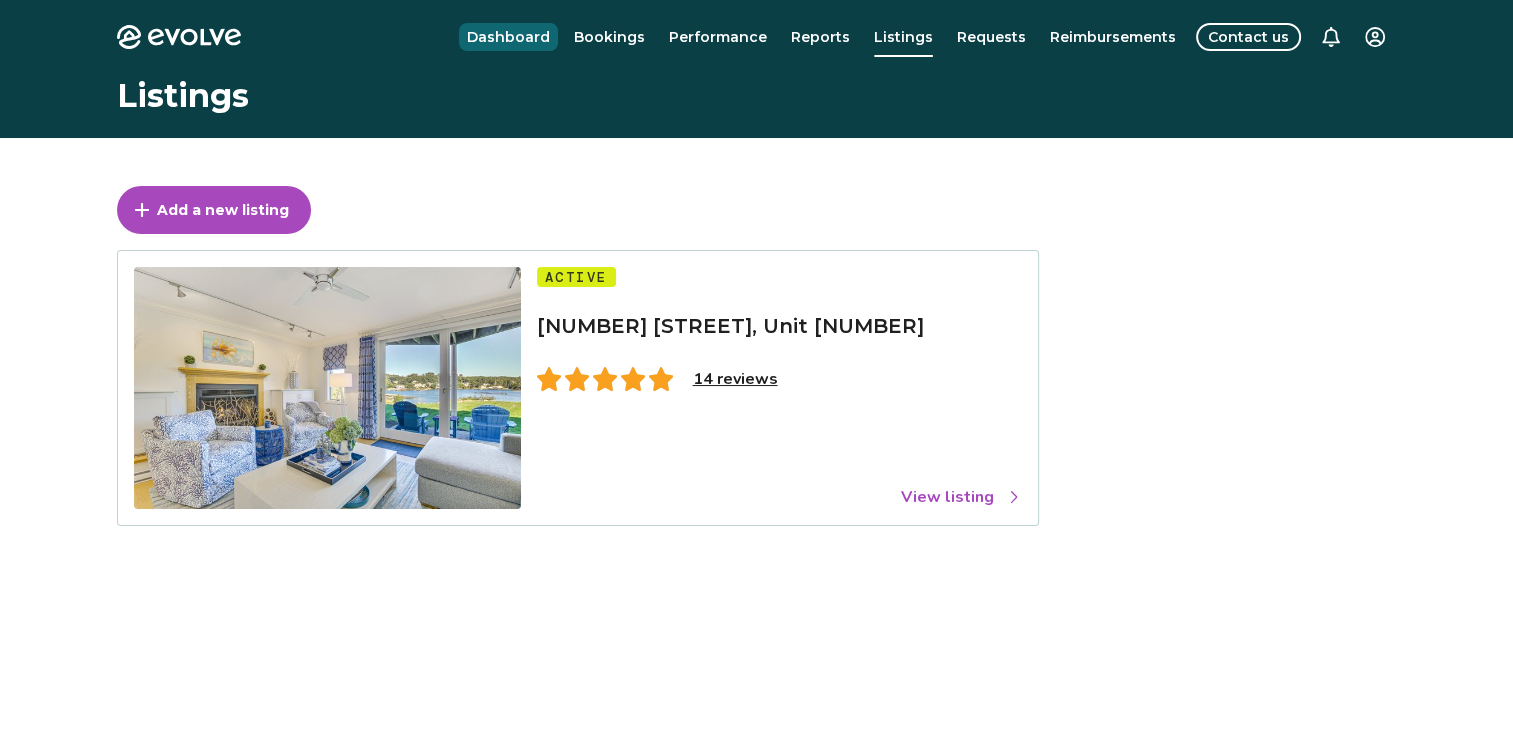 click on "Dashboard" at bounding box center (508, 37) 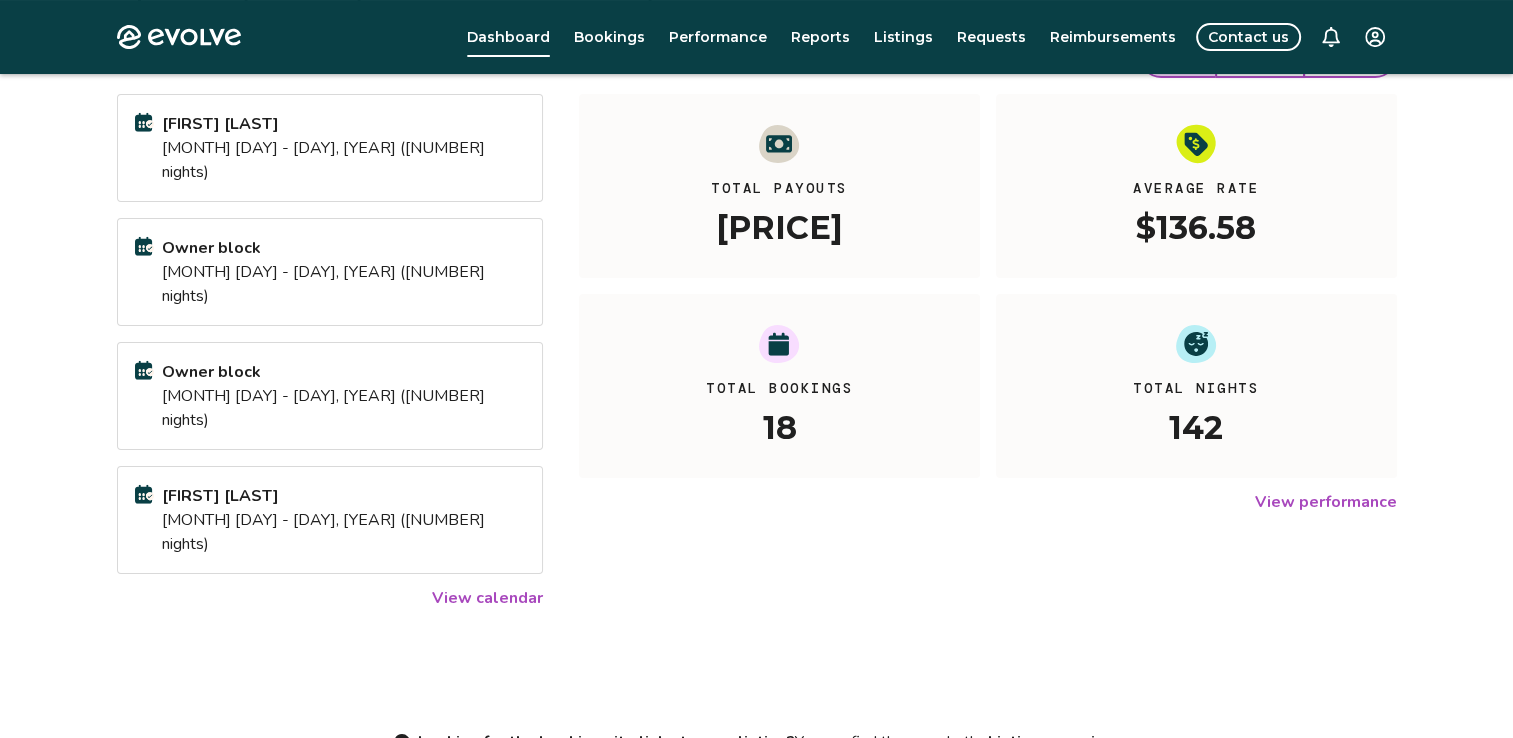 scroll, scrollTop: 296, scrollLeft: 0, axis: vertical 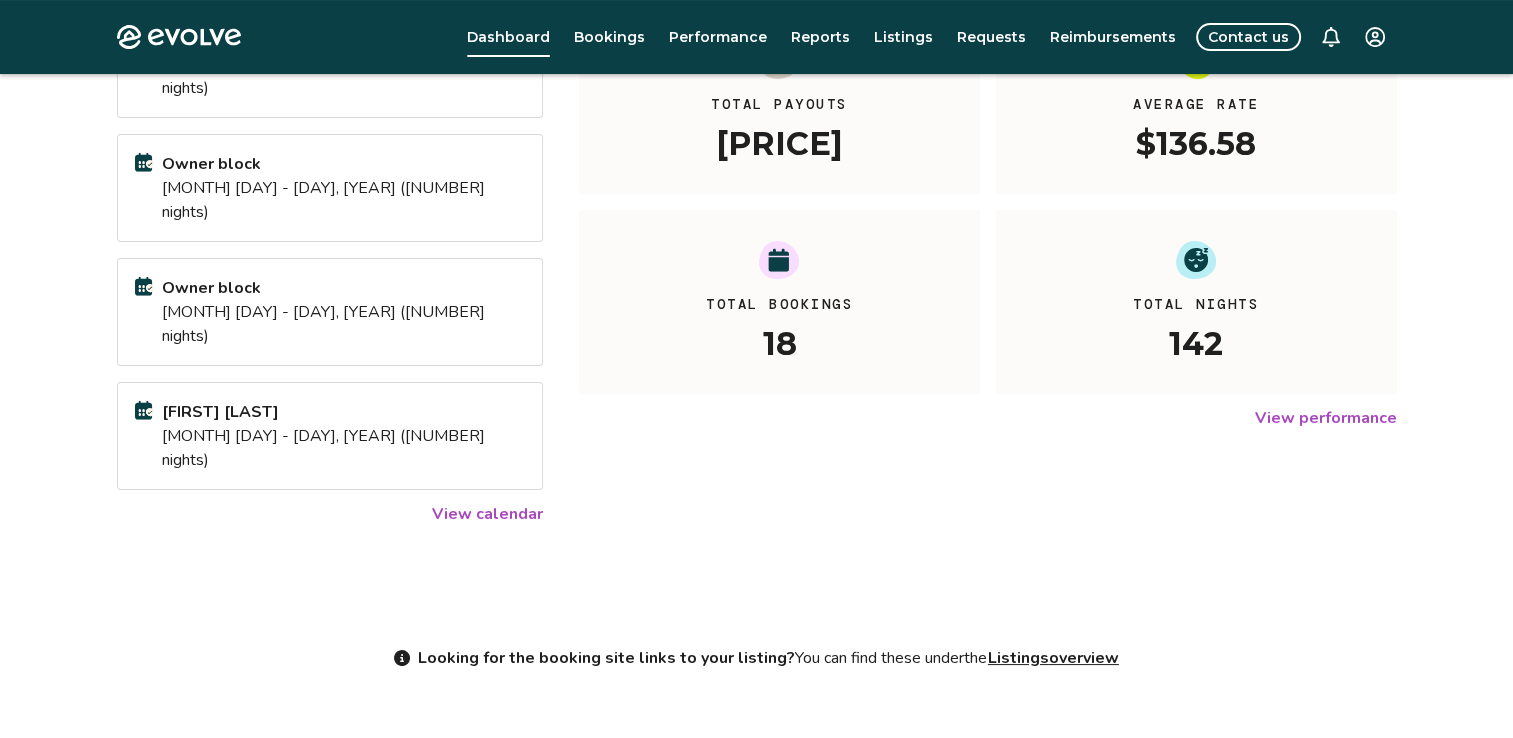 click on "View calendar" at bounding box center (487, 514) 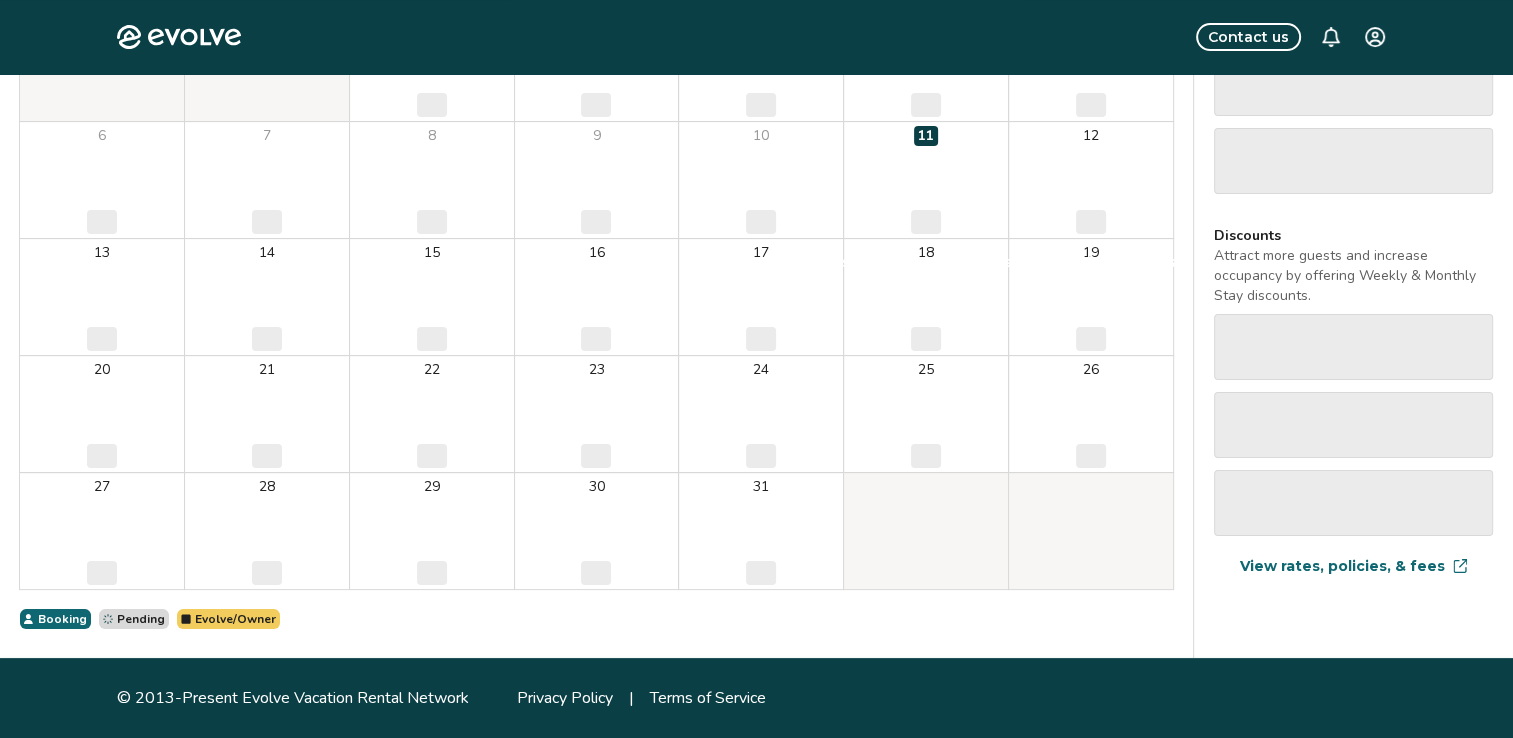 scroll, scrollTop: 0, scrollLeft: 0, axis: both 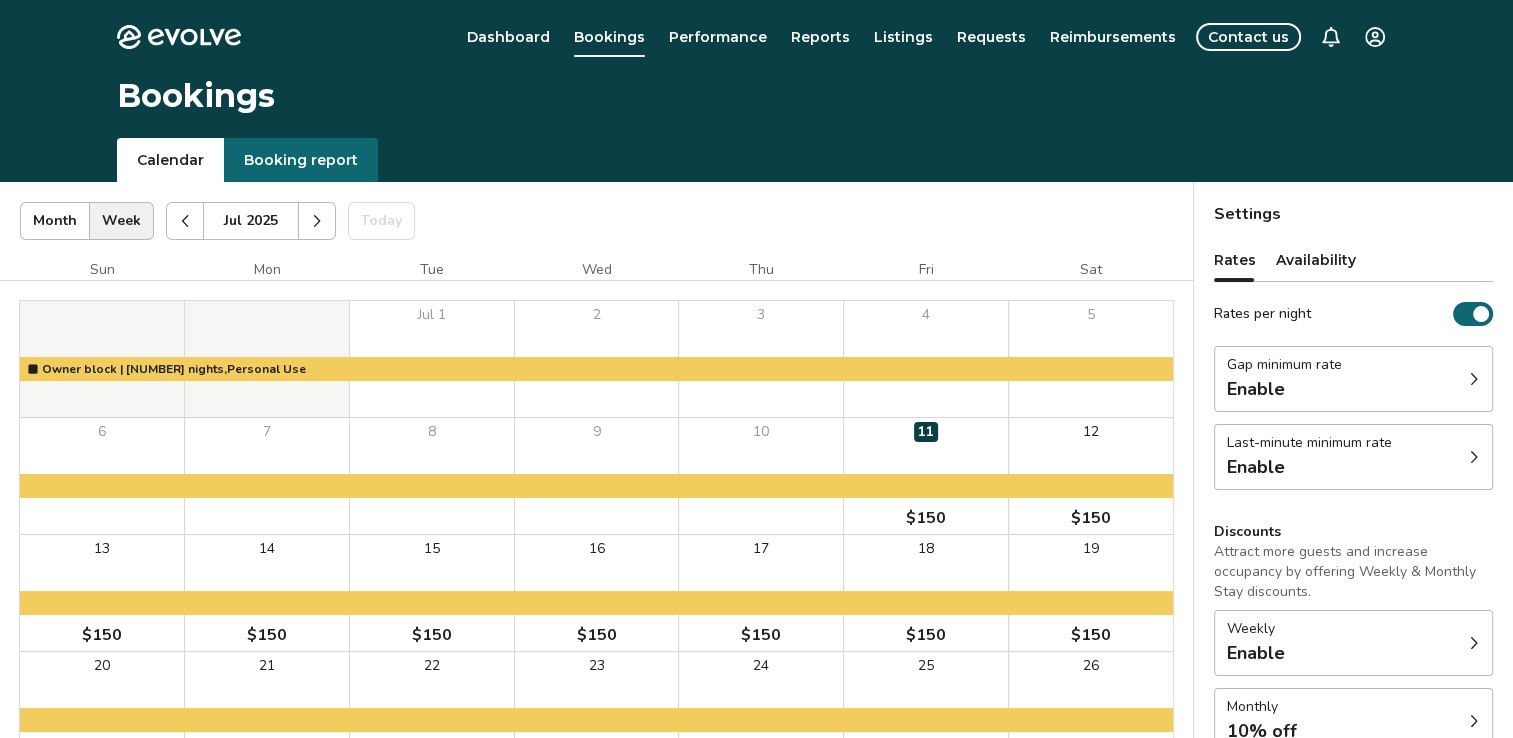 click at bounding box center (317, 221) 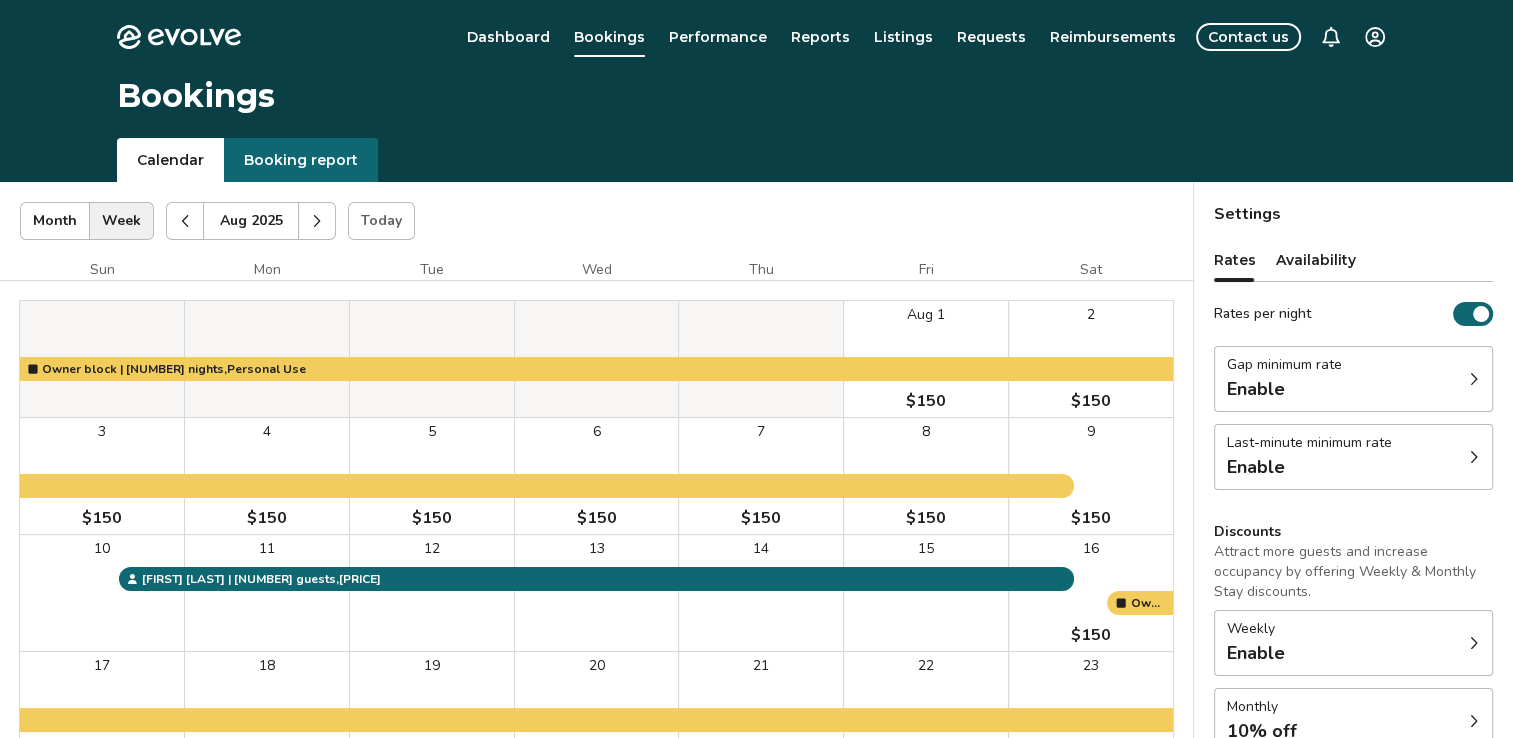click at bounding box center [317, 221] 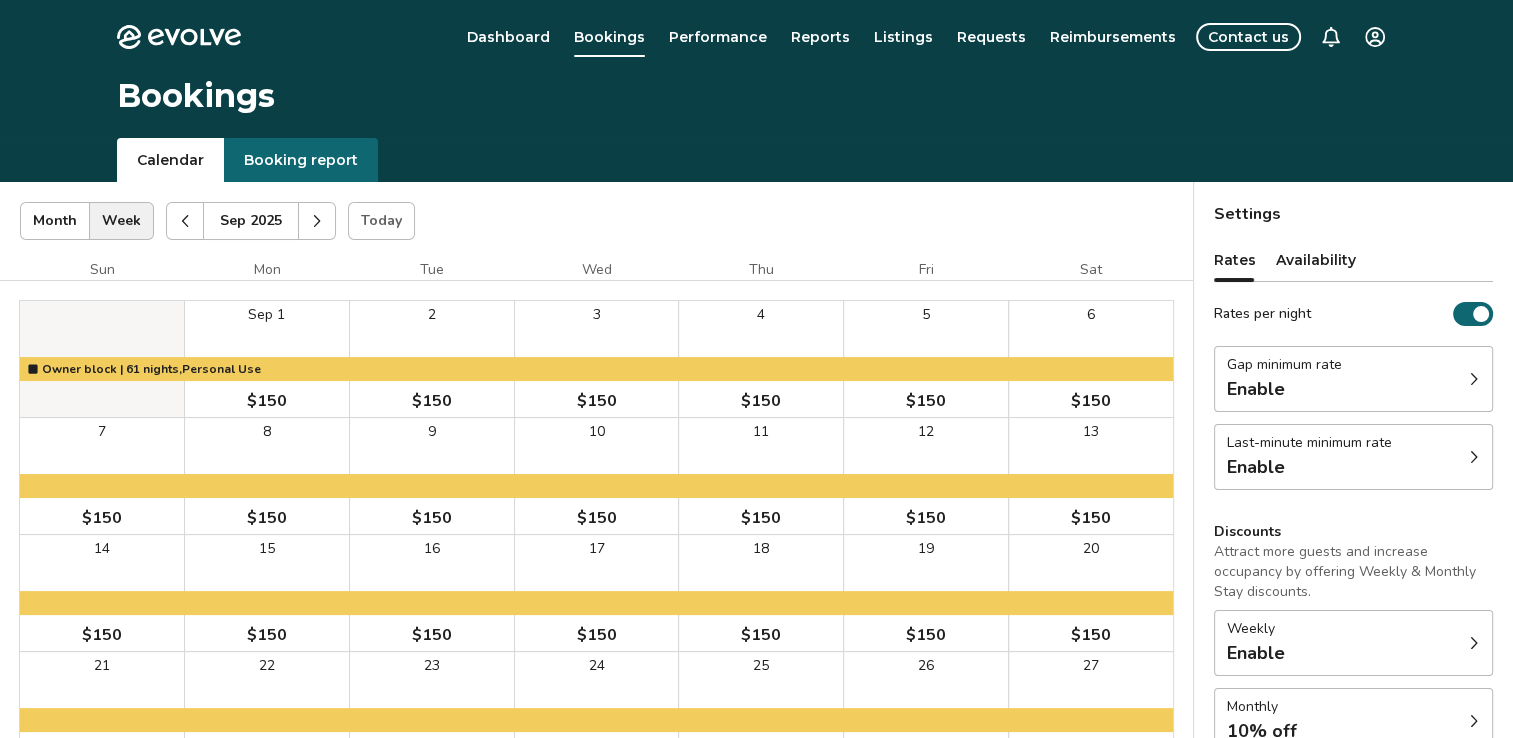 click at bounding box center [317, 221] 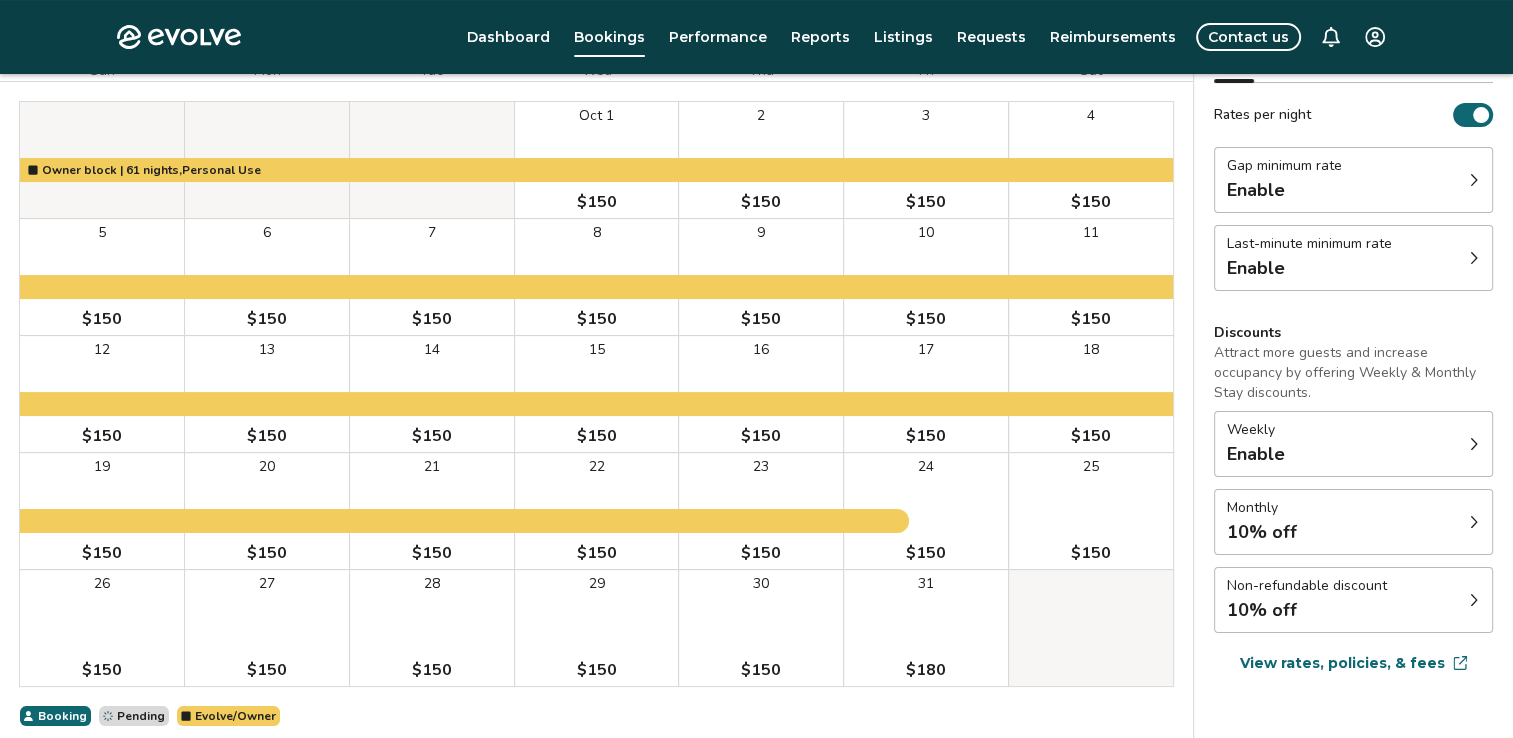 scroll, scrollTop: 226, scrollLeft: 0, axis: vertical 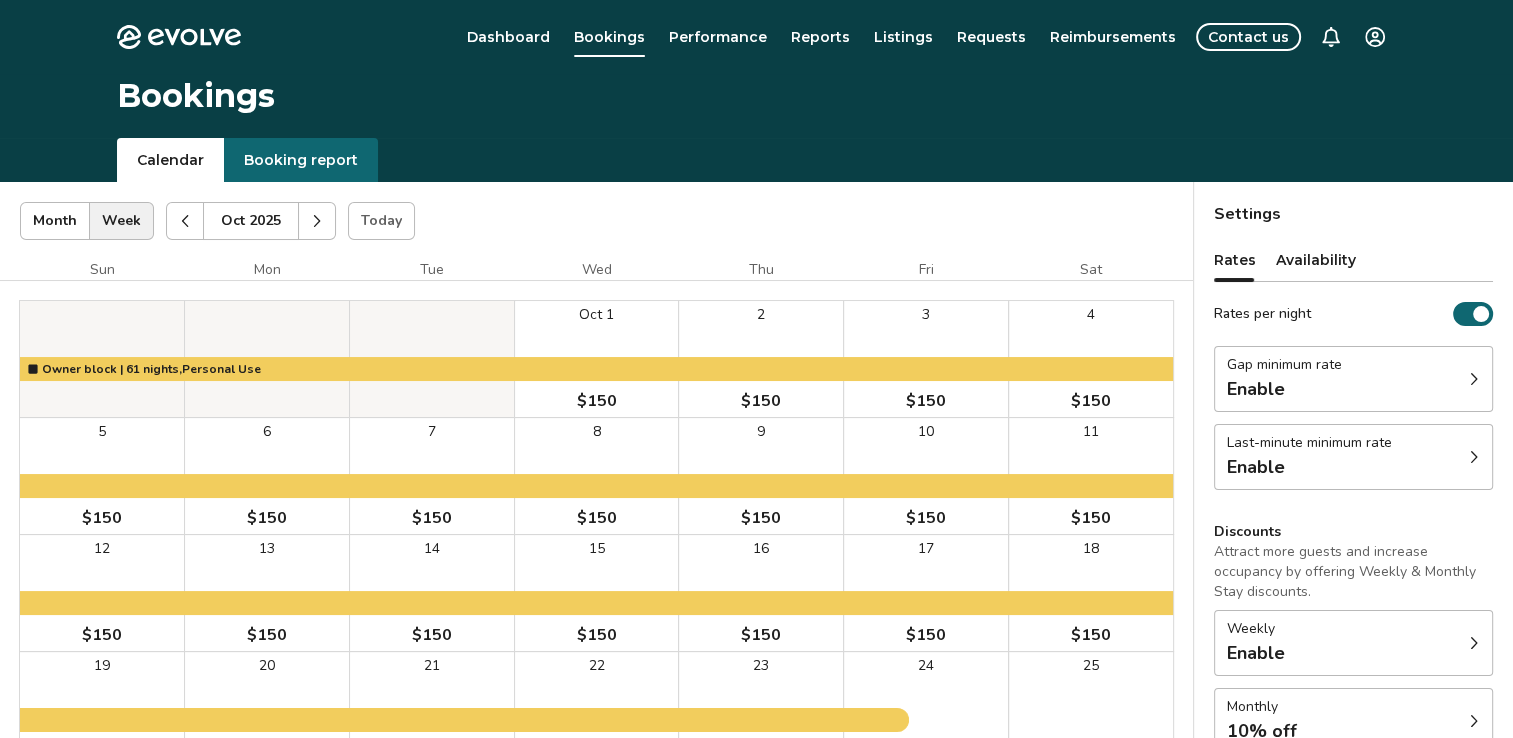 click at bounding box center [317, 221] 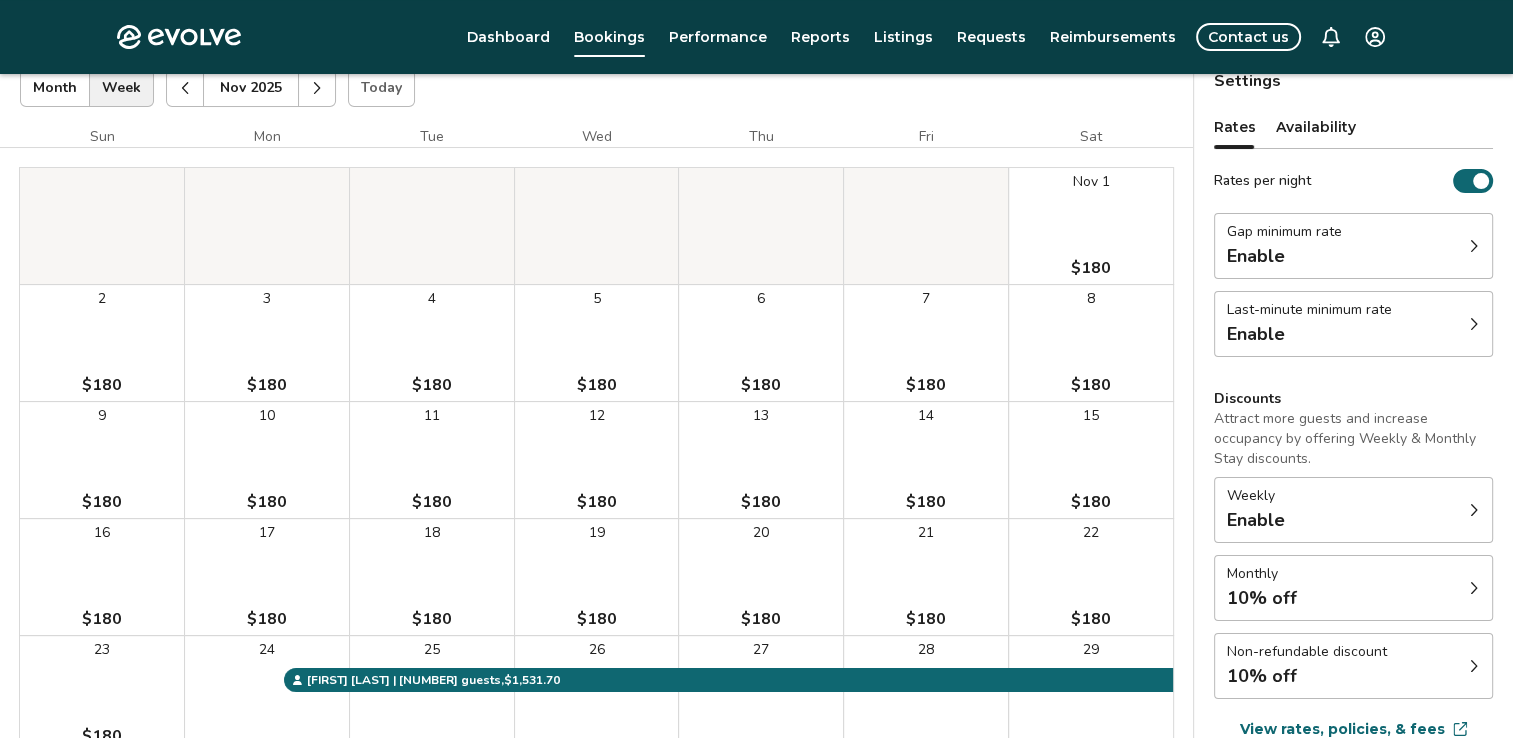 scroll, scrollTop: 226, scrollLeft: 0, axis: vertical 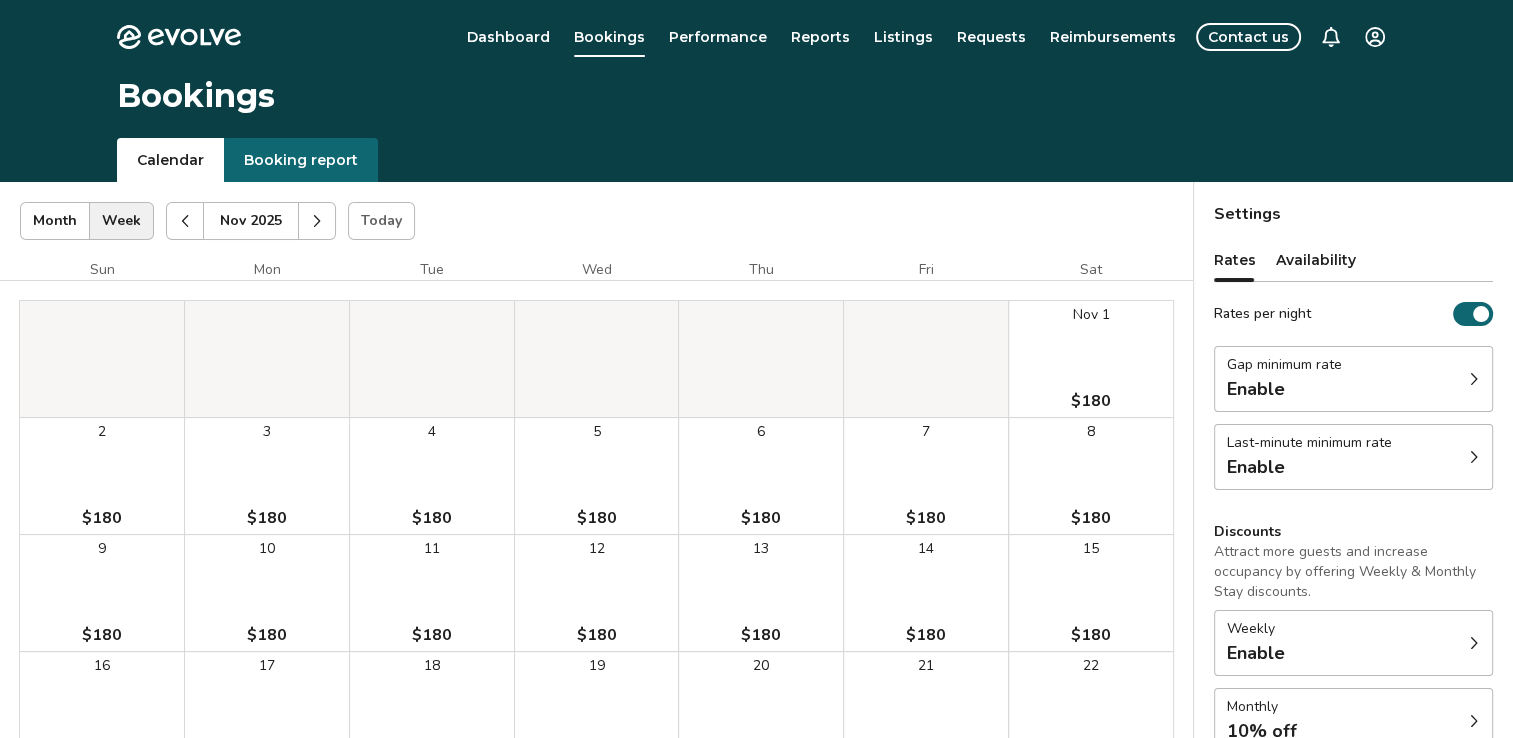 click at bounding box center [317, 221] 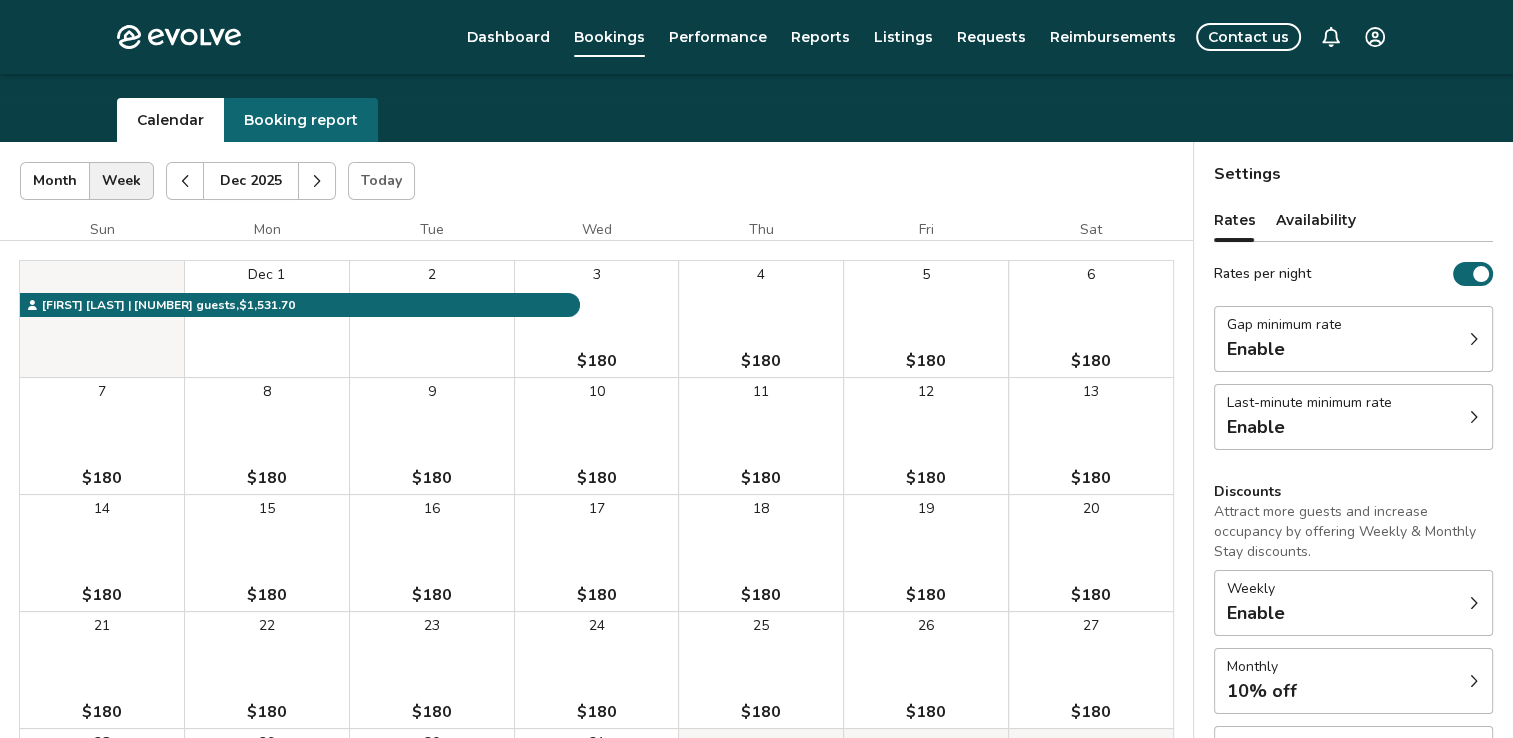 scroll, scrollTop: 225, scrollLeft: 0, axis: vertical 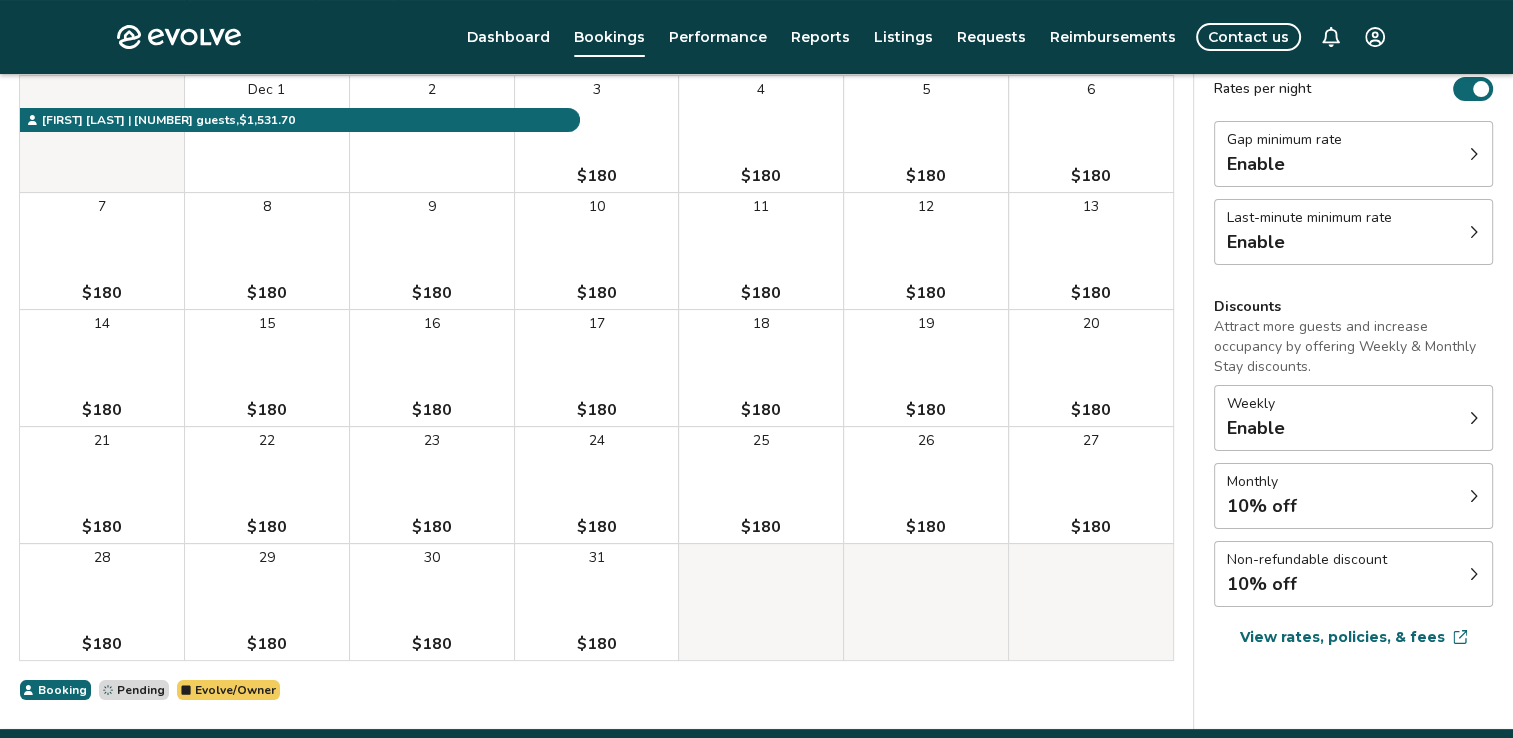 click on "Gap minimum rate Enable" at bounding box center [1353, 154] 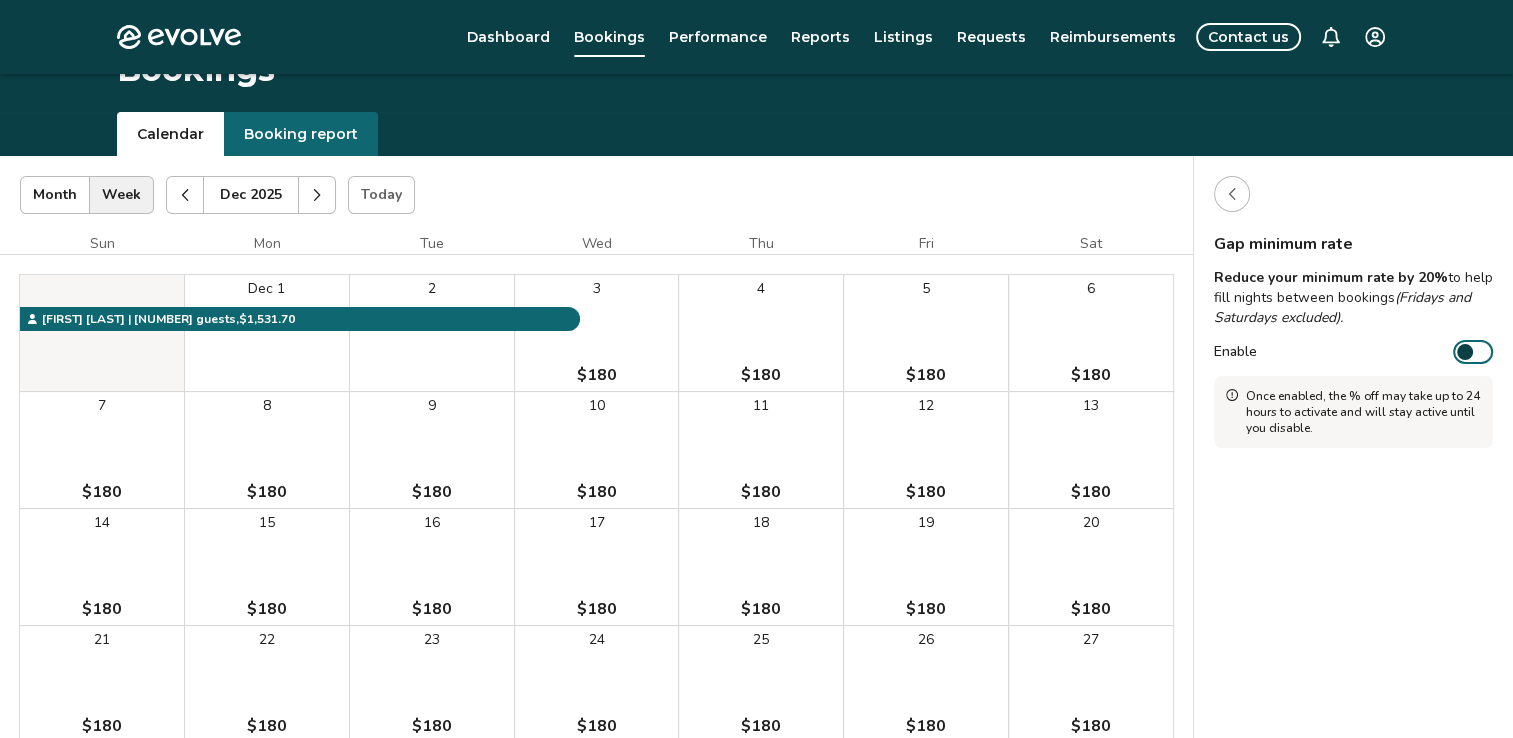 scroll, scrollTop: 0, scrollLeft: 0, axis: both 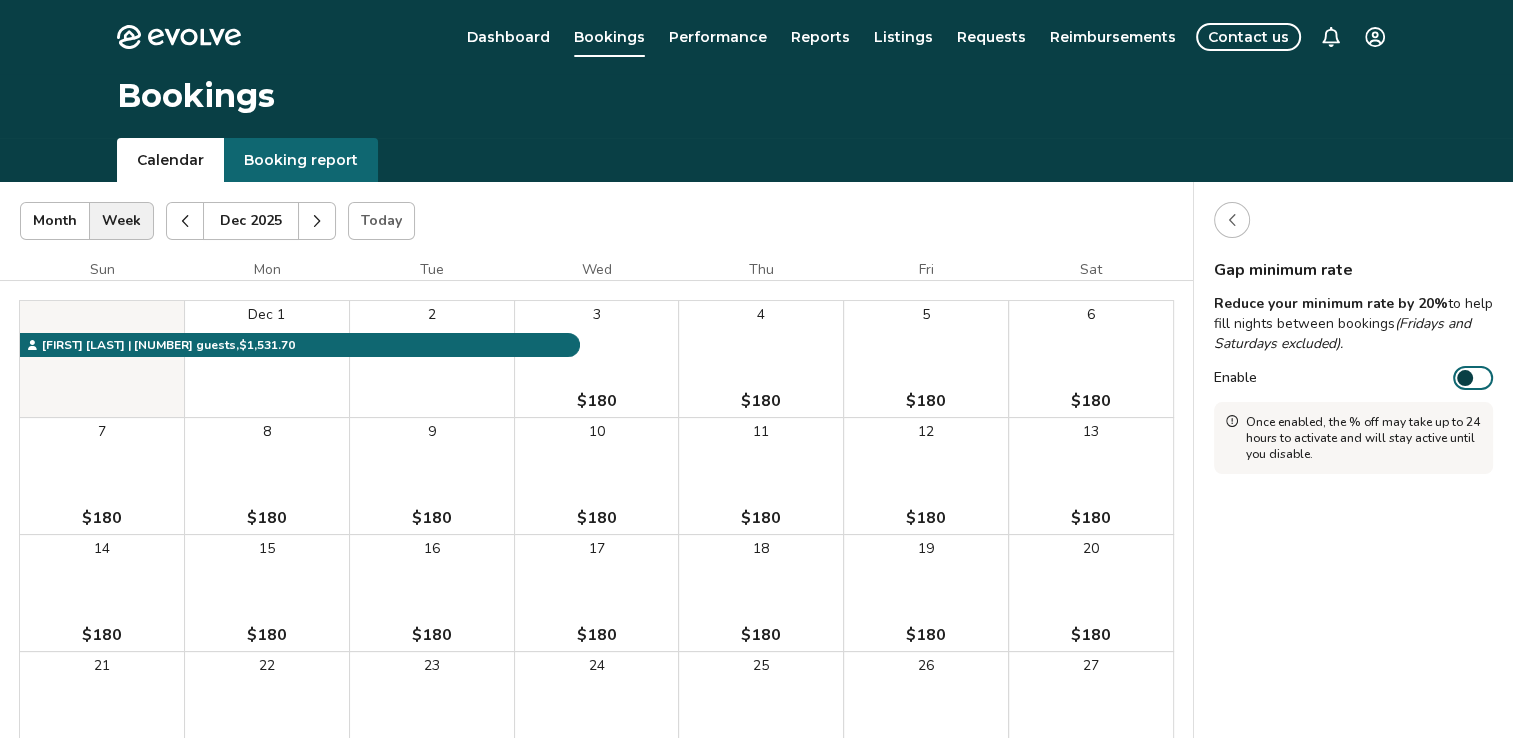 click on "Gap minimum rate Reduce your minimum rate by 20%  to help fill nights between bookings  (Fridays and Saturdays excluded). Enable Once enabled, the % off may take up to 24 hours to activate and will stay active until you disable." at bounding box center (1353, 568) 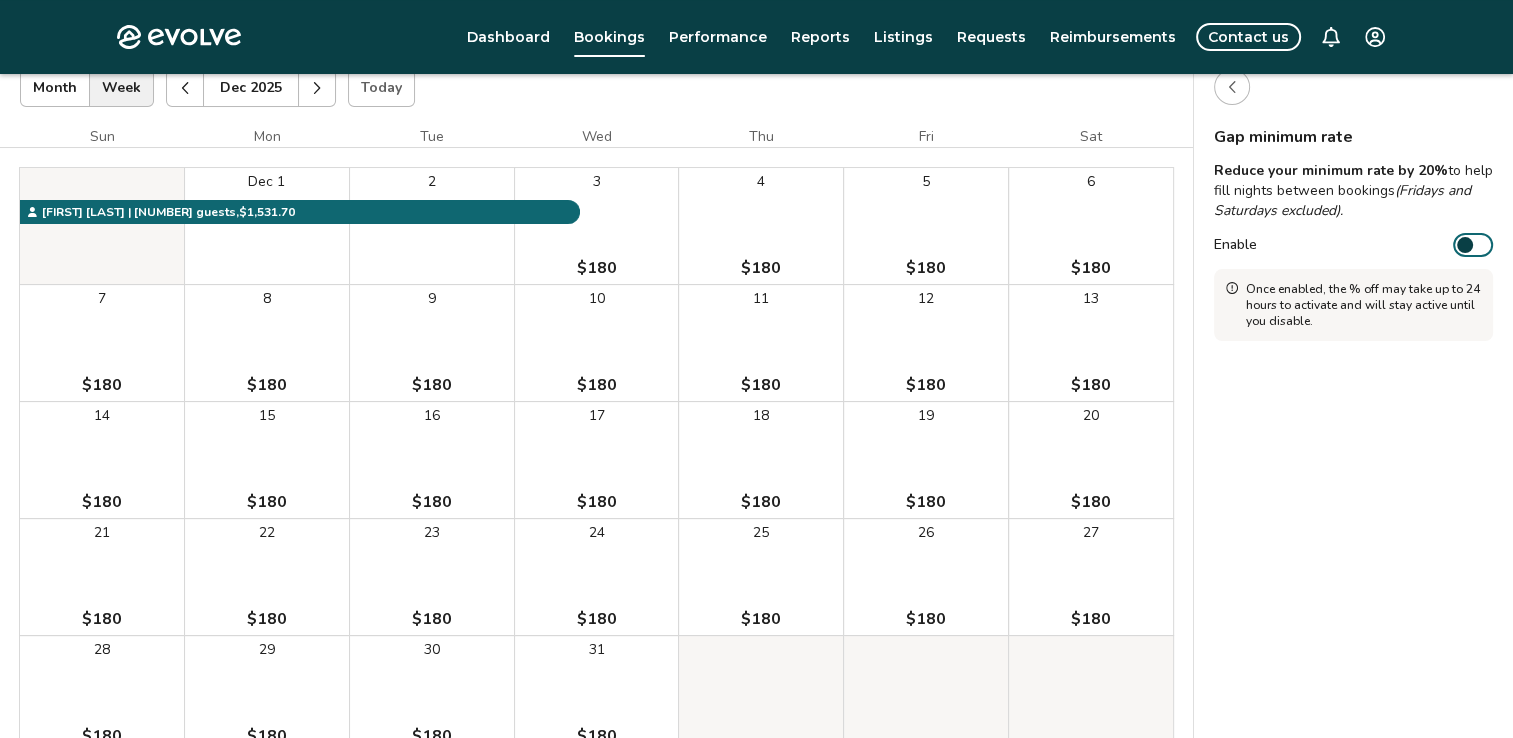 scroll, scrollTop: 146, scrollLeft: 0, axis: vertical 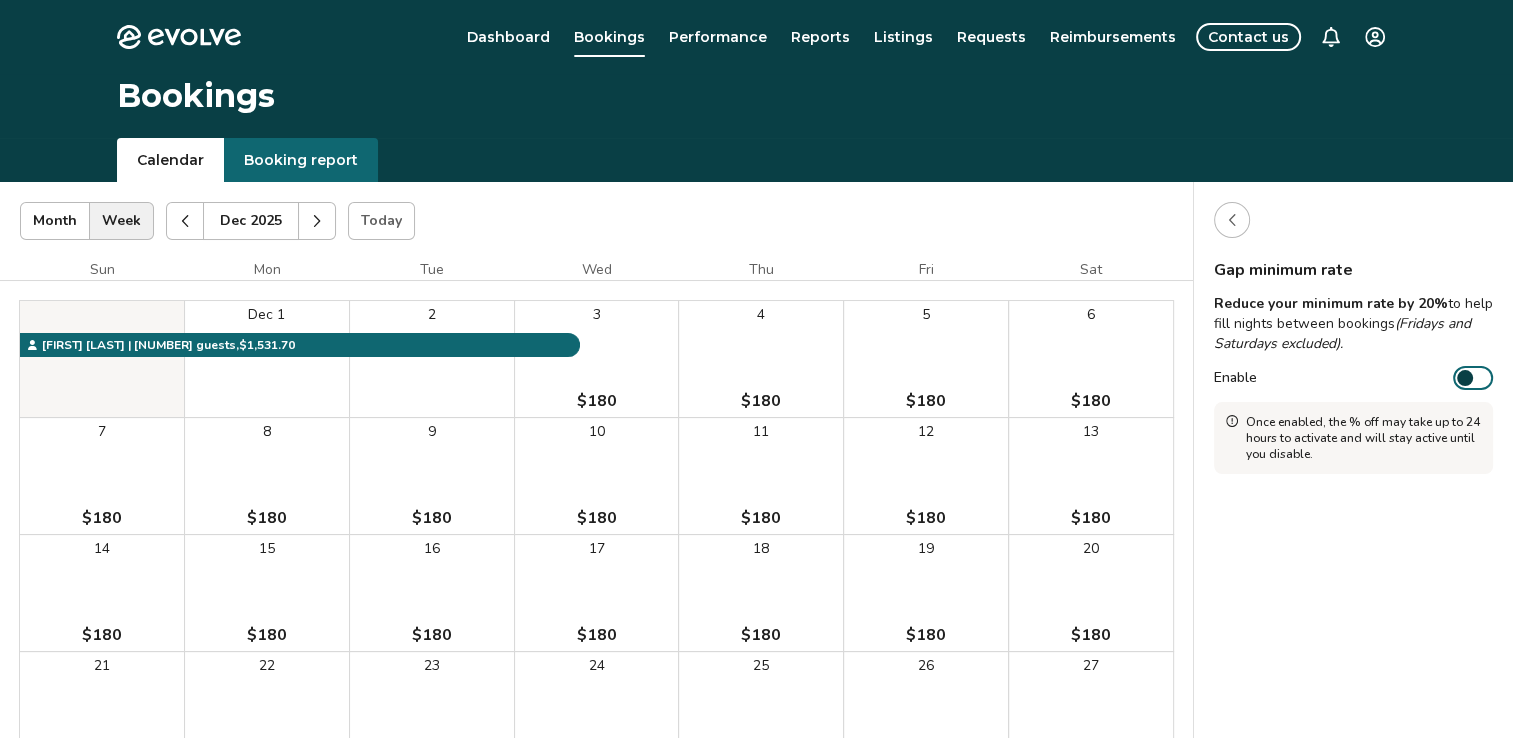 click 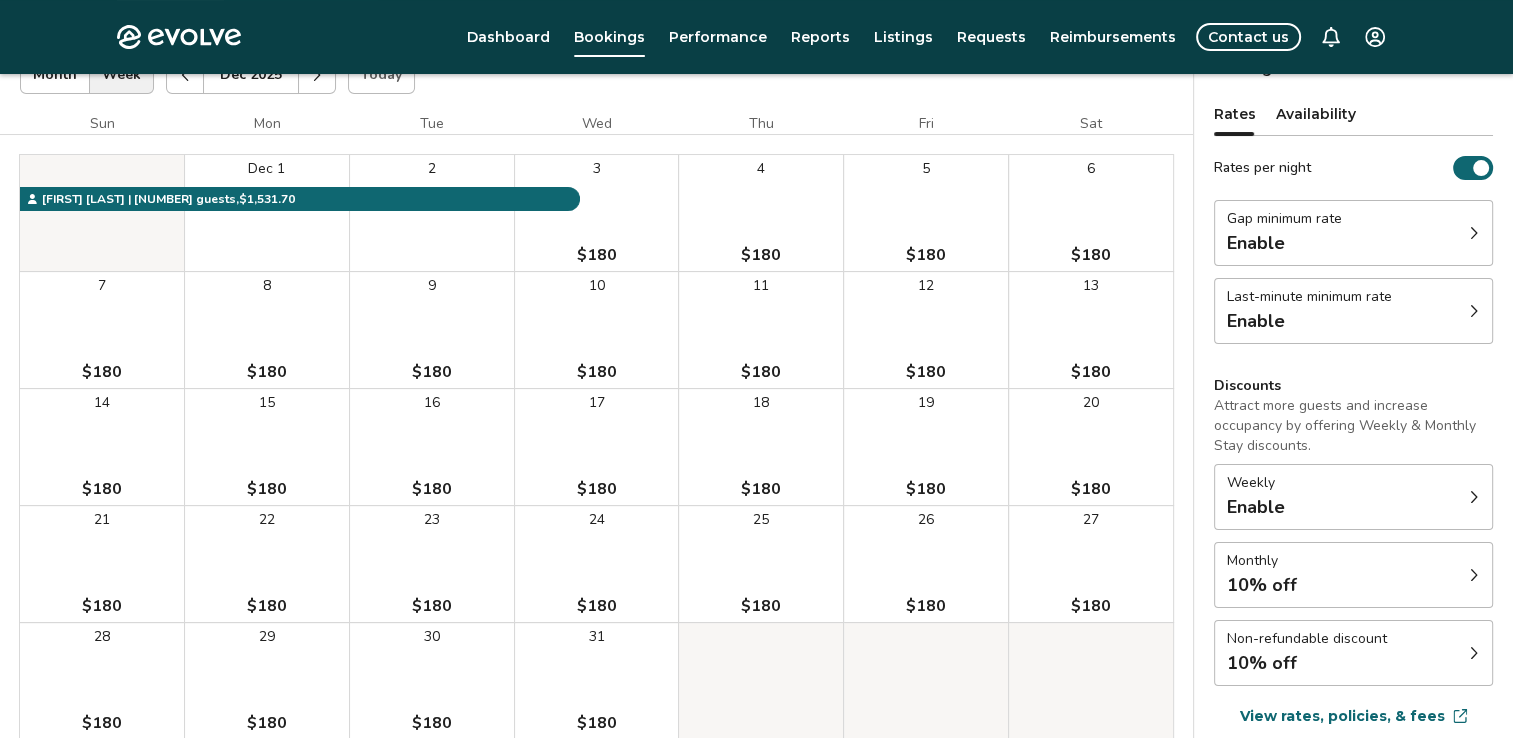 scroll, scrollTop: 186, scrollLeft: 0, axis: vertical 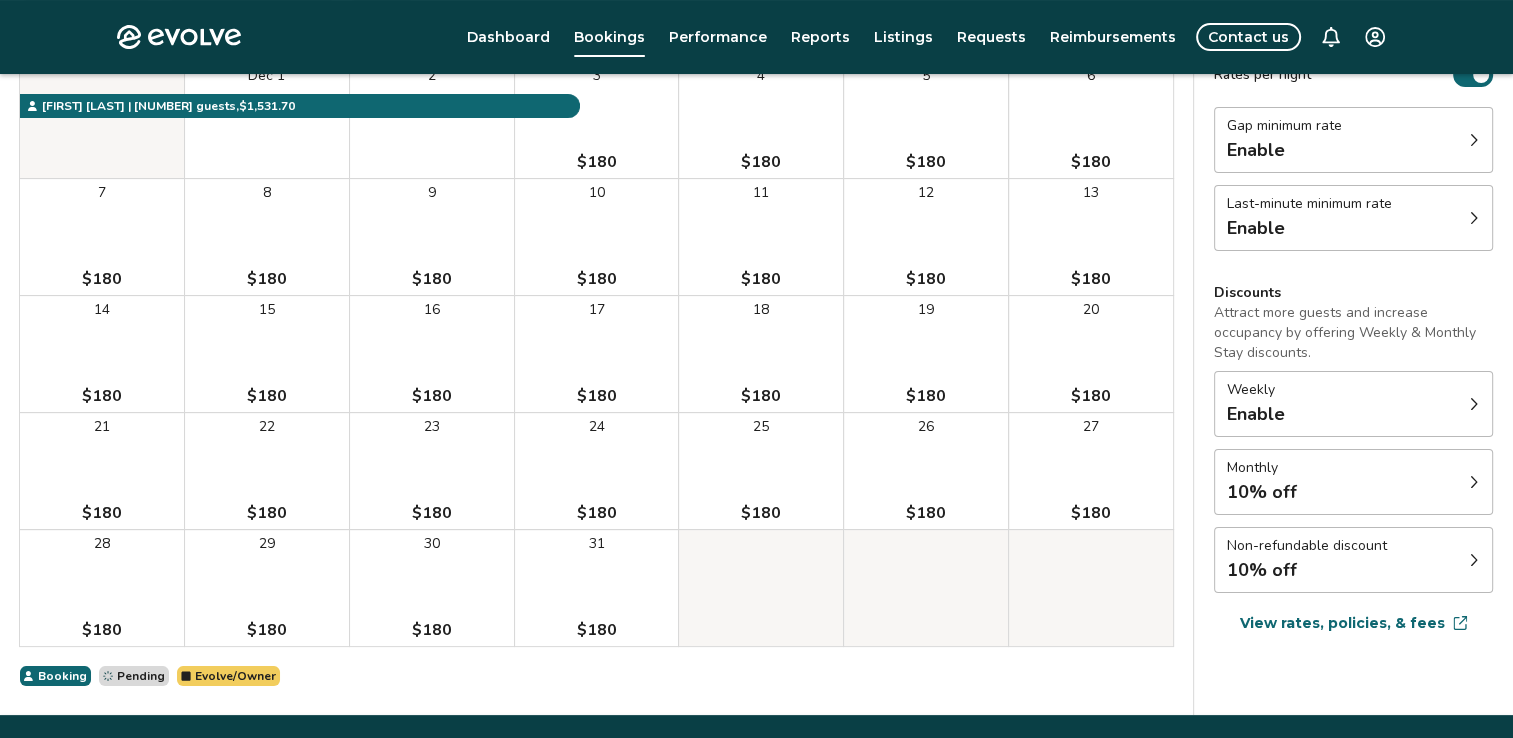 click on "[NUMBER] [PRICE]" at bounding box center (102, 354) 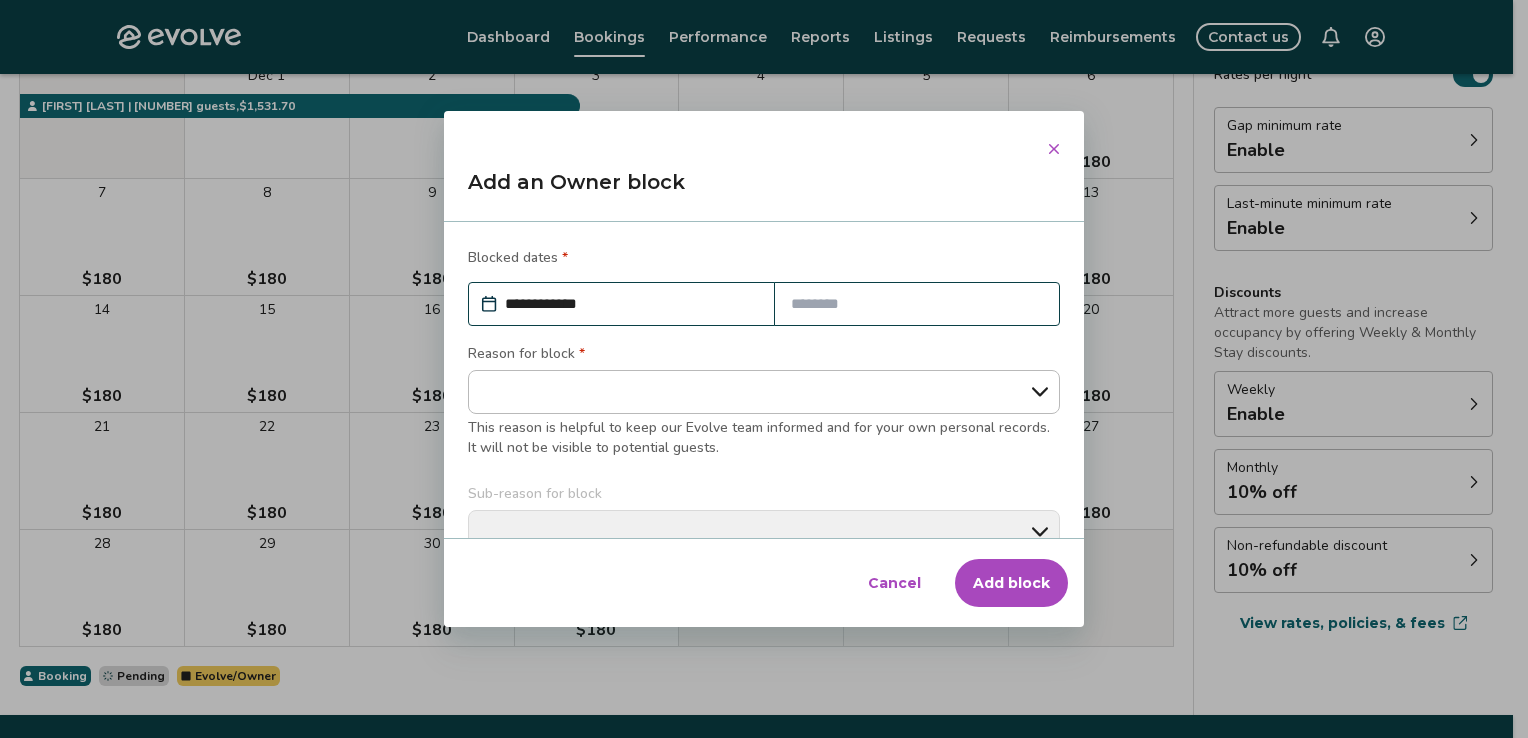 click 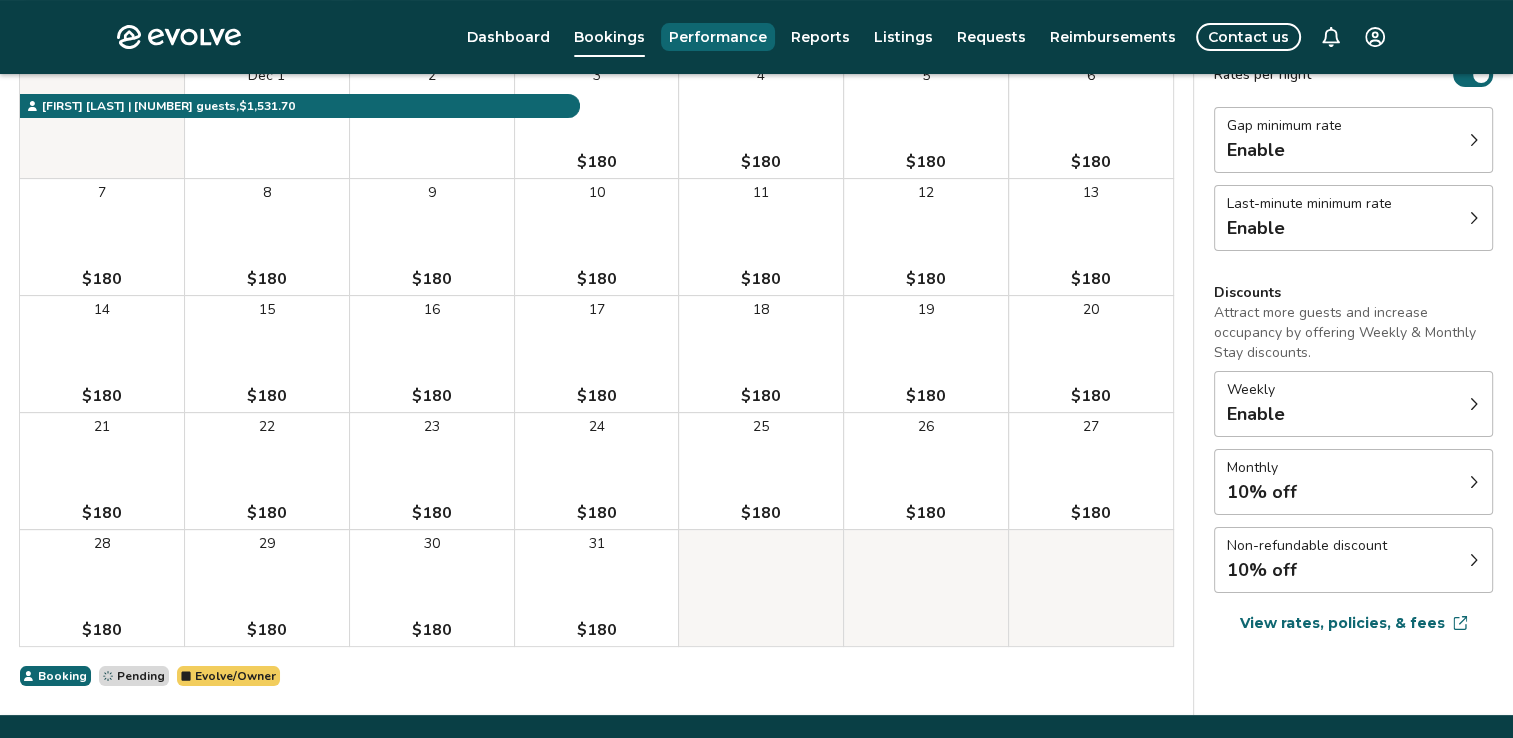 click on "Performance" at bounding box center (718, 37) 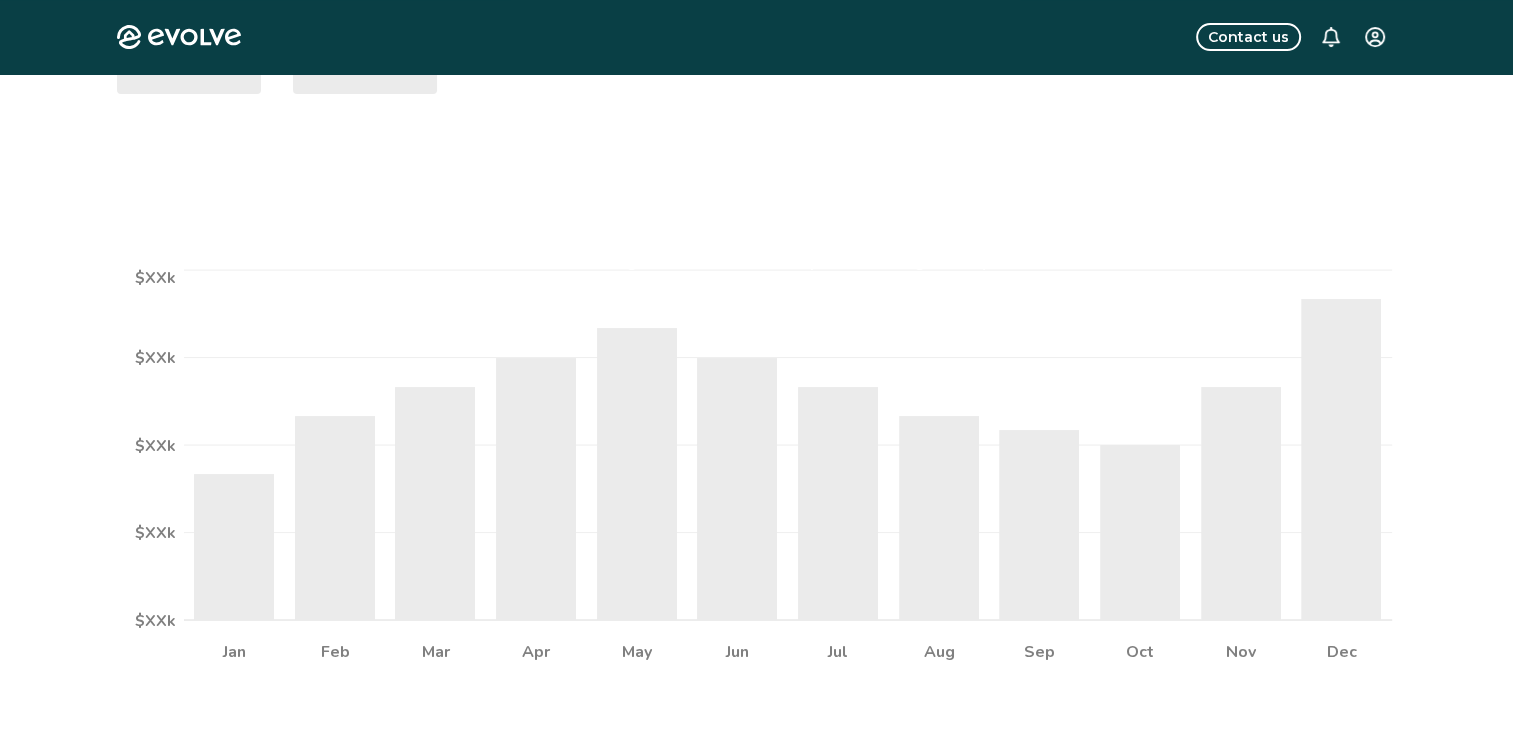 scroll, scrollTop: 0, scrollLeft: 0, axis: both 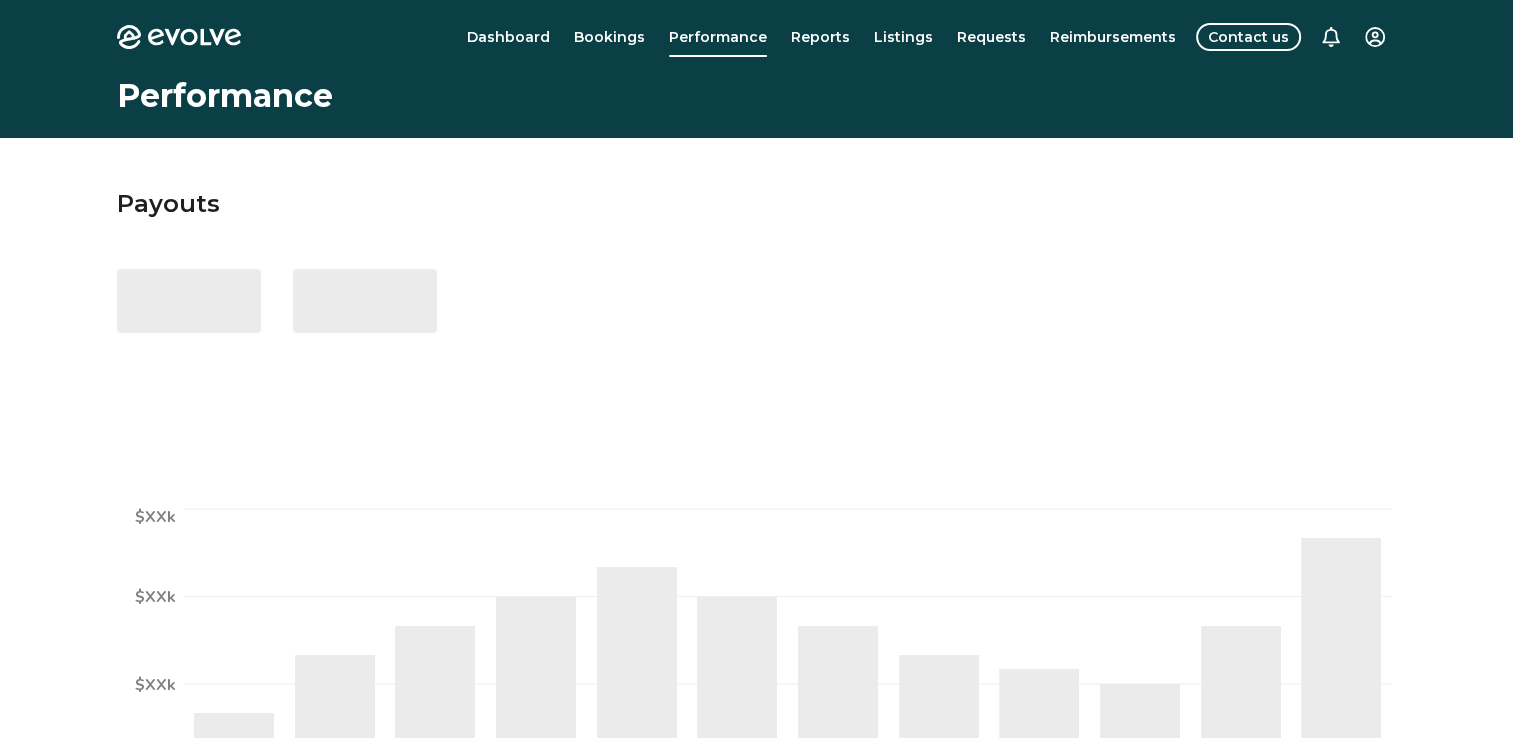 select on "****" 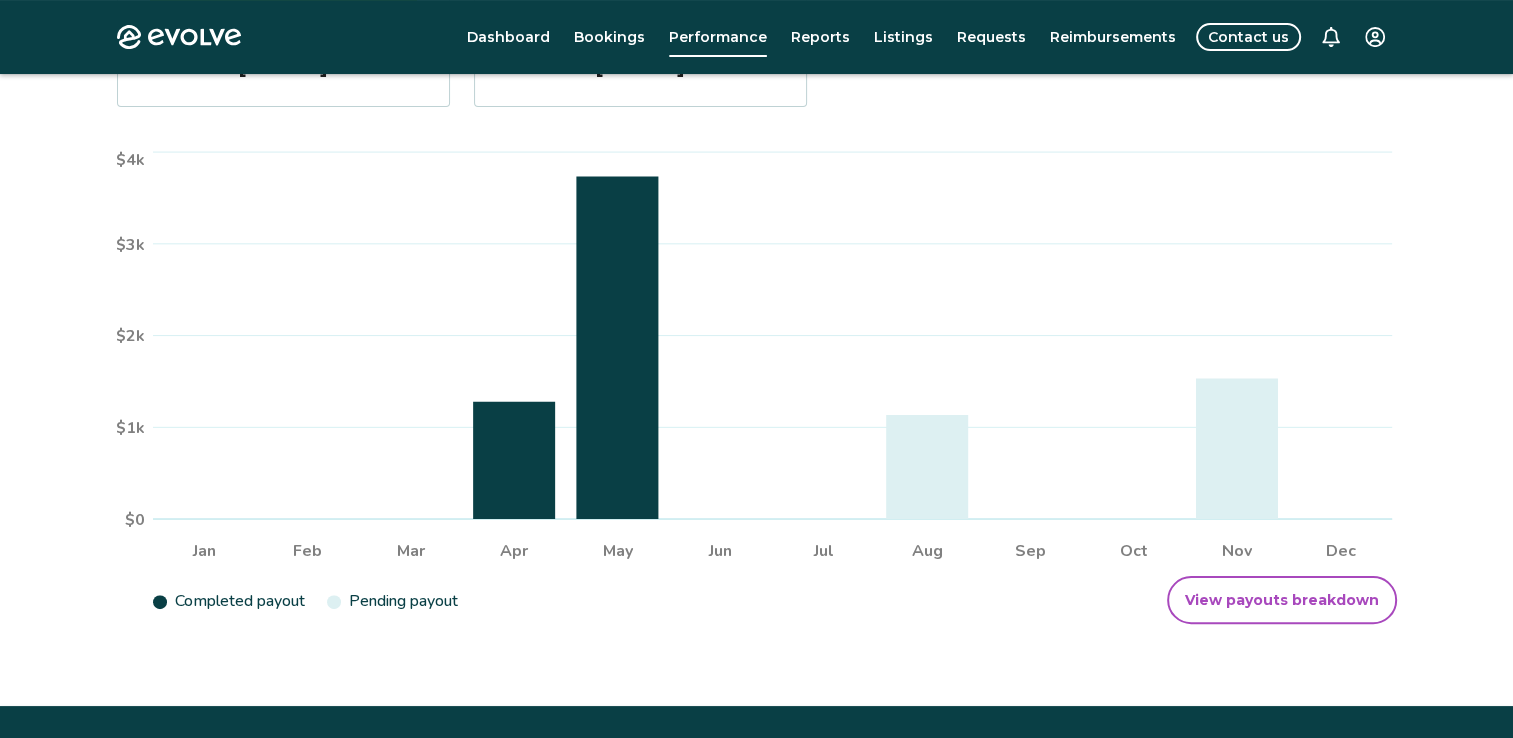 scroll, scrollTop: 406, scrollLeft: 0, axis: vertical 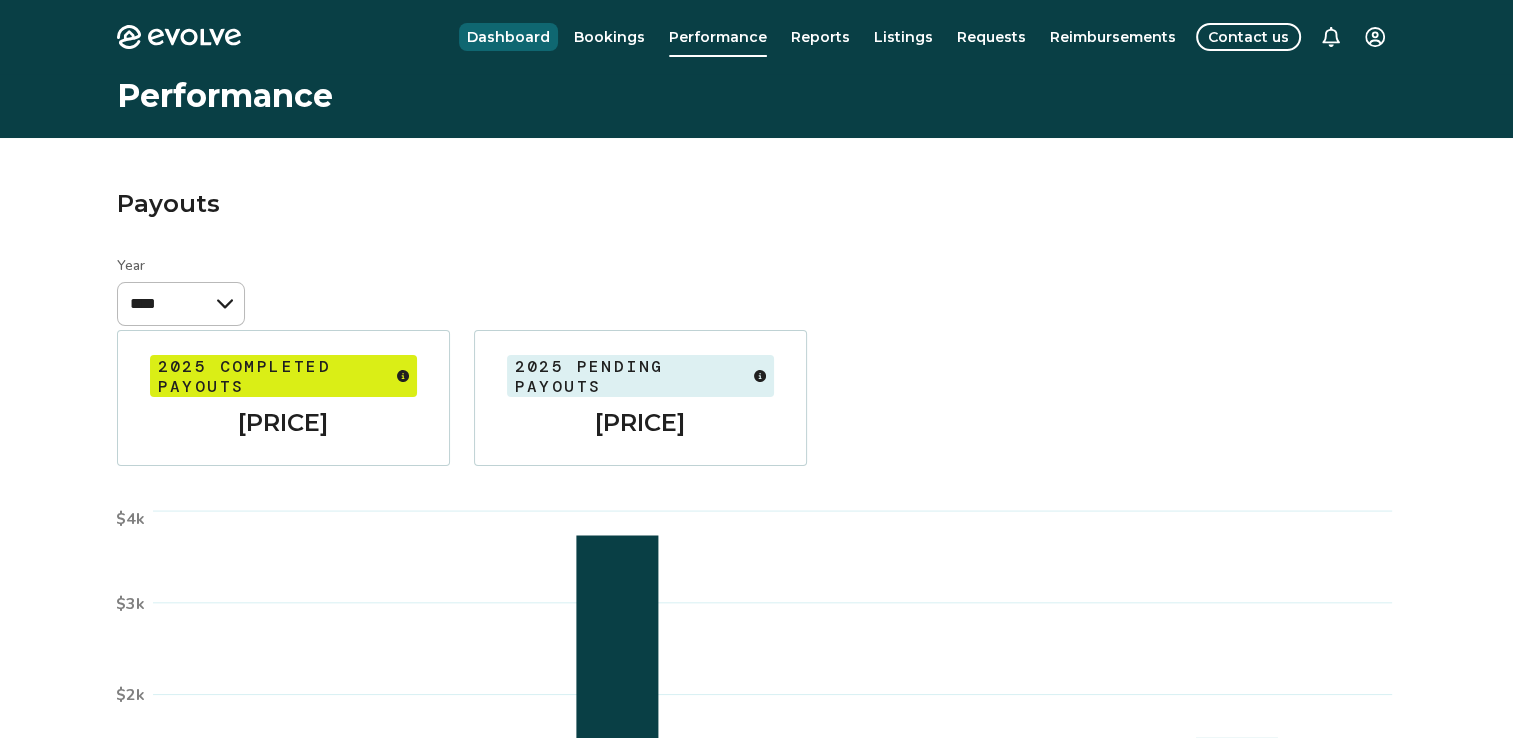 click on "Dashboard" at bounding box center (508, 37) 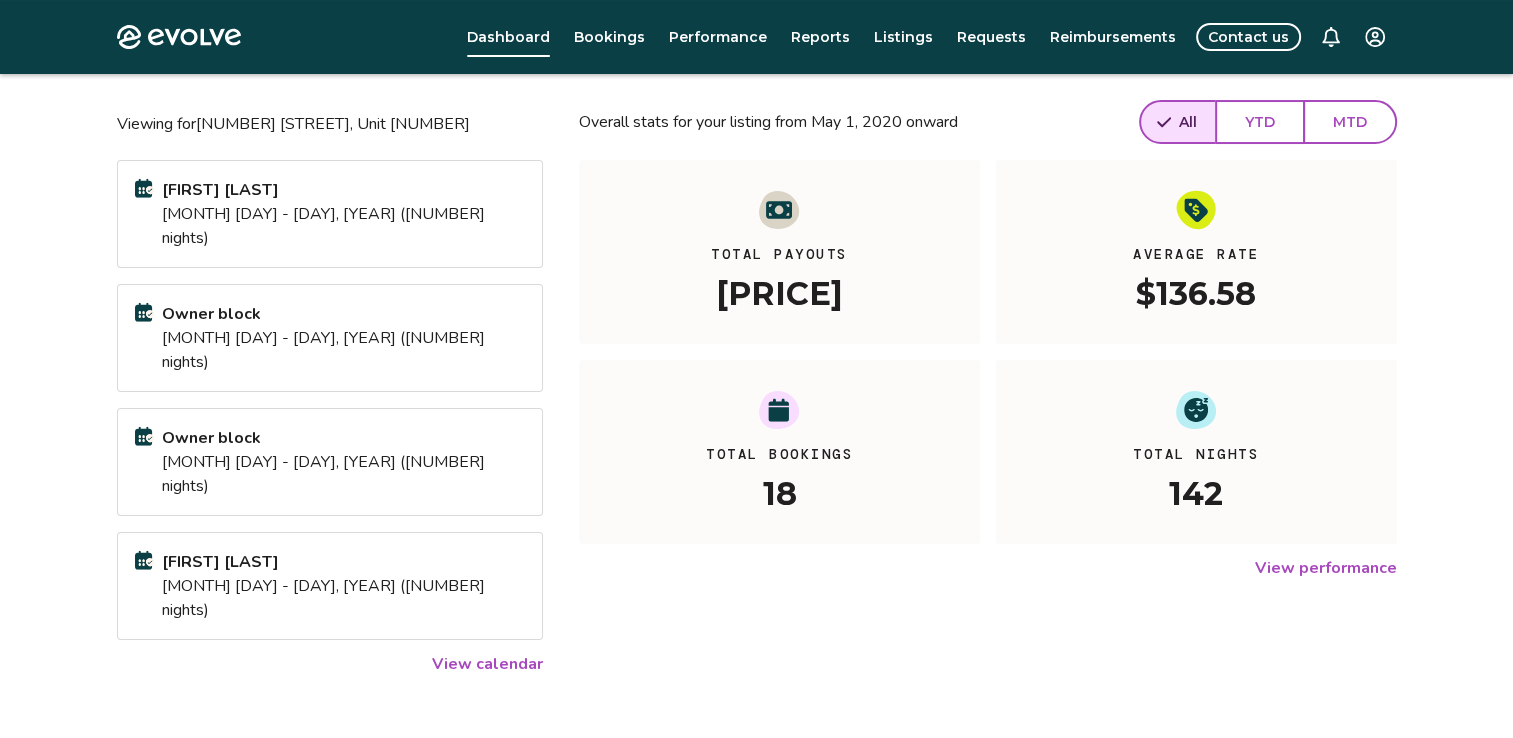 scroll, scrollTop: 199, scrollLeft: 0, axis: vertical 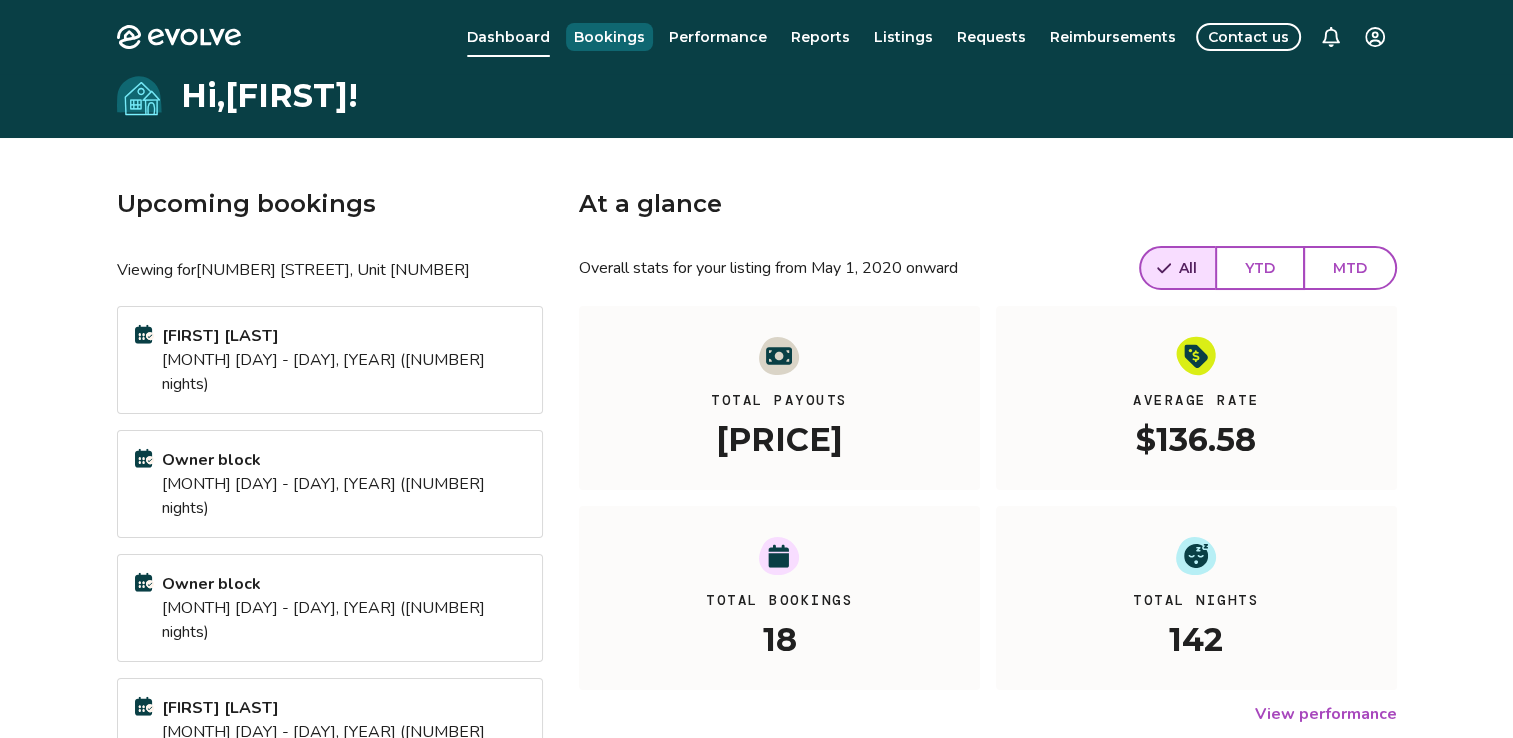 click on "Bookings" at bounding box center [609, 37] 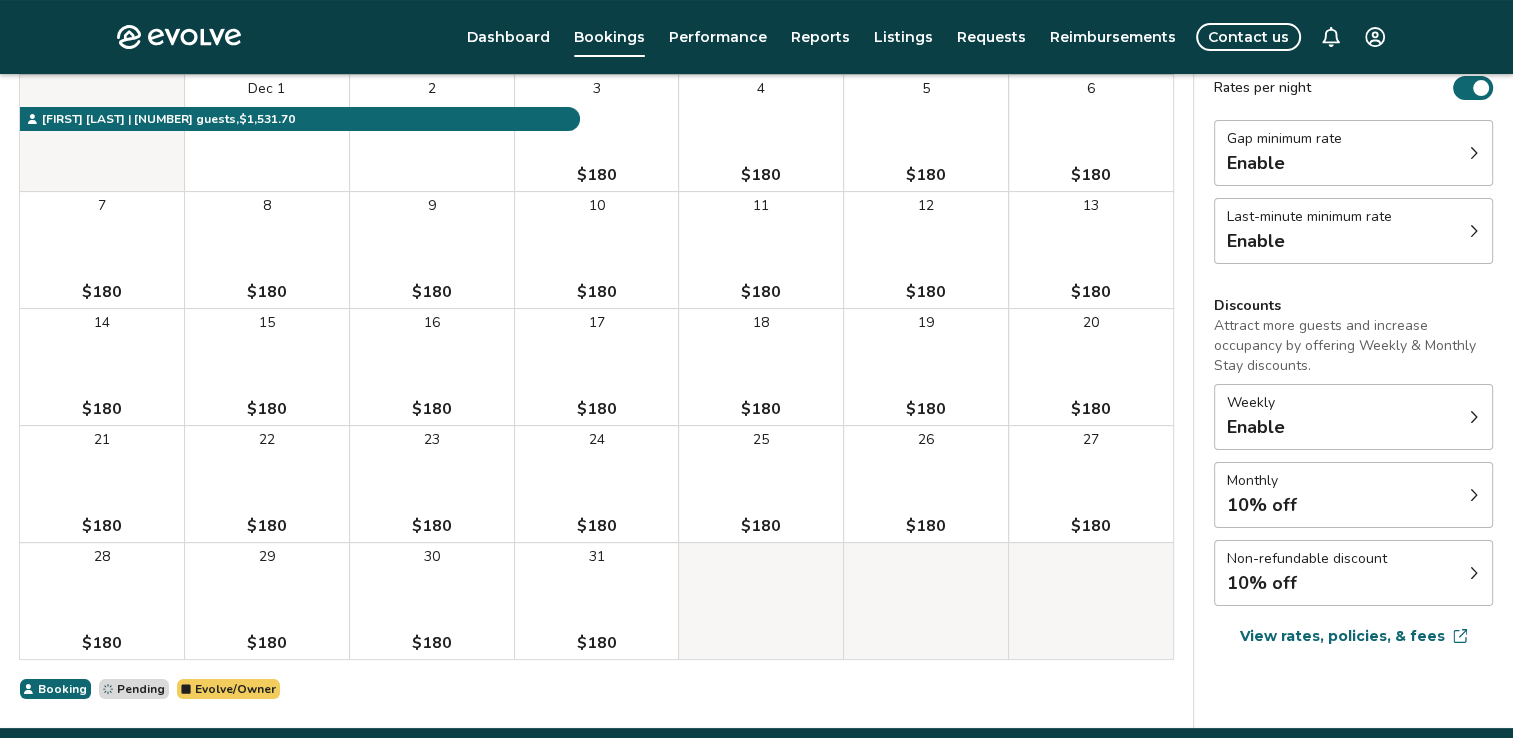 scroll, scrollTop: 296, scrollLeft: 0, axis: vertical 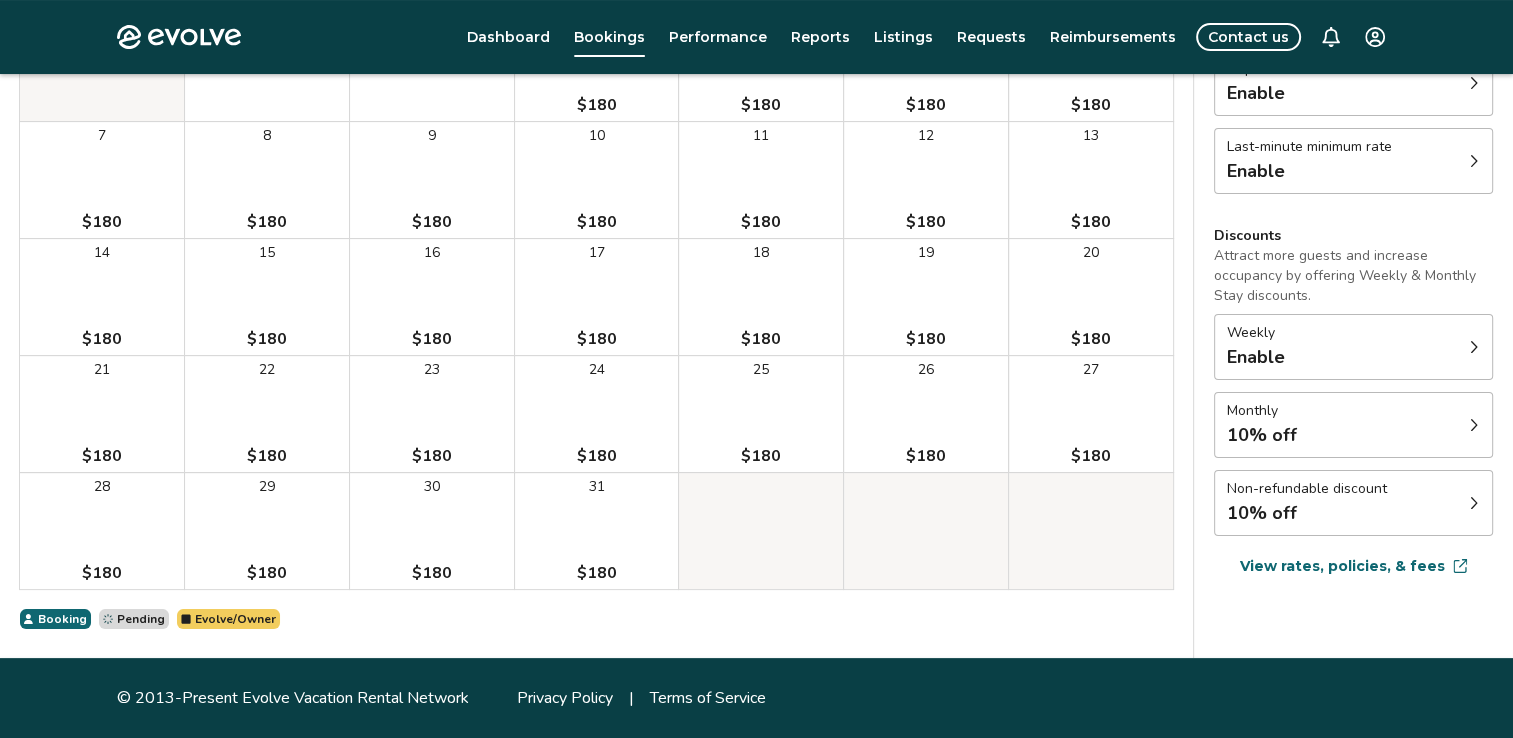 click on "Enable" at bounding box center [1309, 171] 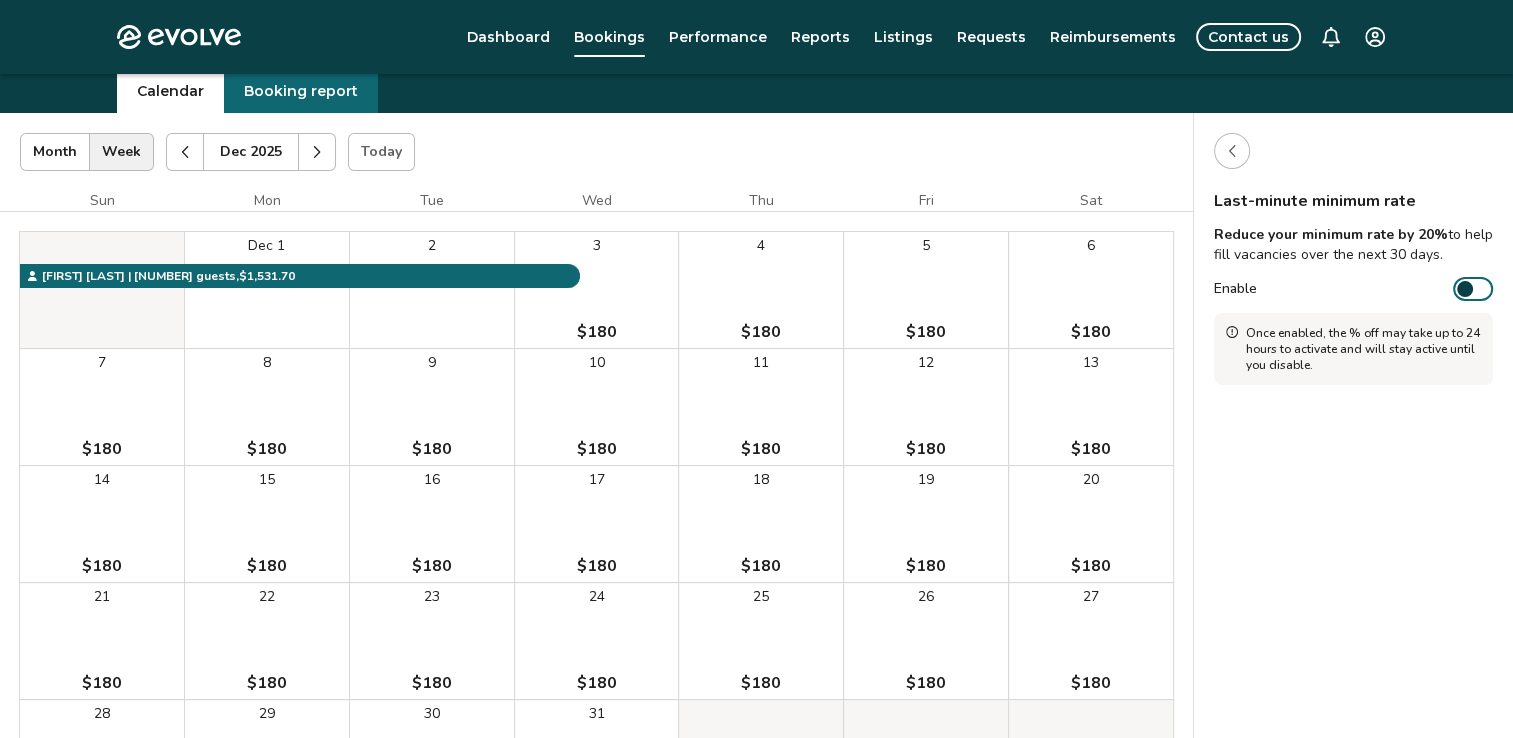 scroll, scrollTop: 56, scrollLeft: 0, axis: vertical 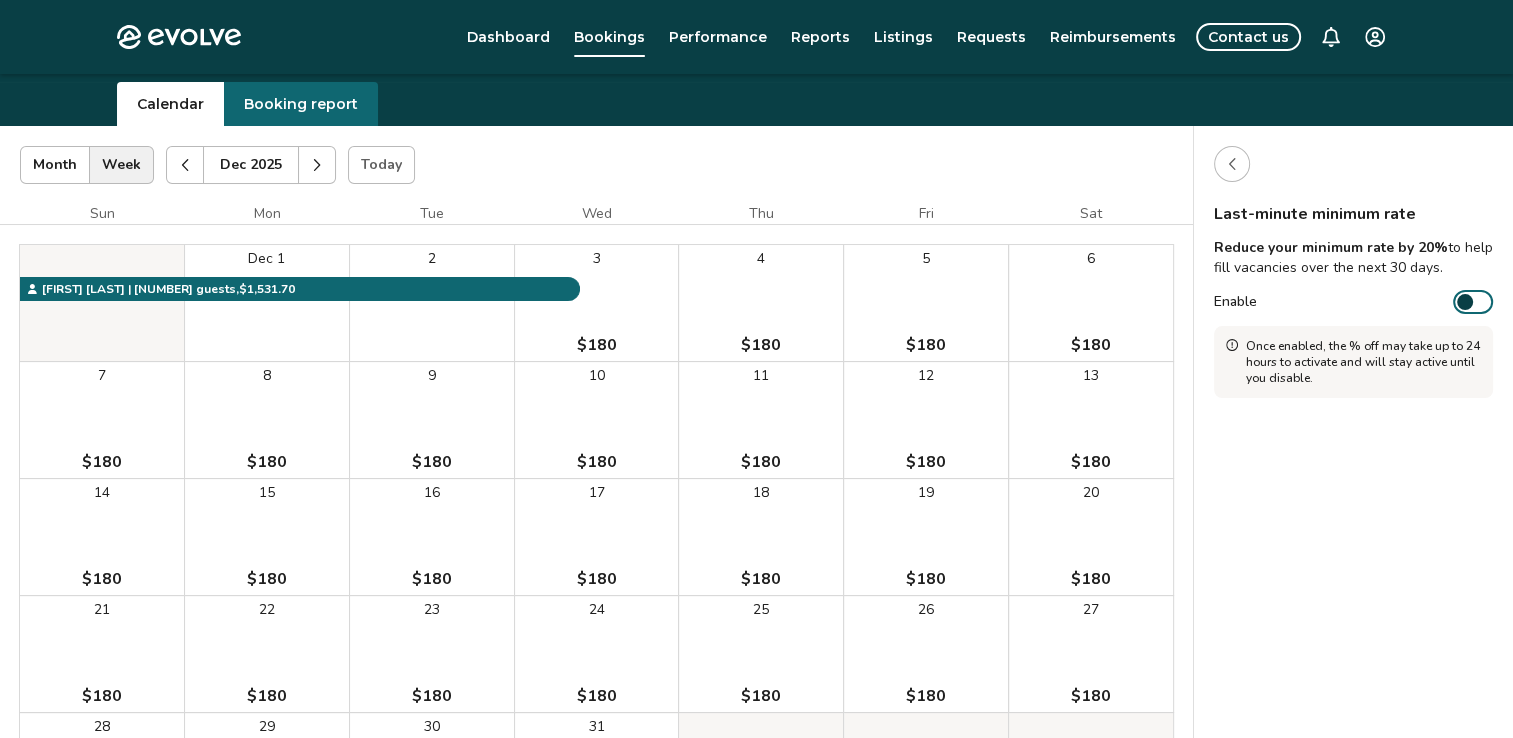 click at bounding box center (1232, 164) 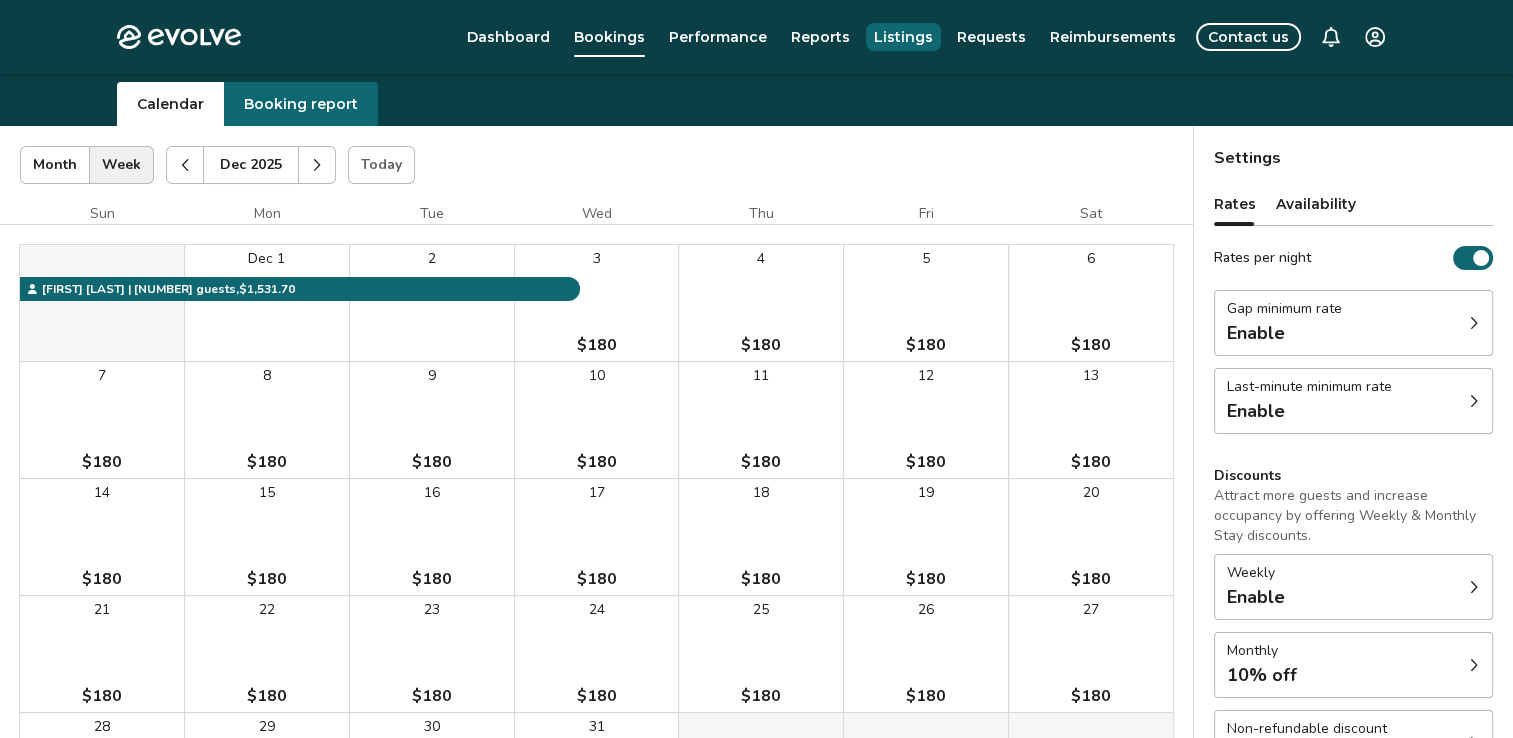 click on "Listings" at bounding box center (903, 37) 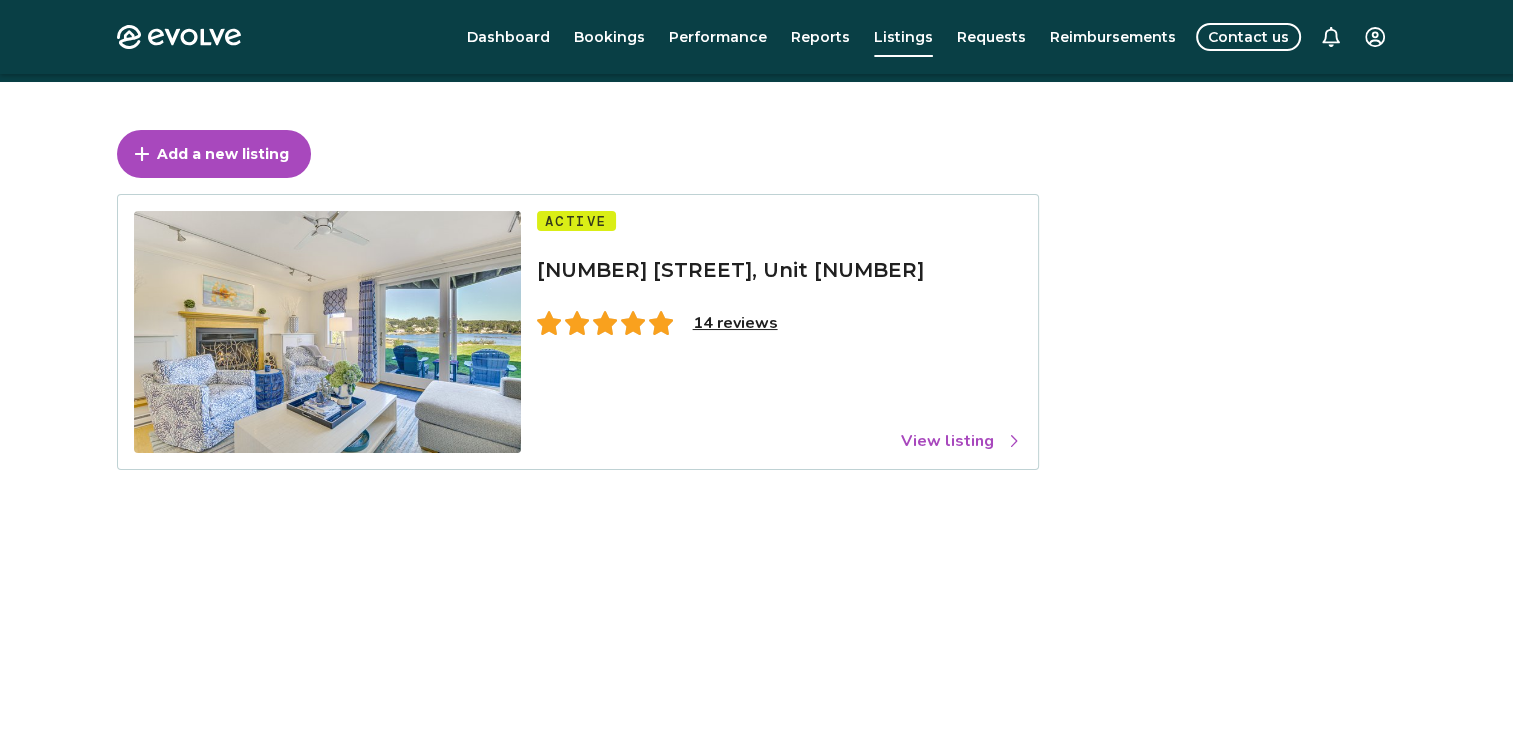 click on "View listing" at bounding box center [961, 441] 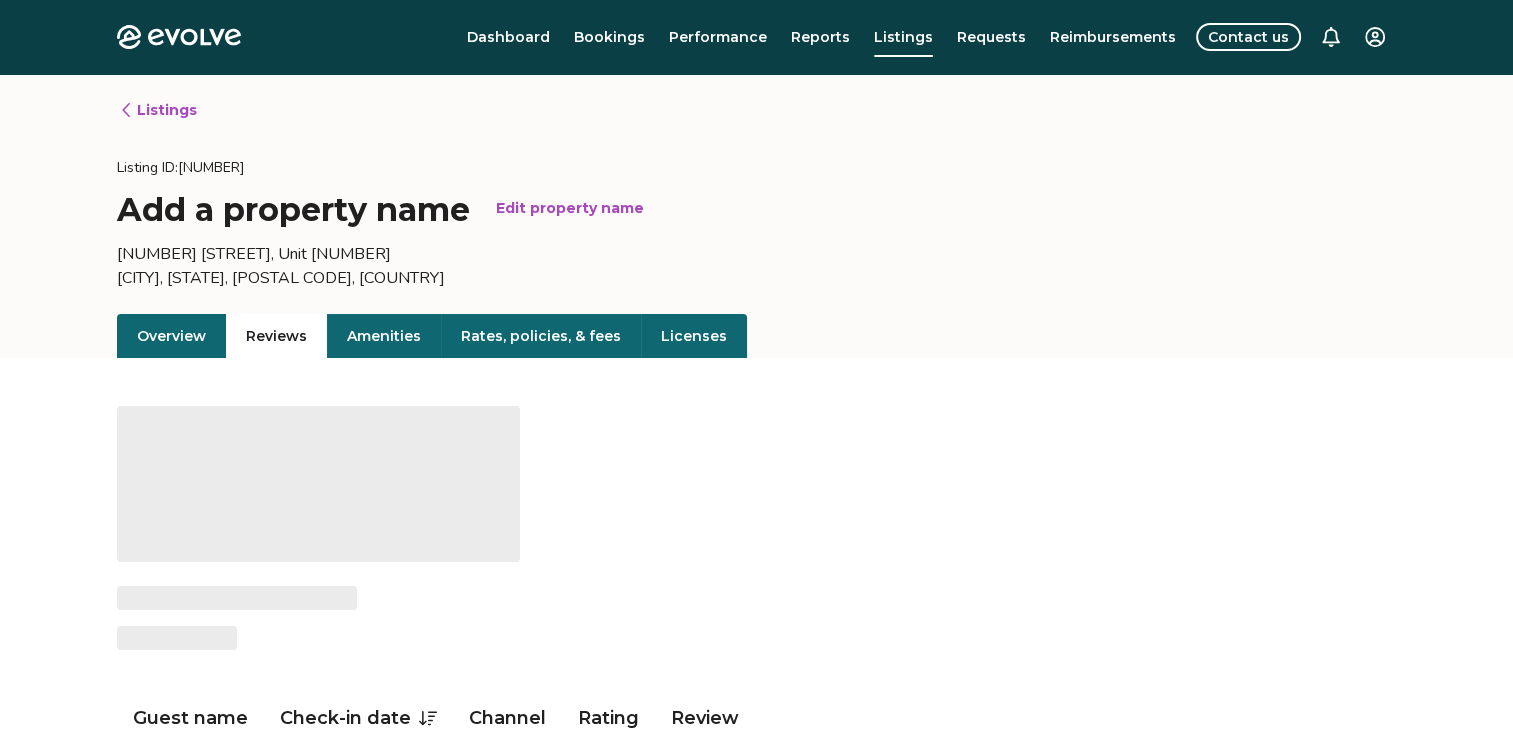 click on "Reviews" at bounding box center (276, 336) 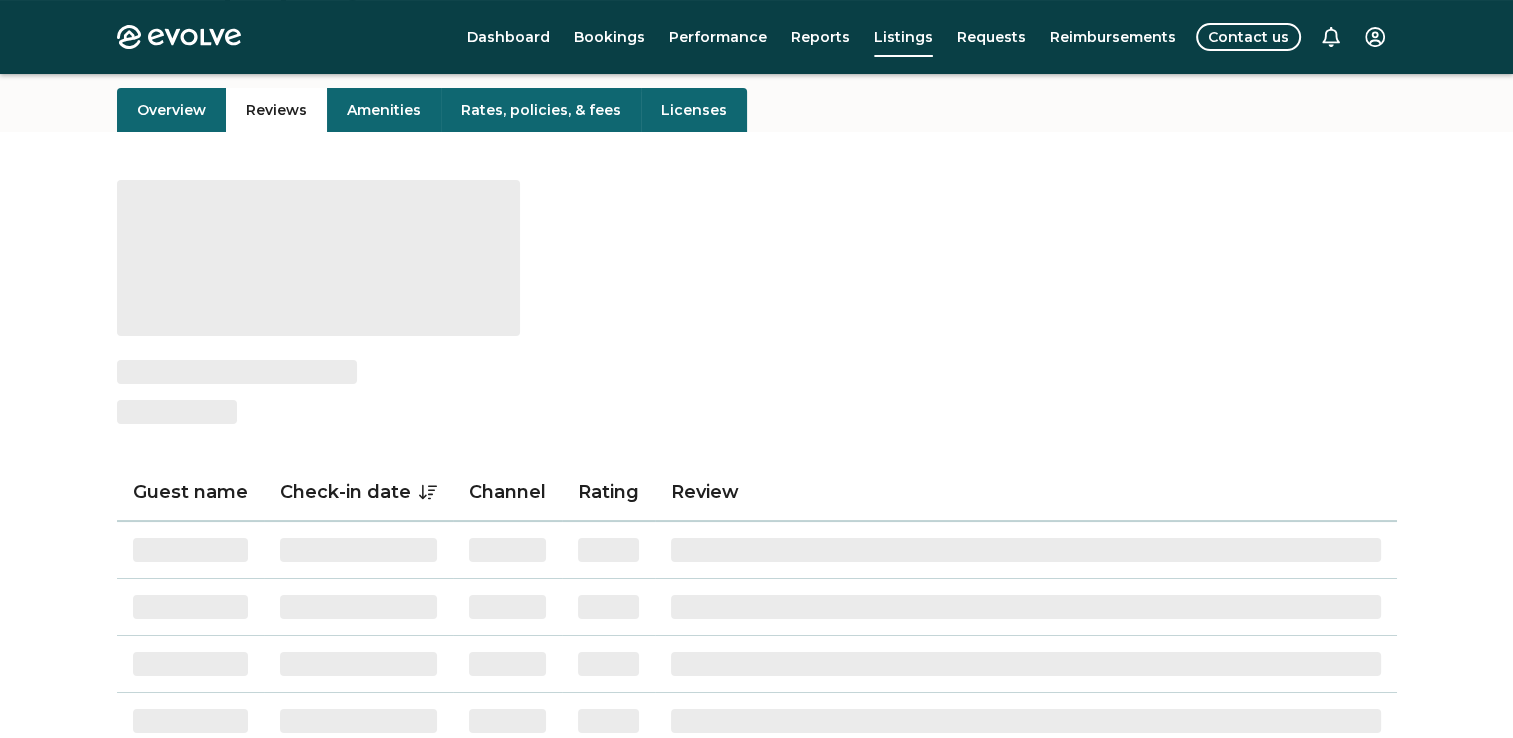 scroll, scrollTop: 399, scrollLeft: 0, axis: vertical 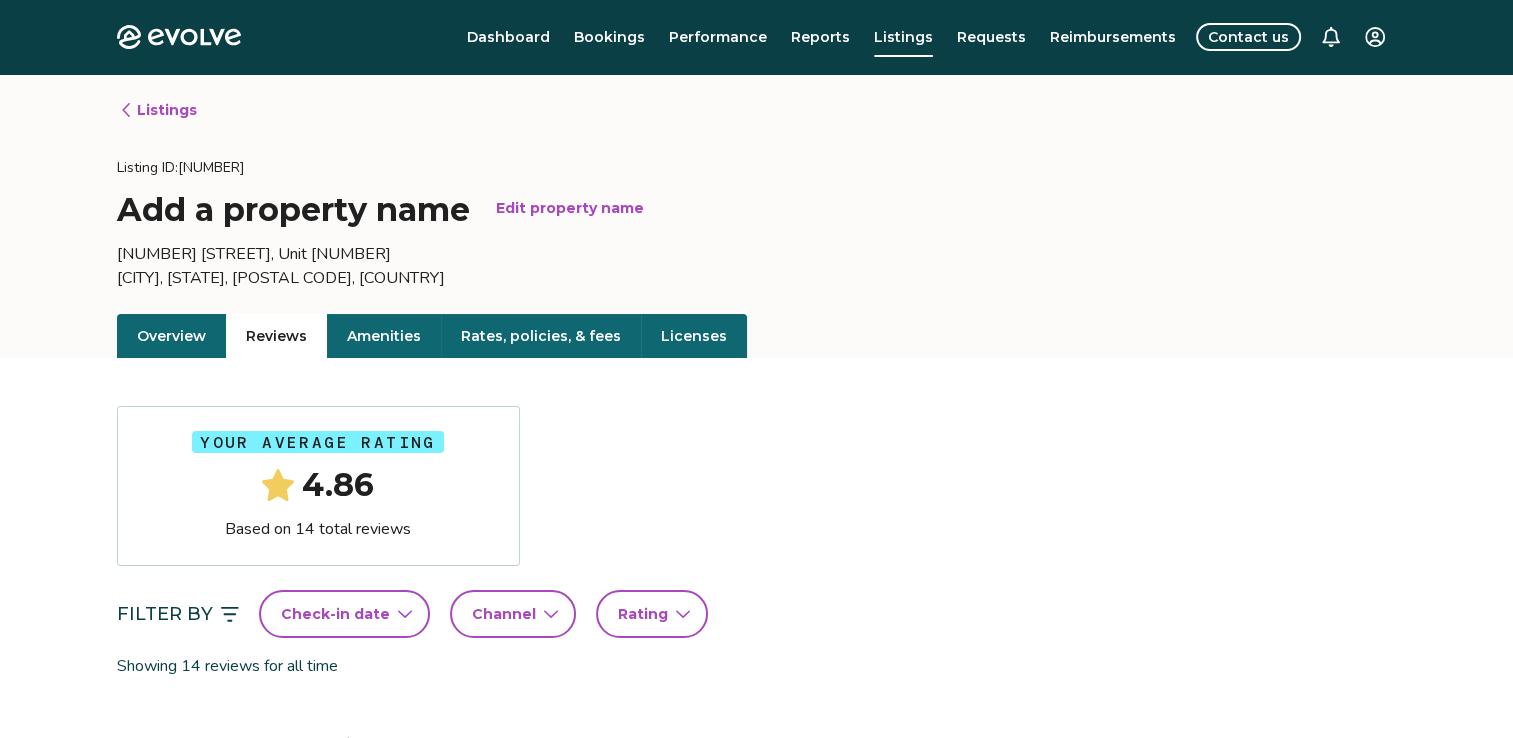 click on "Channel" at bounding box center [504, 614] 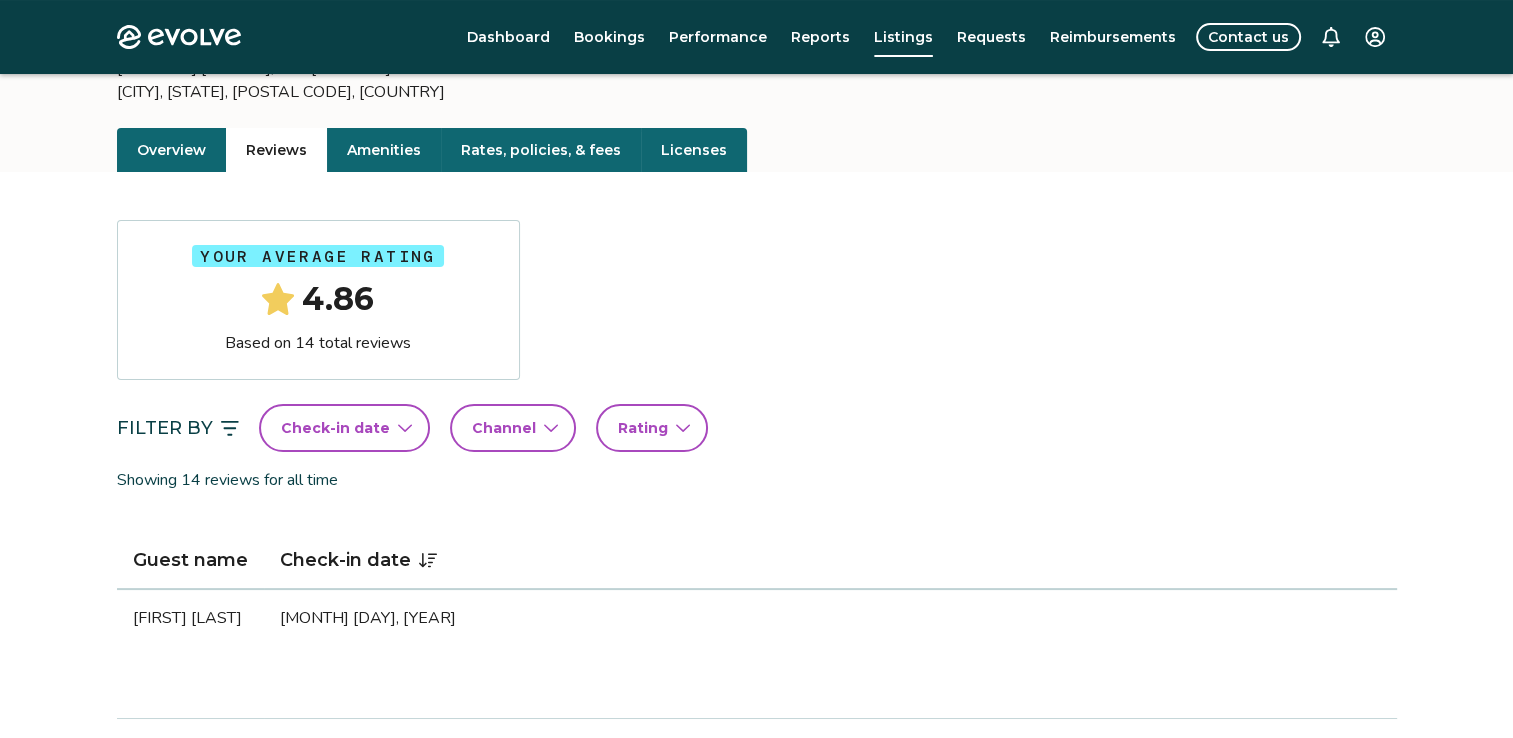 scroll, scrollTop: 239, scrollLeft: 0, axis: vertical 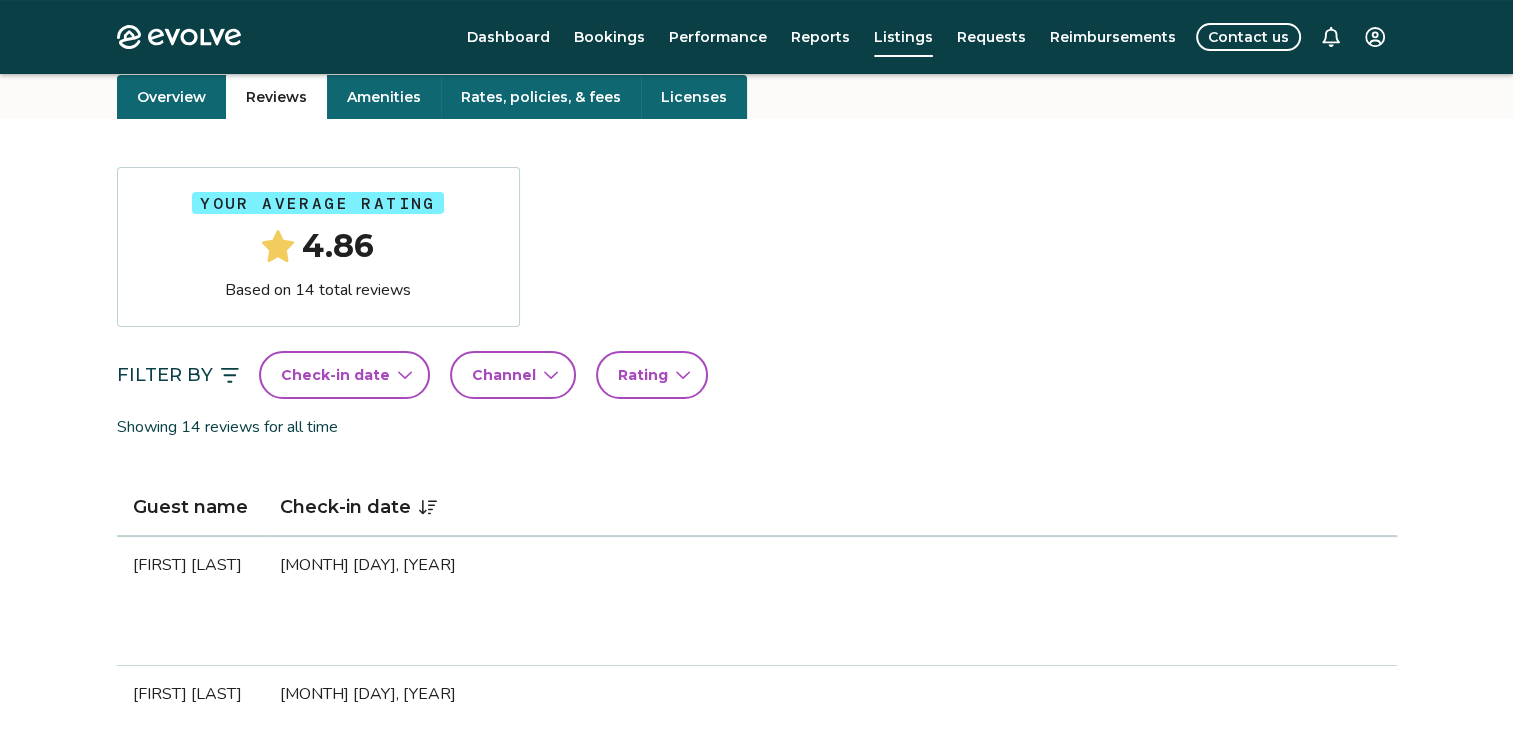 click 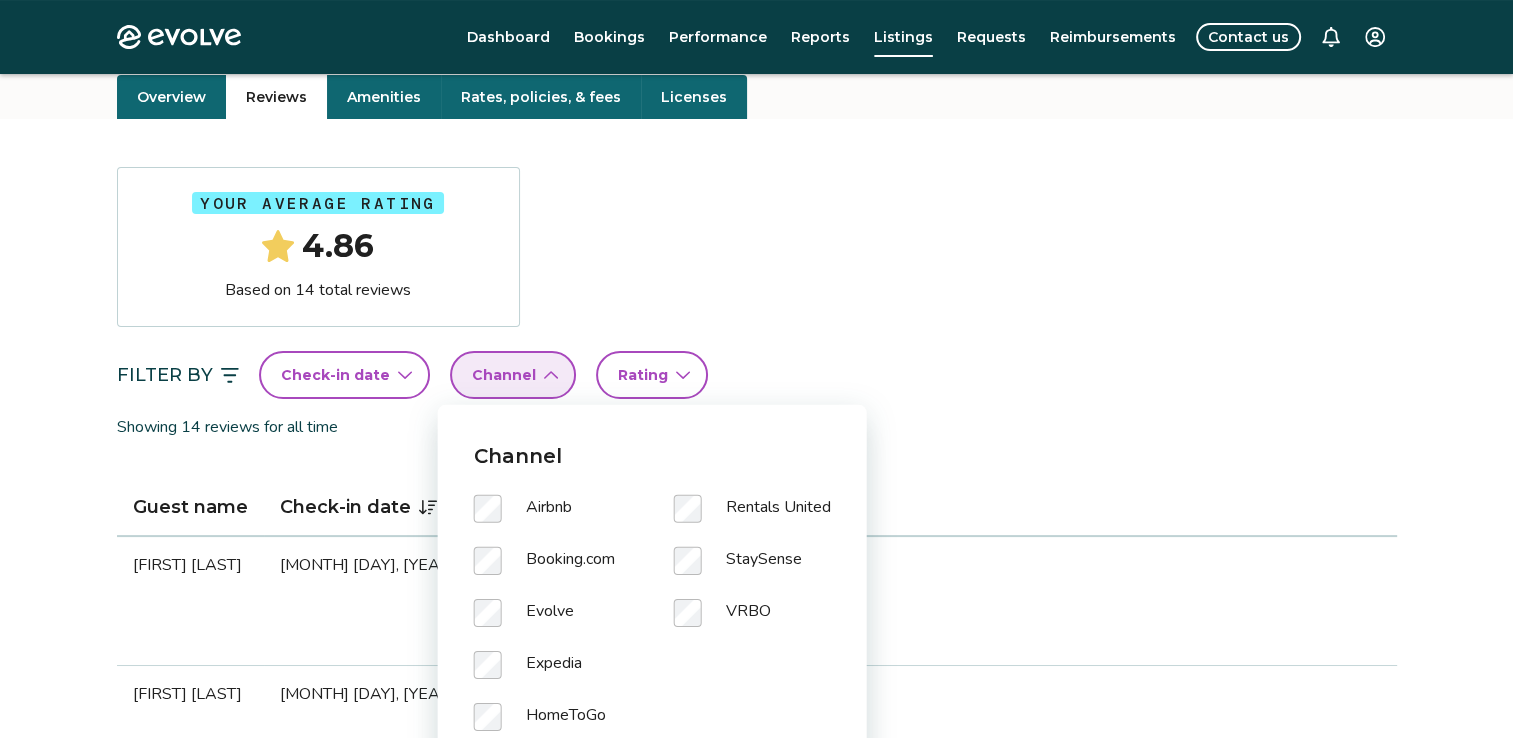 click 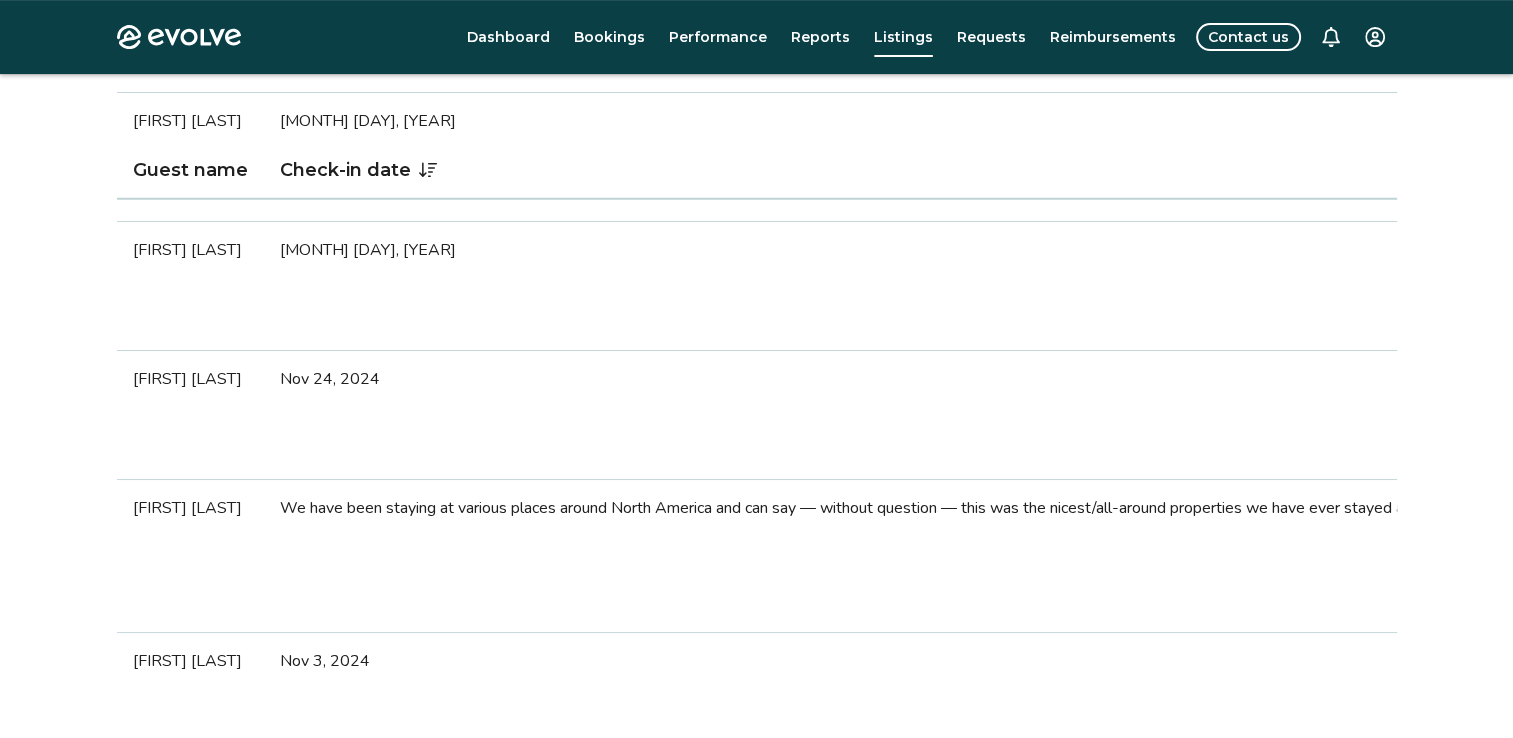 scroll, scrollTop: 877, scrollLeft: 0, axis: vertical 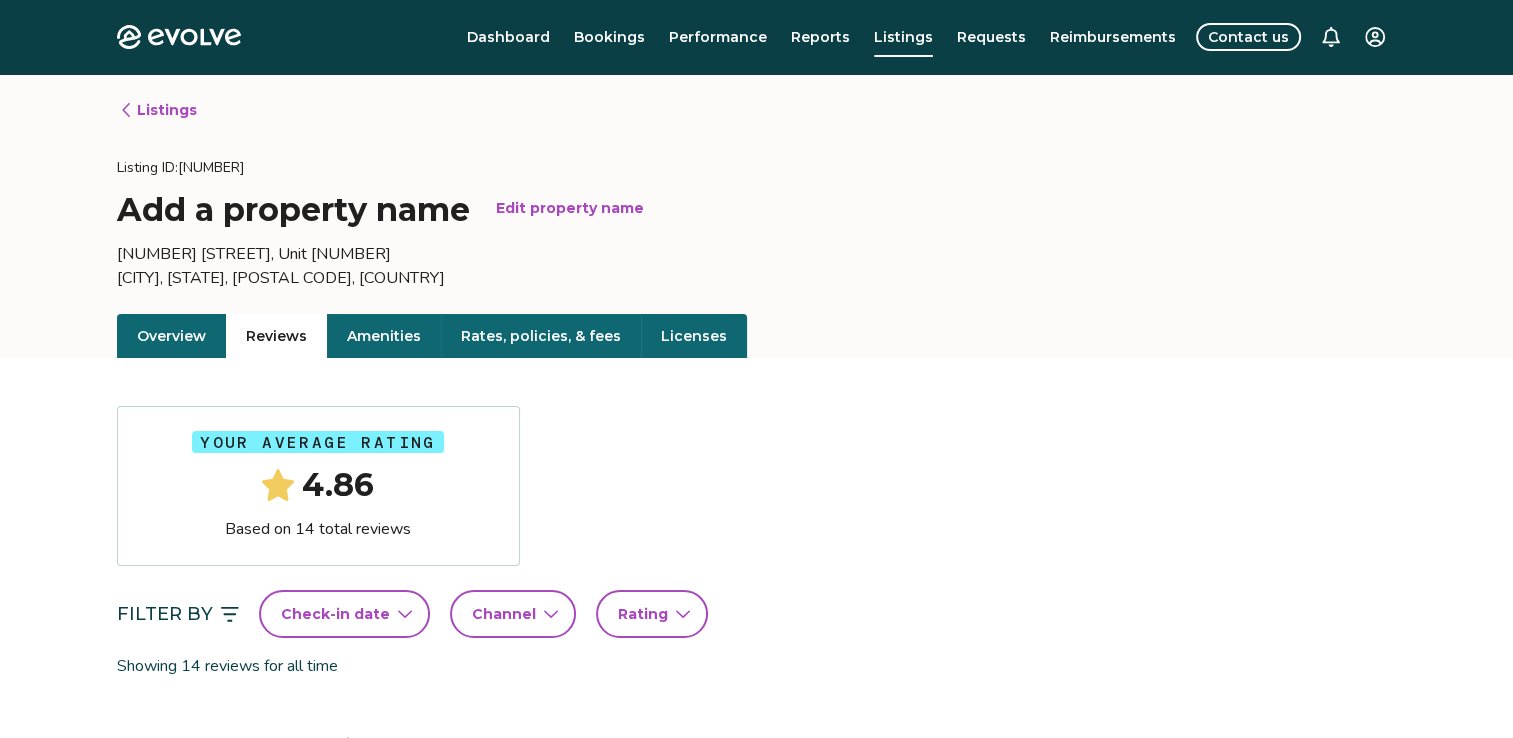 click on "Rates, policies, & fees" at bounding box center (541, 336) 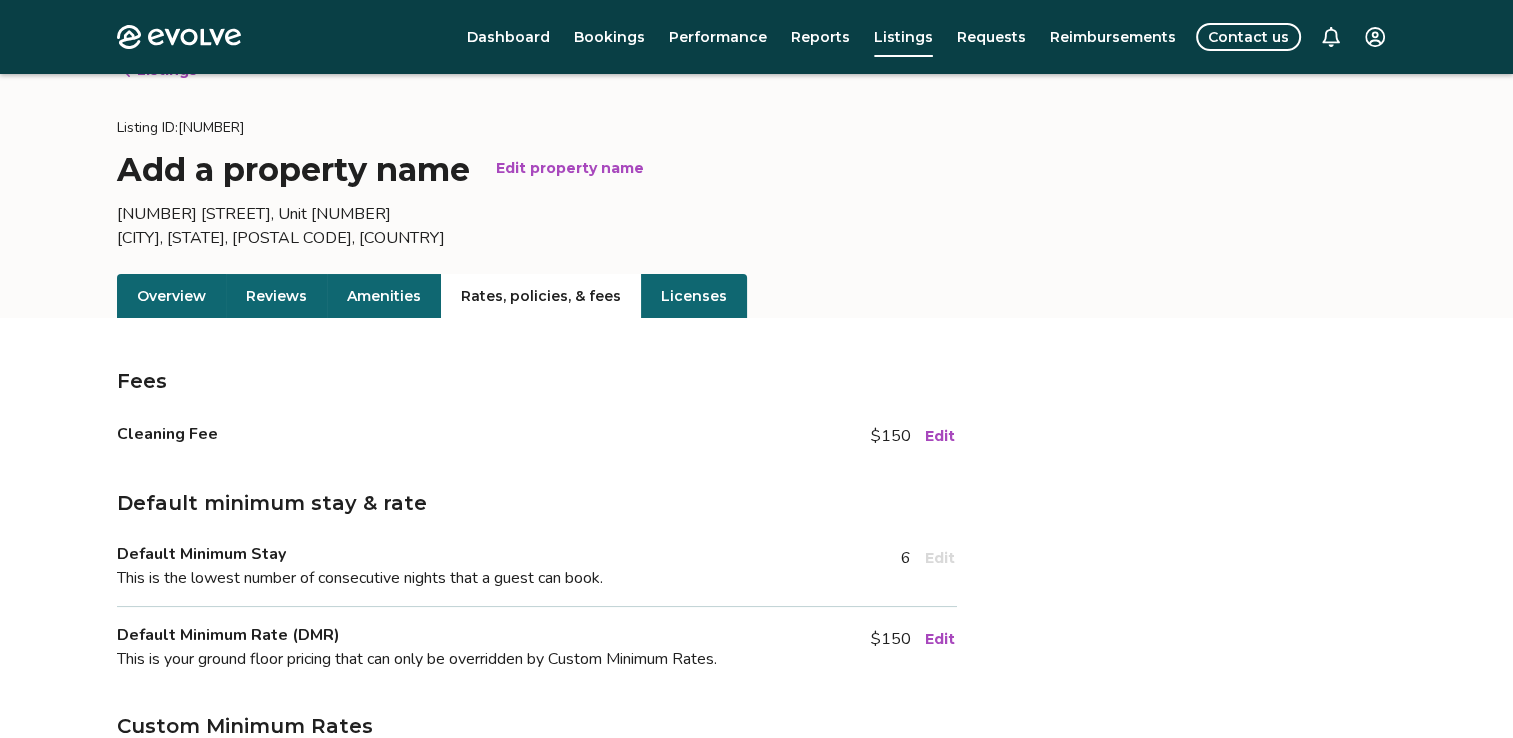 scroll, scrollTop: 226, scrollLeft: 0, axis: vertical 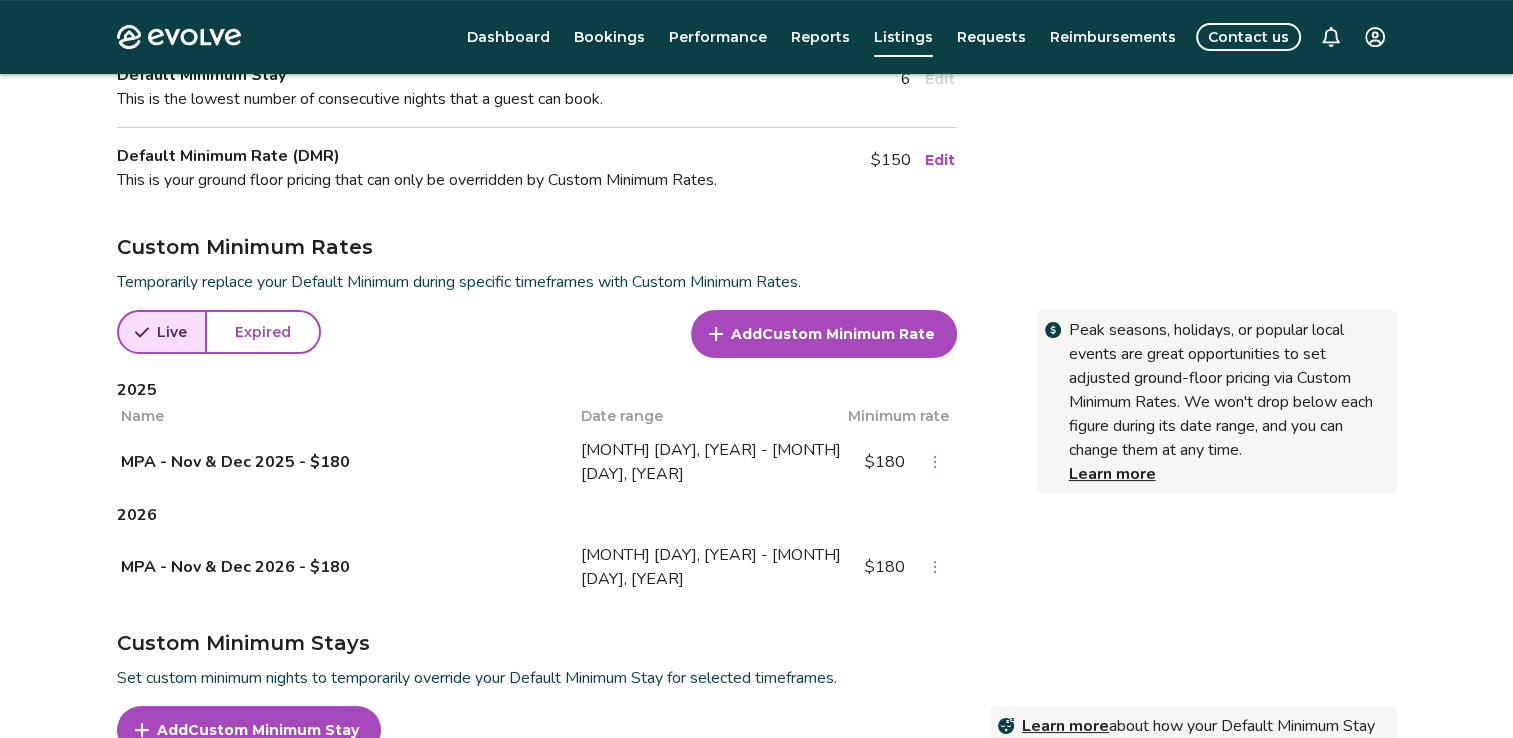 click on "Custom Minimum Rate" at bounding box center (848, 334) 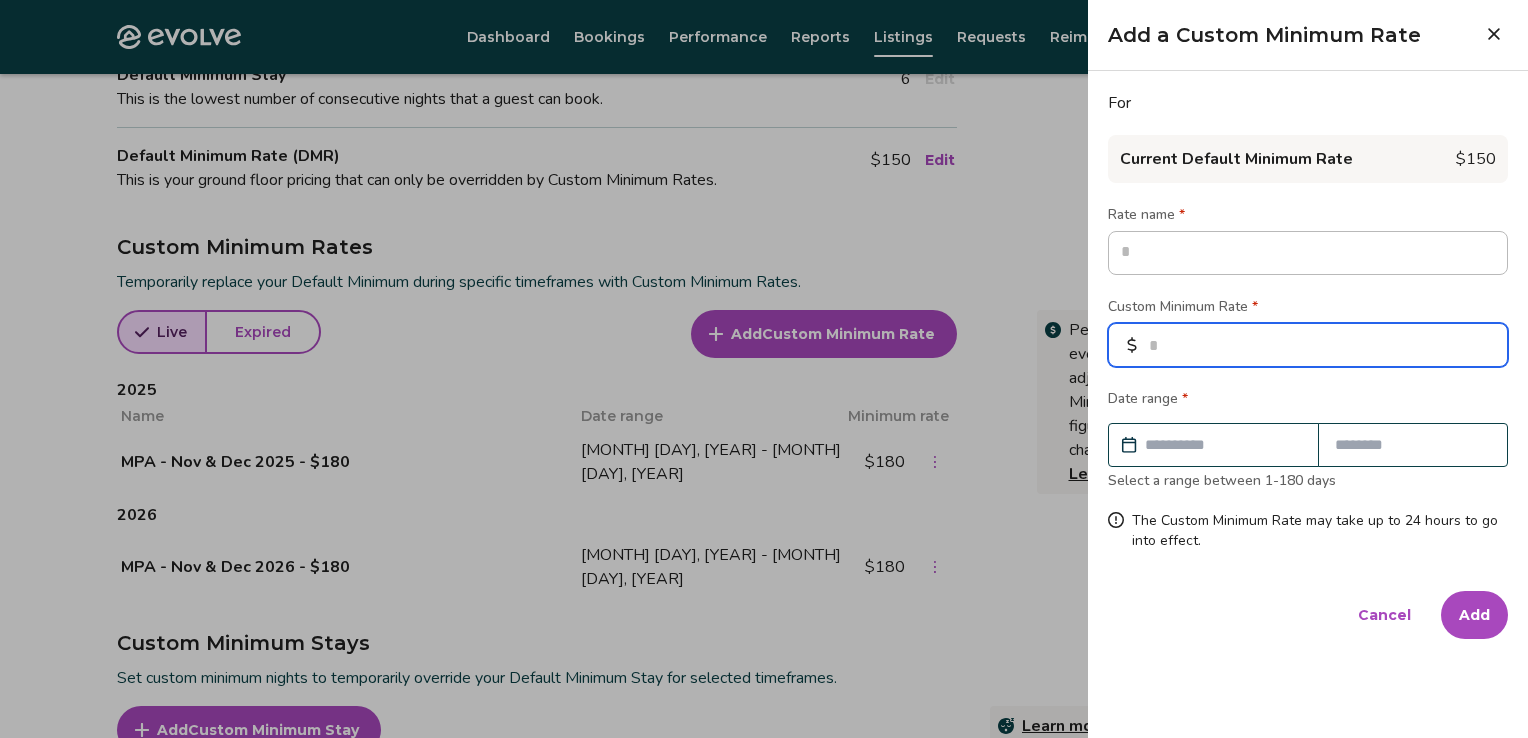 click at bounding box center [1308, 345] 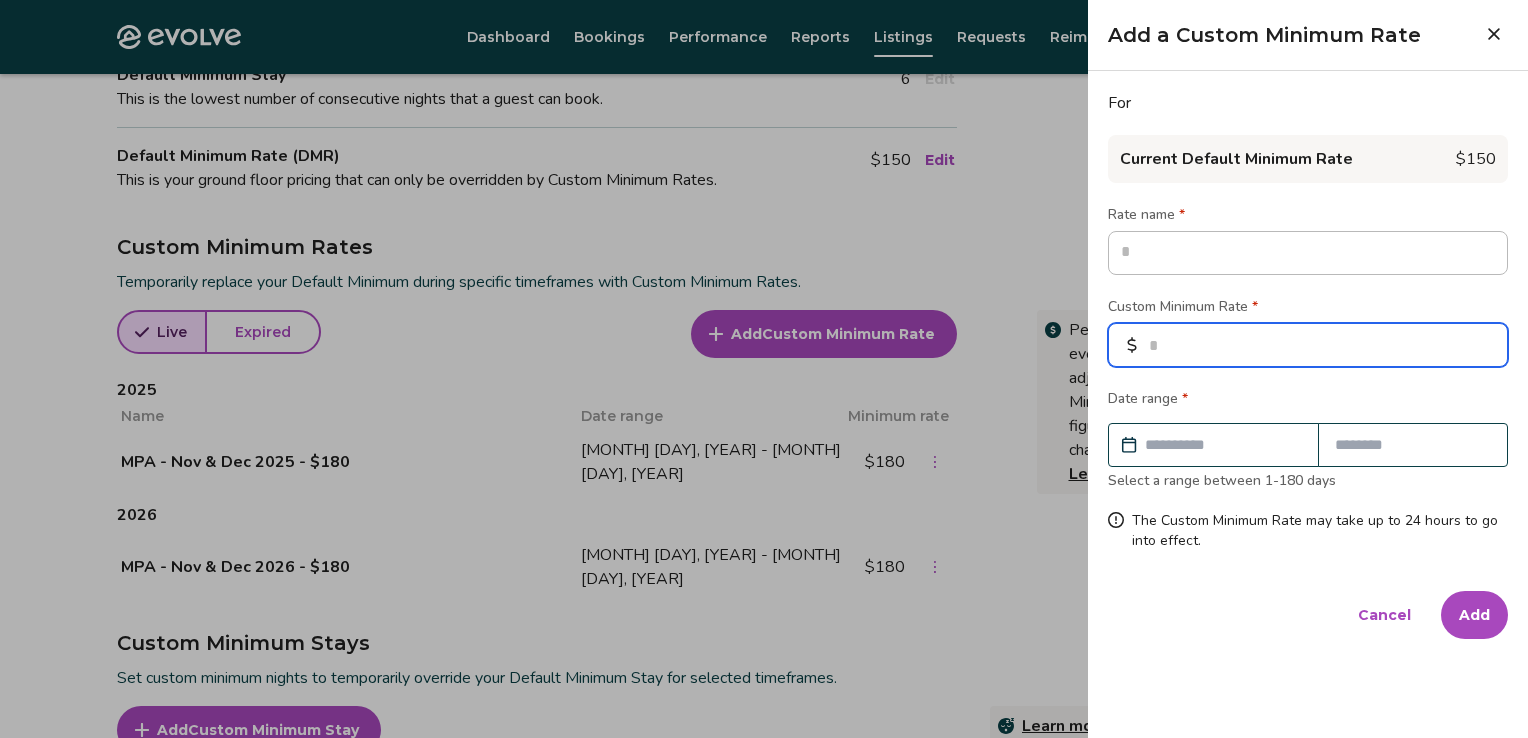 type on "*" 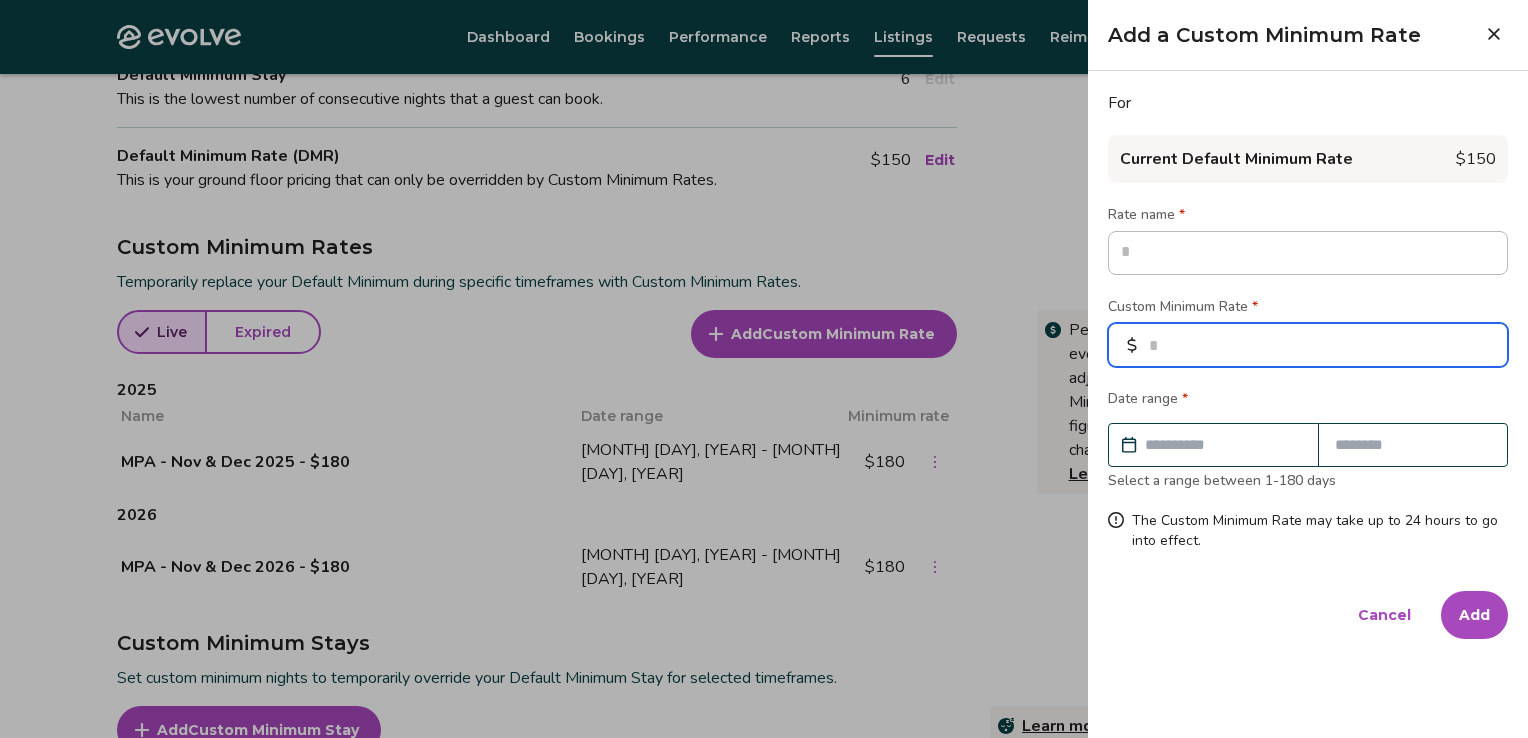 type on "*" 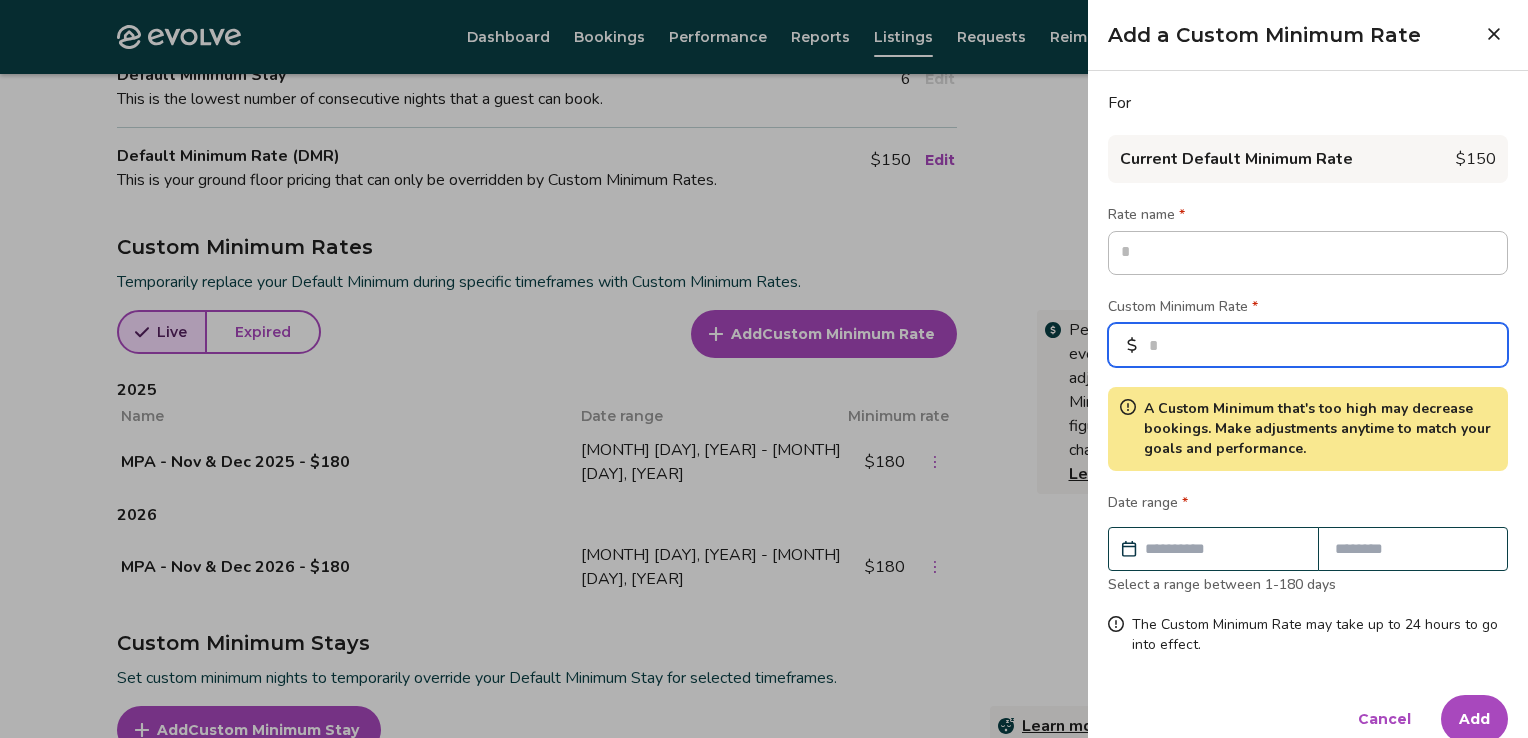 type on "***" 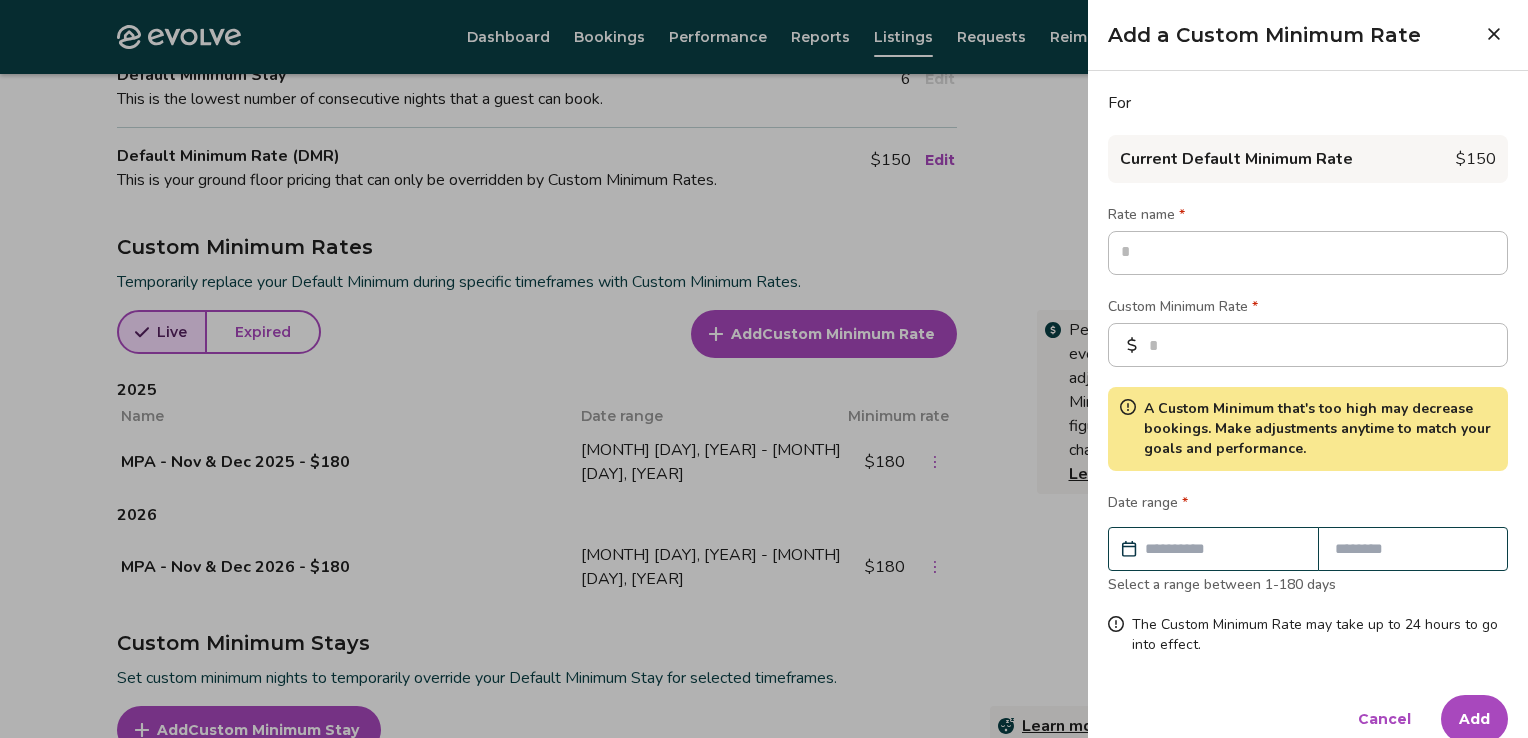 click at bounding box center (1223, 549) 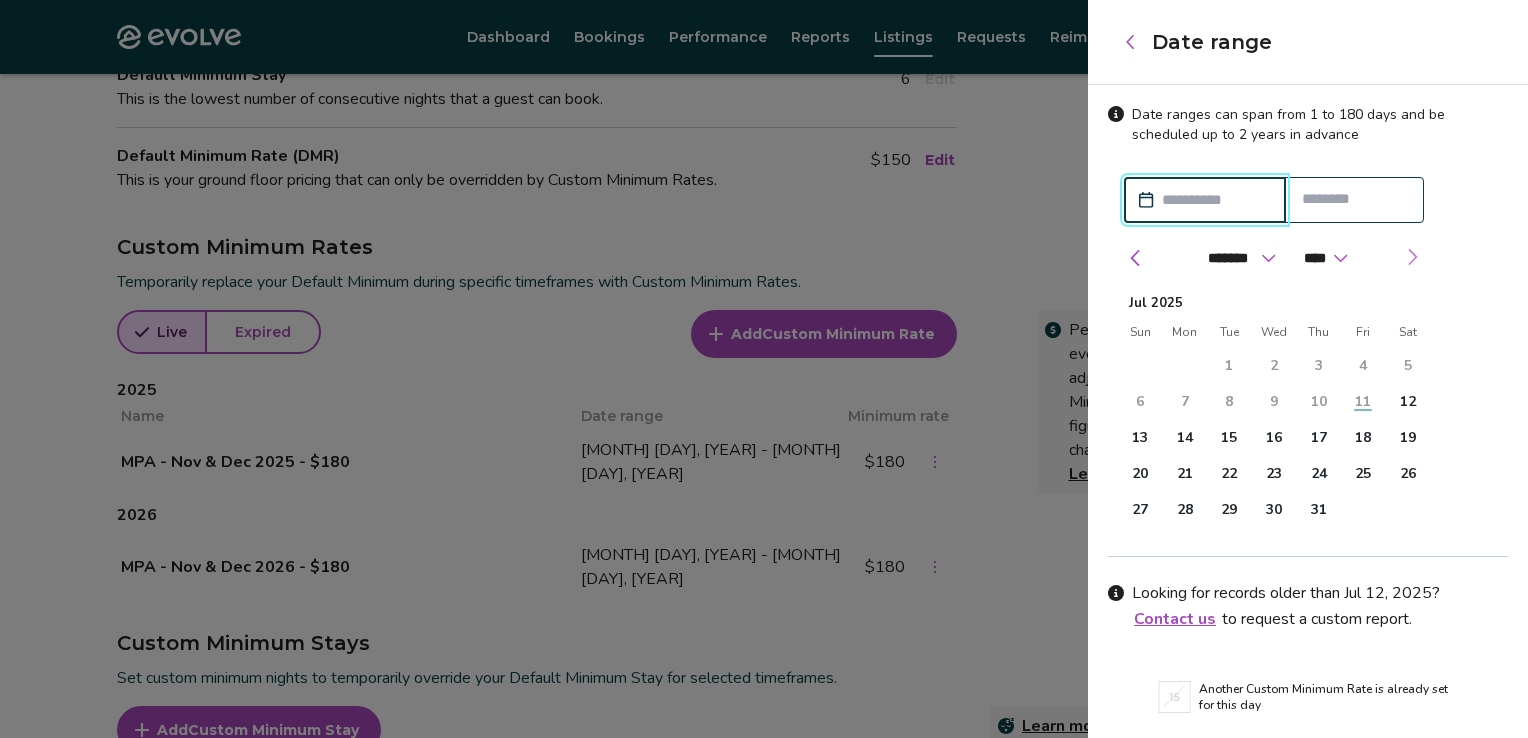 click at bounding box center [1412, 257] 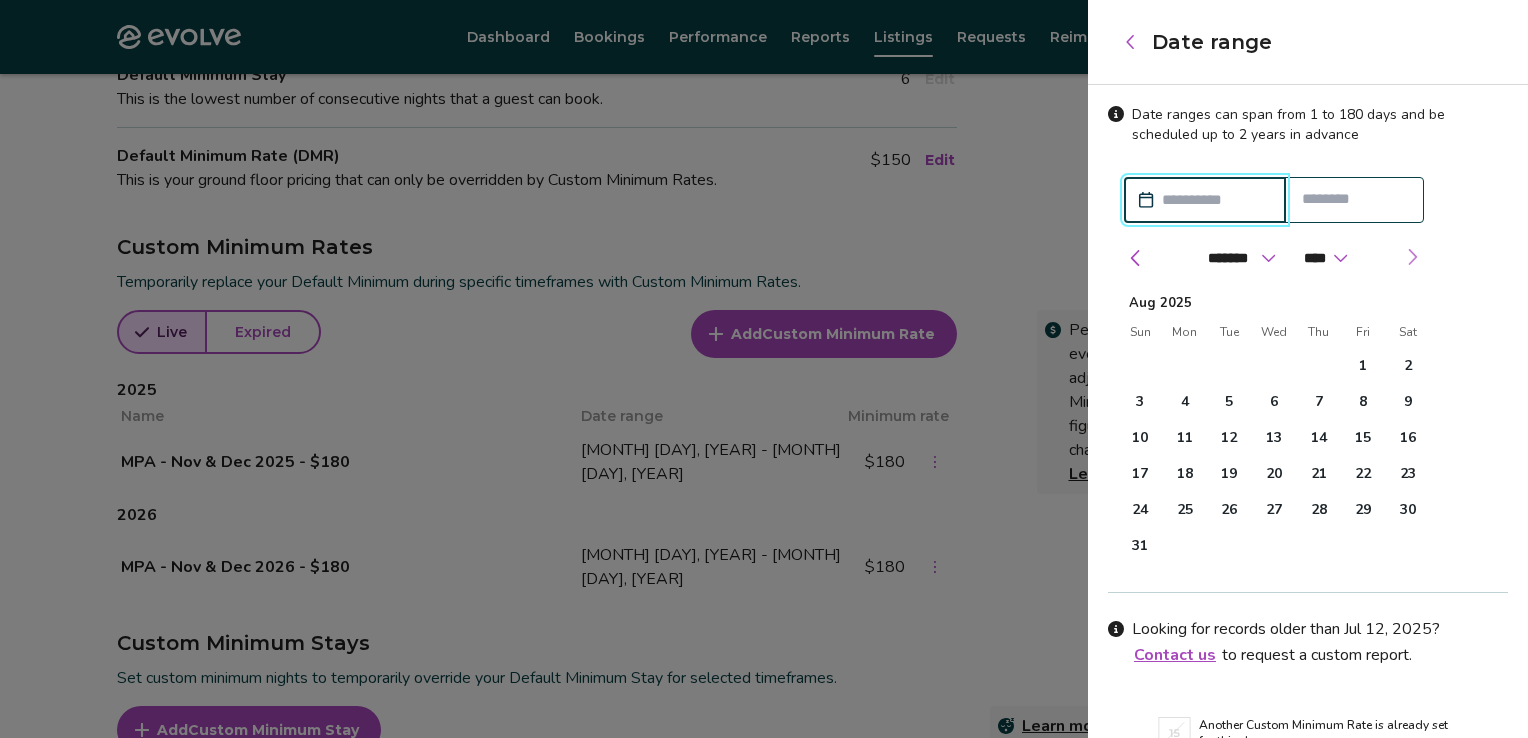 click at bounding box center [1412, 257] 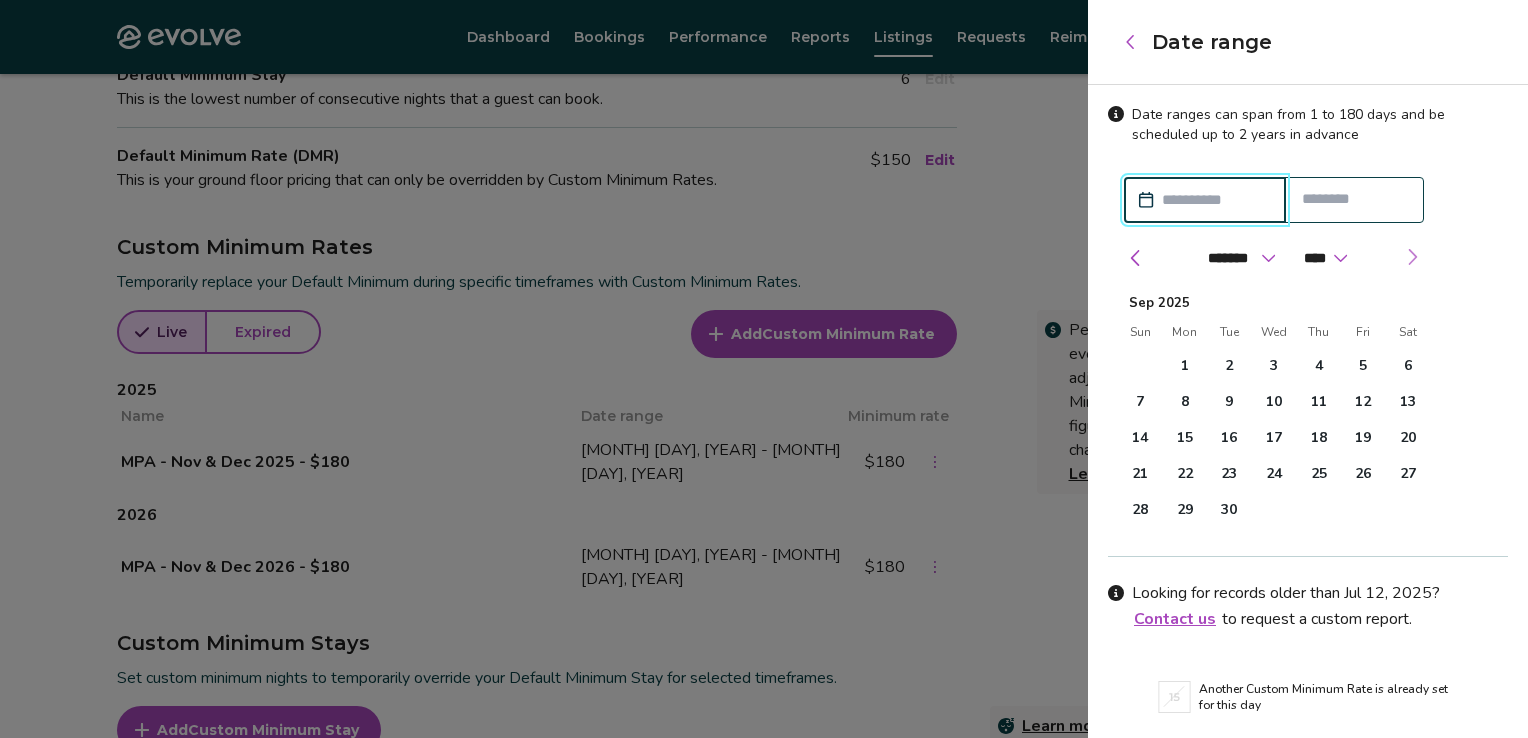 click at bounding box center (1412, 257) 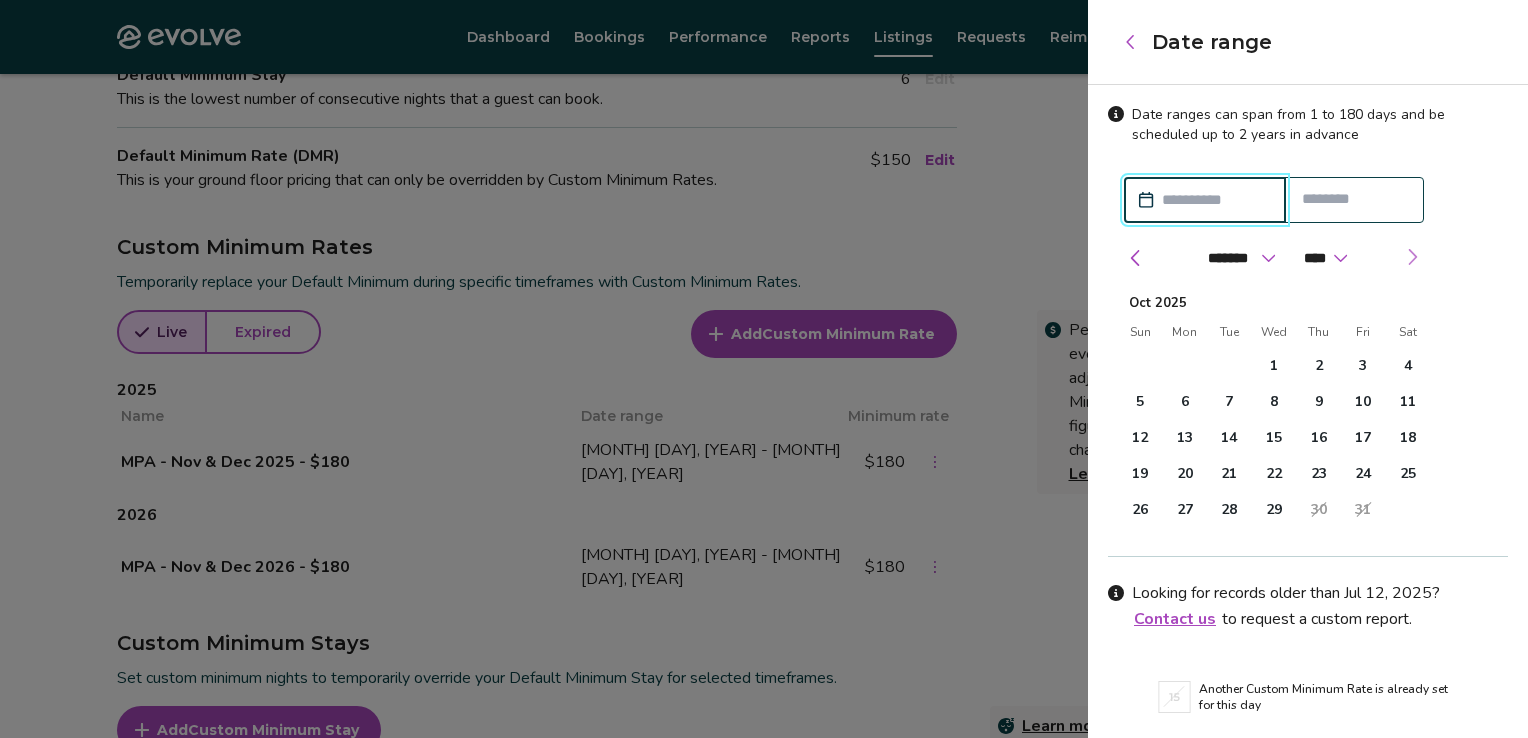 click at bounding box center [1412, 257] 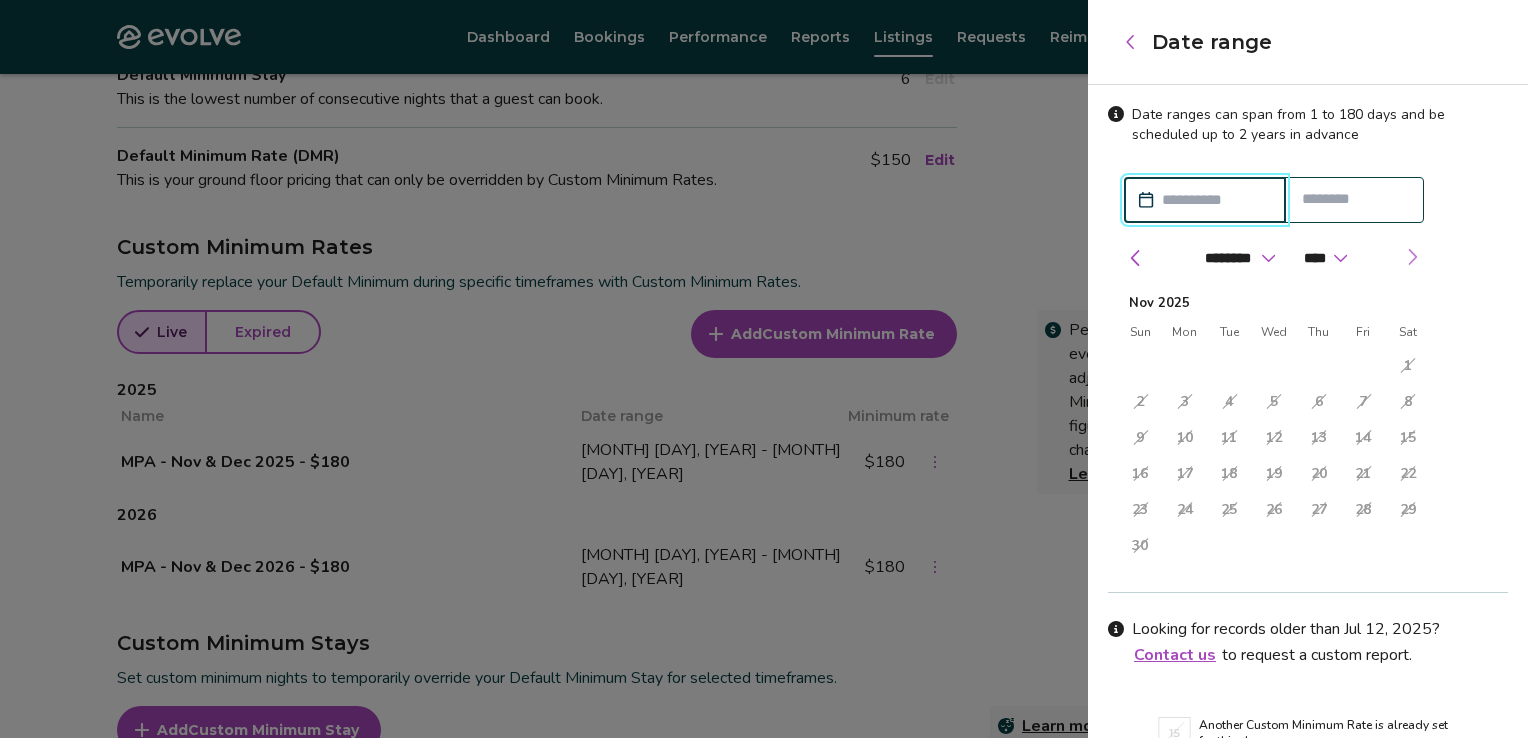 click at bounding box center (1412, 257) 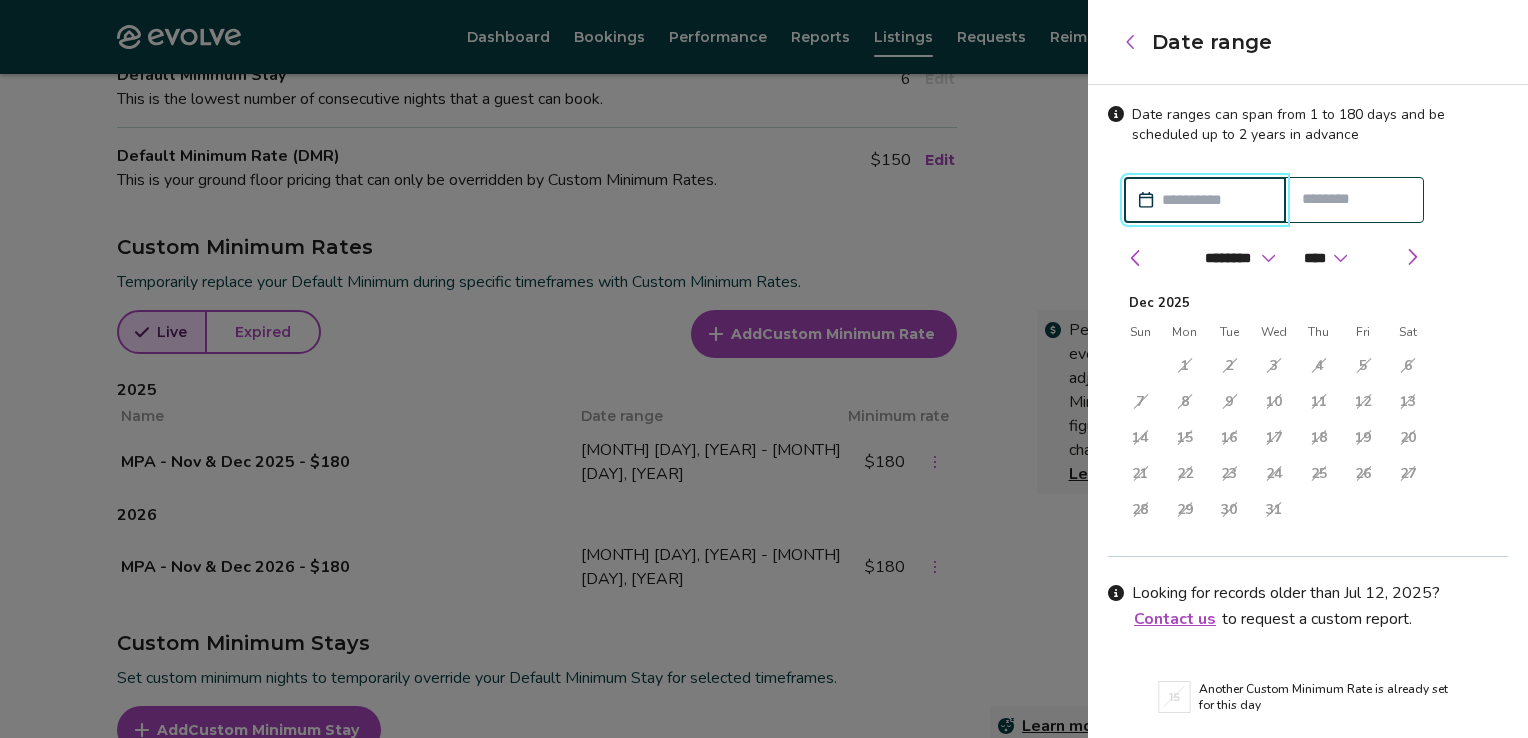 click at bounding box center [1215, 200] 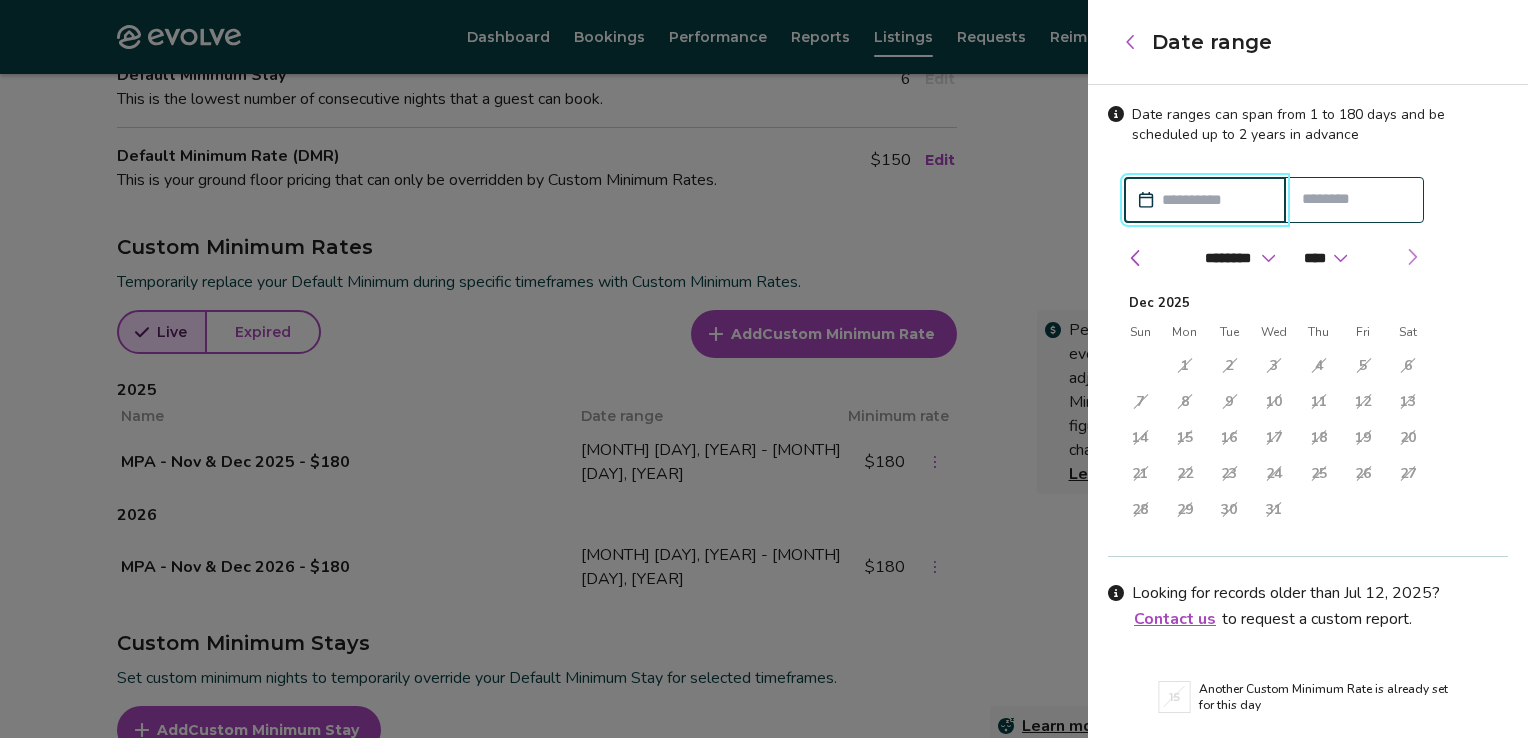 click at bounding box center (1412, 257) 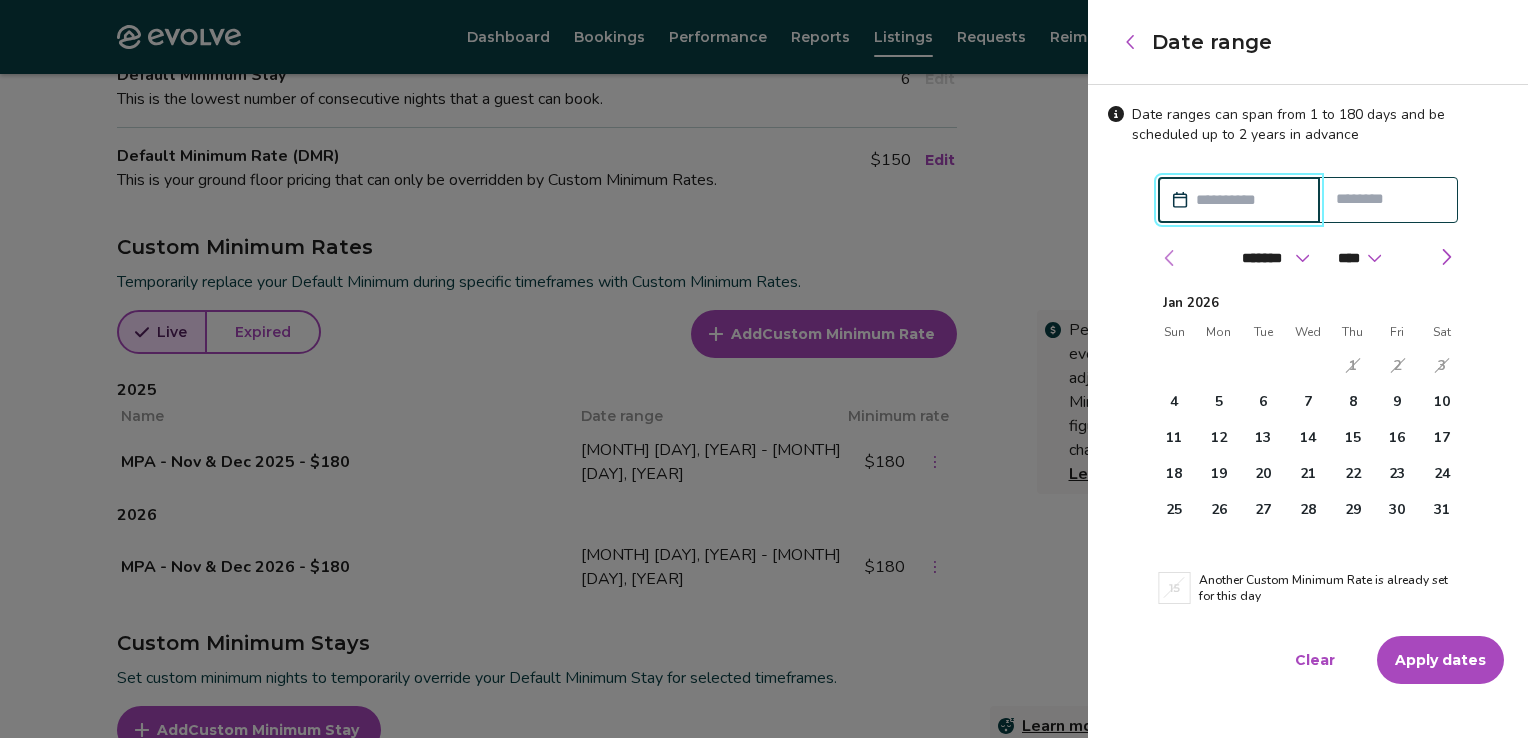 click at bounding box center (1170, 258) 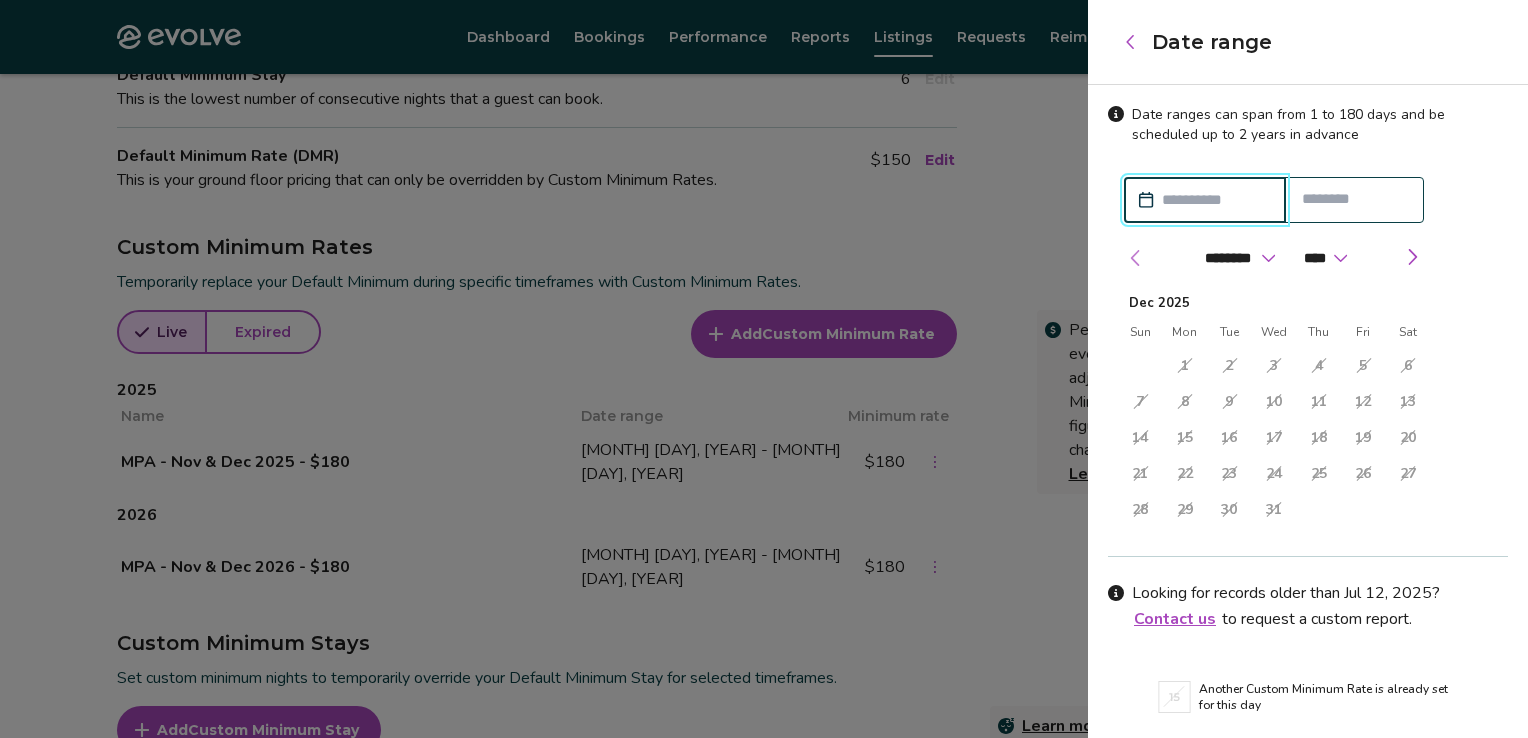 click on "******* ******** ***** ***** *** **** **** ****** ********* ******* ******** ******** **** **** ****" at bounding box center (1274, 258) 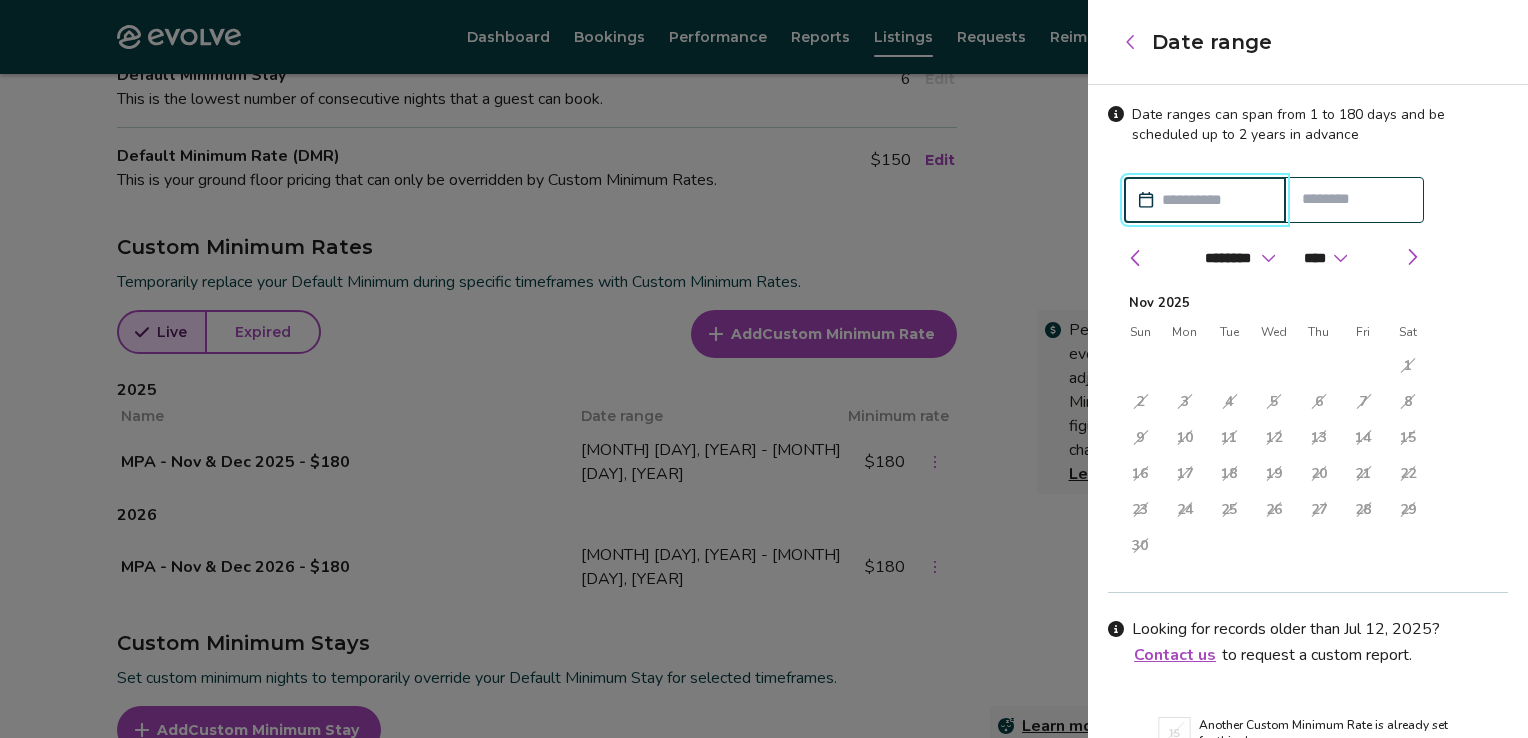 click 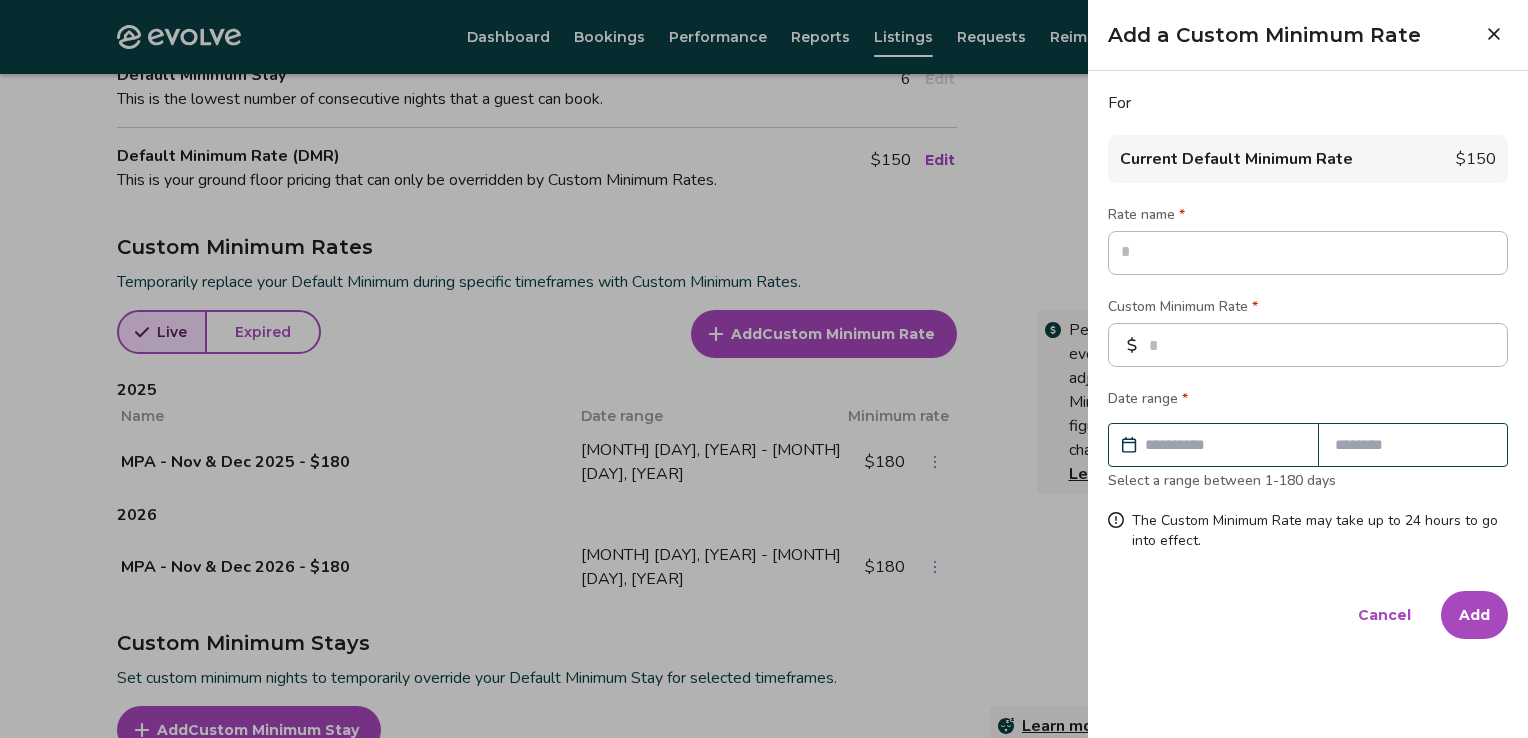 click at bounding box center [764, 369] 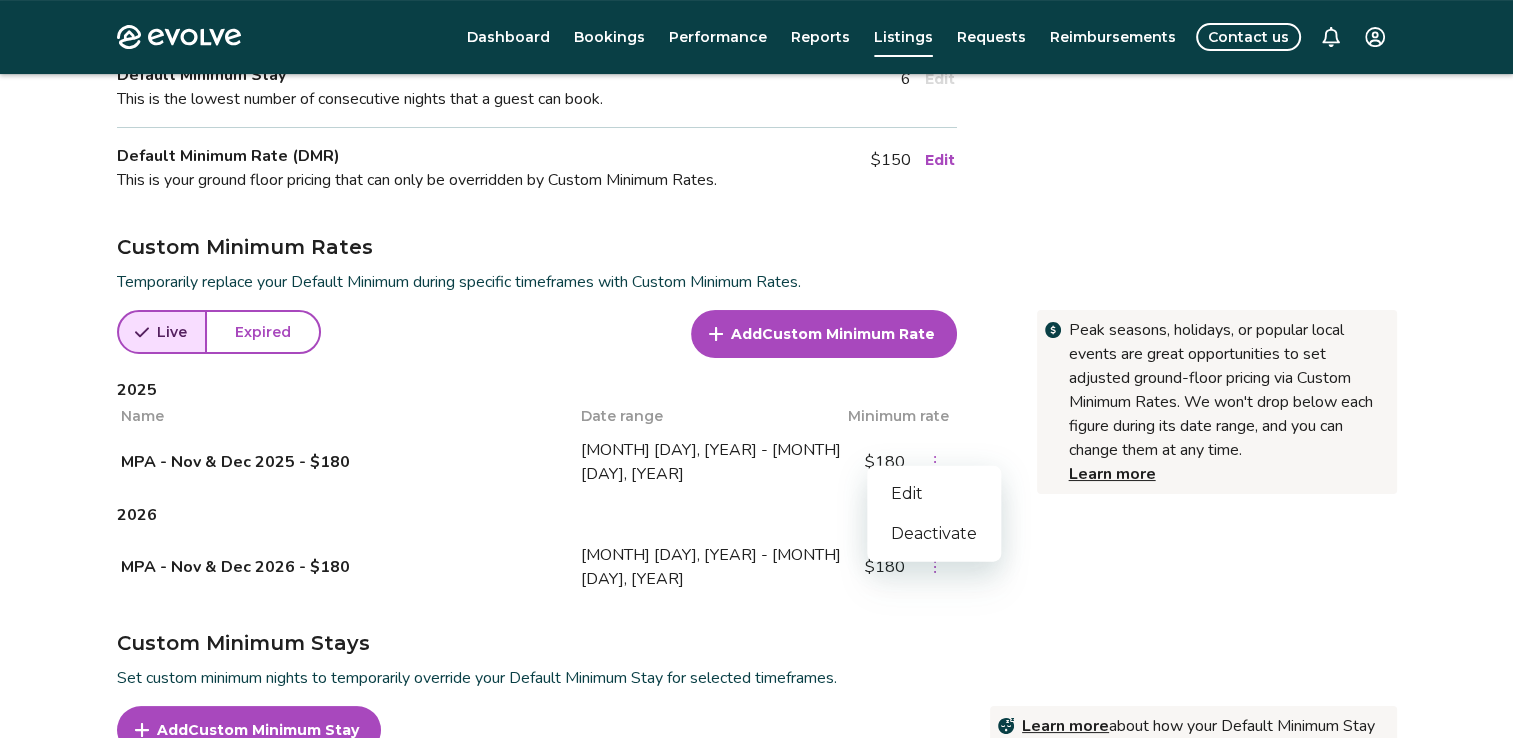 click at bounding box center (935, 462) 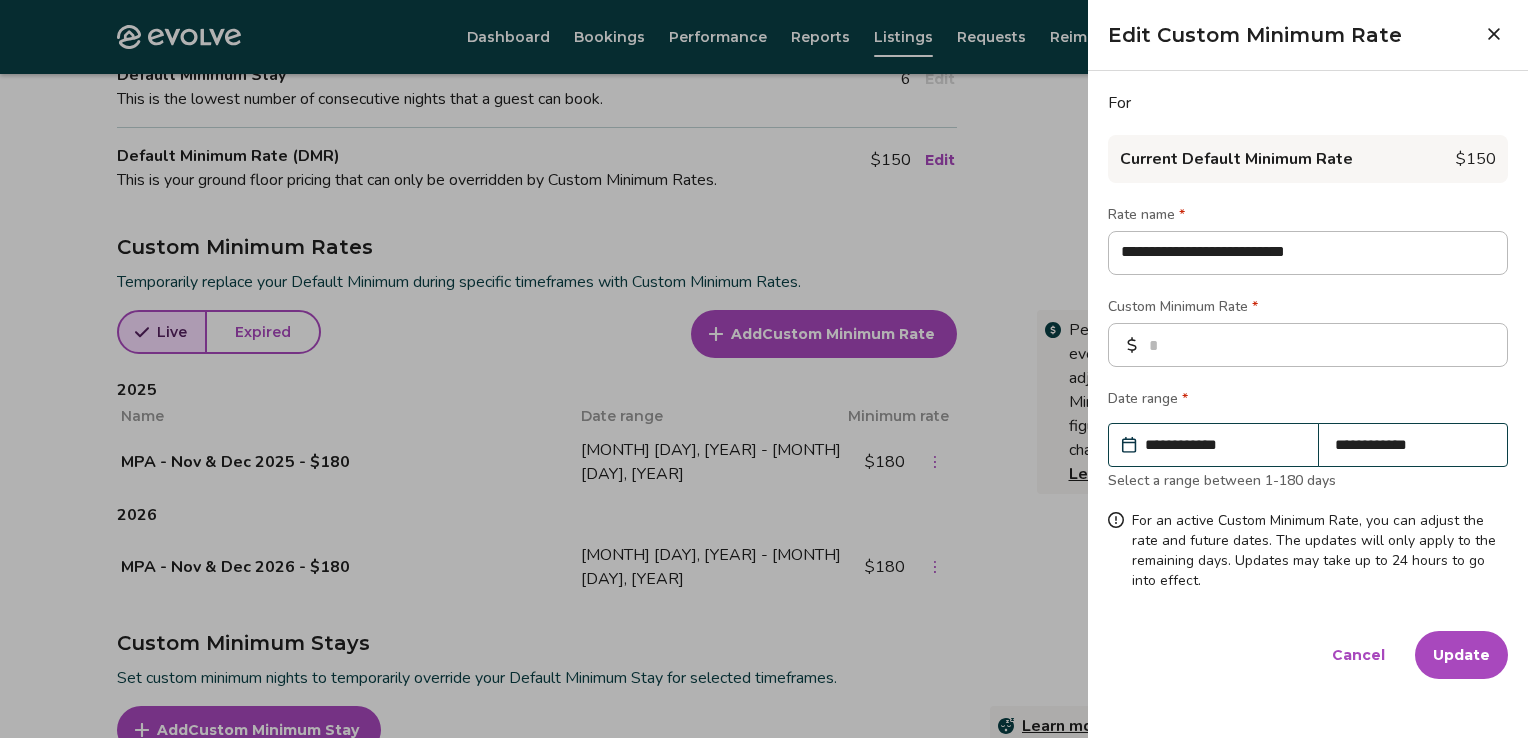 click on "**********" at bounding box center (1223, 445) 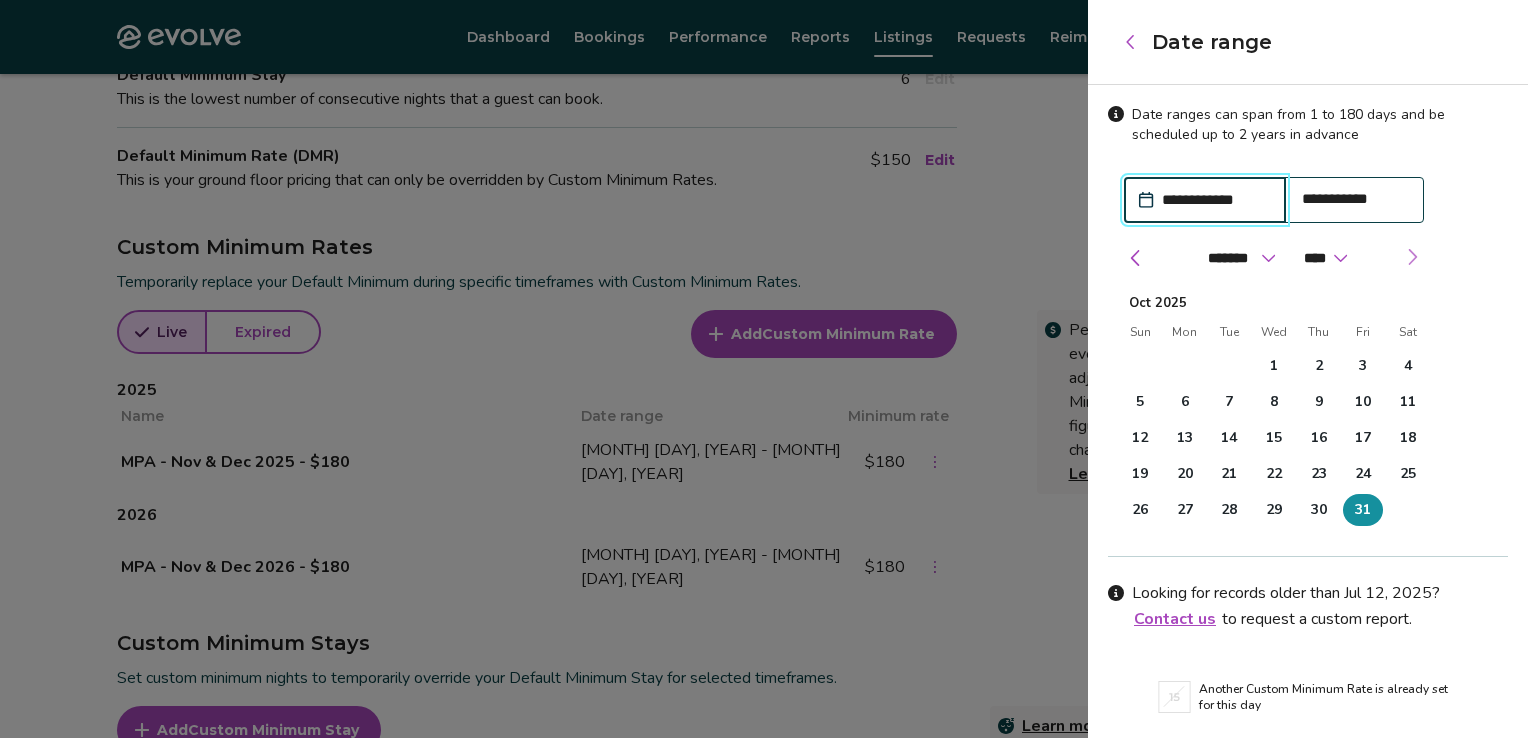 click at bounding box center (1412, 257) 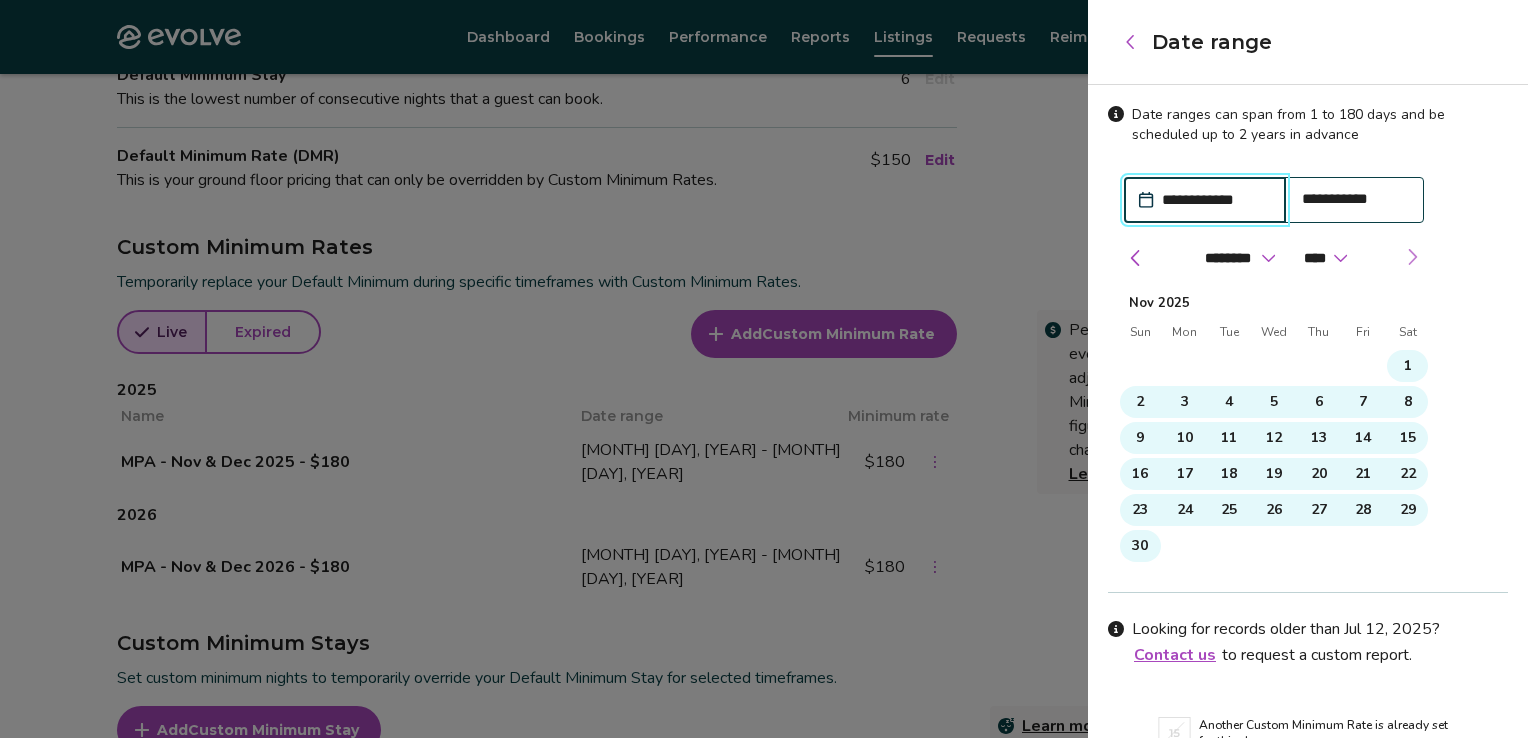 click at bounding box center (1412, 257) 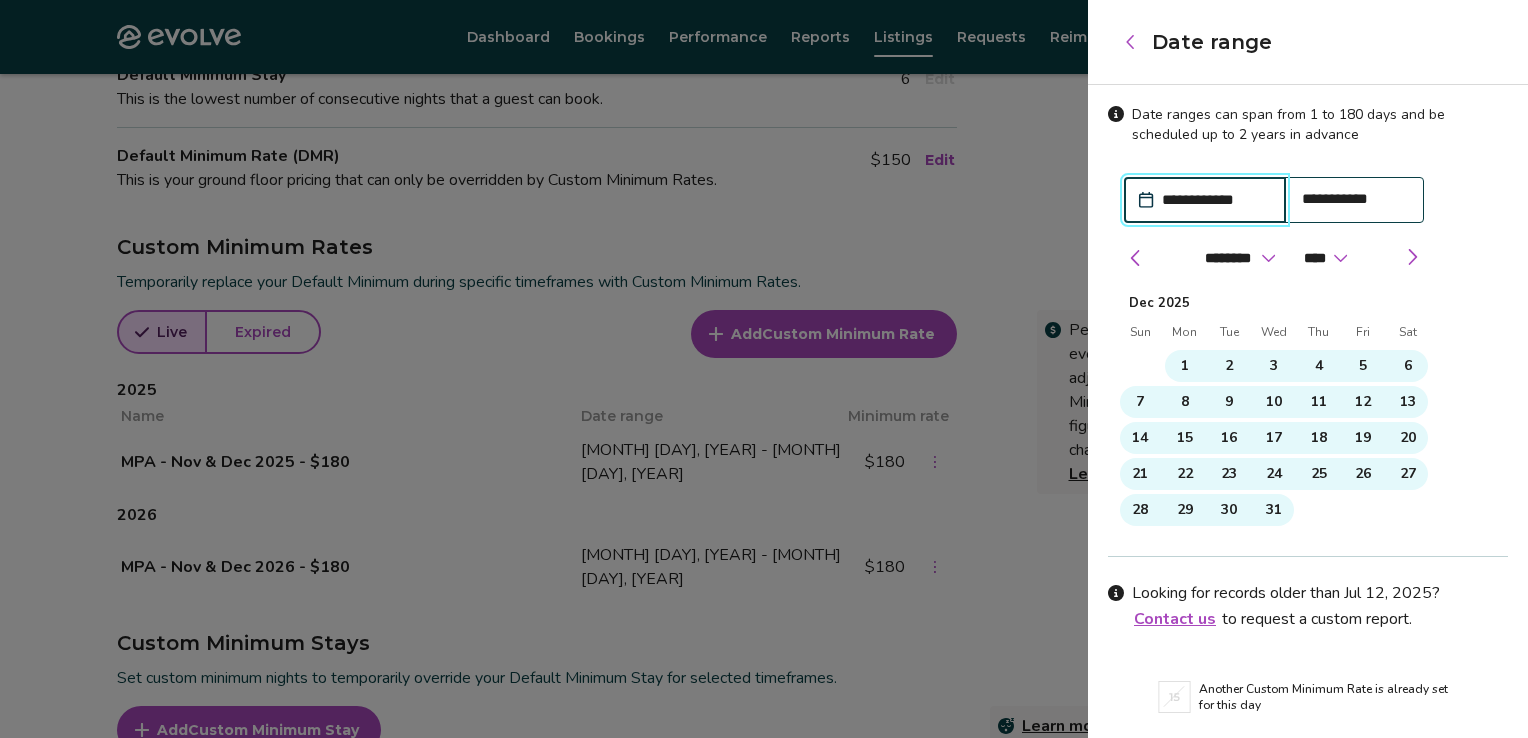 click 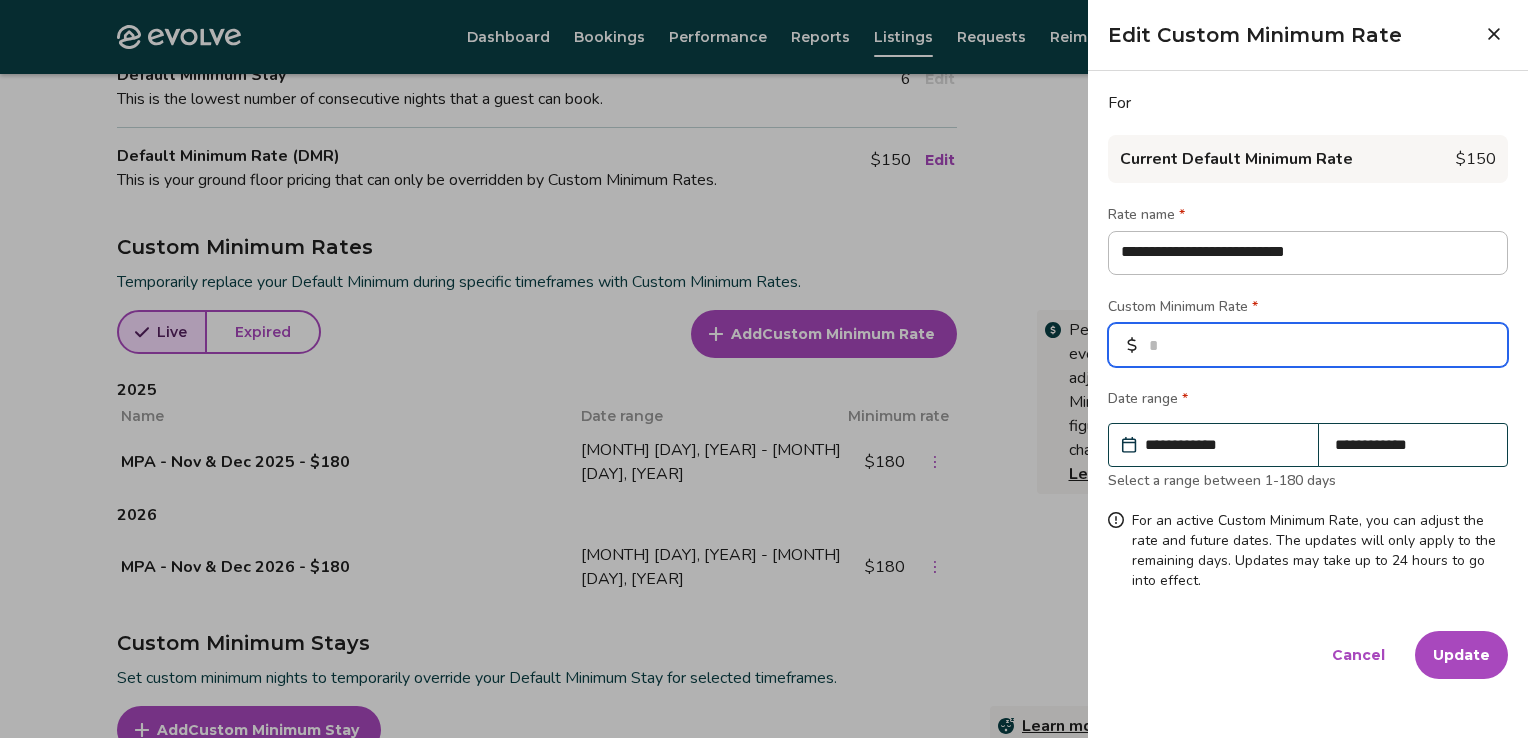 click on "***" at bounding box center [1308, 345] 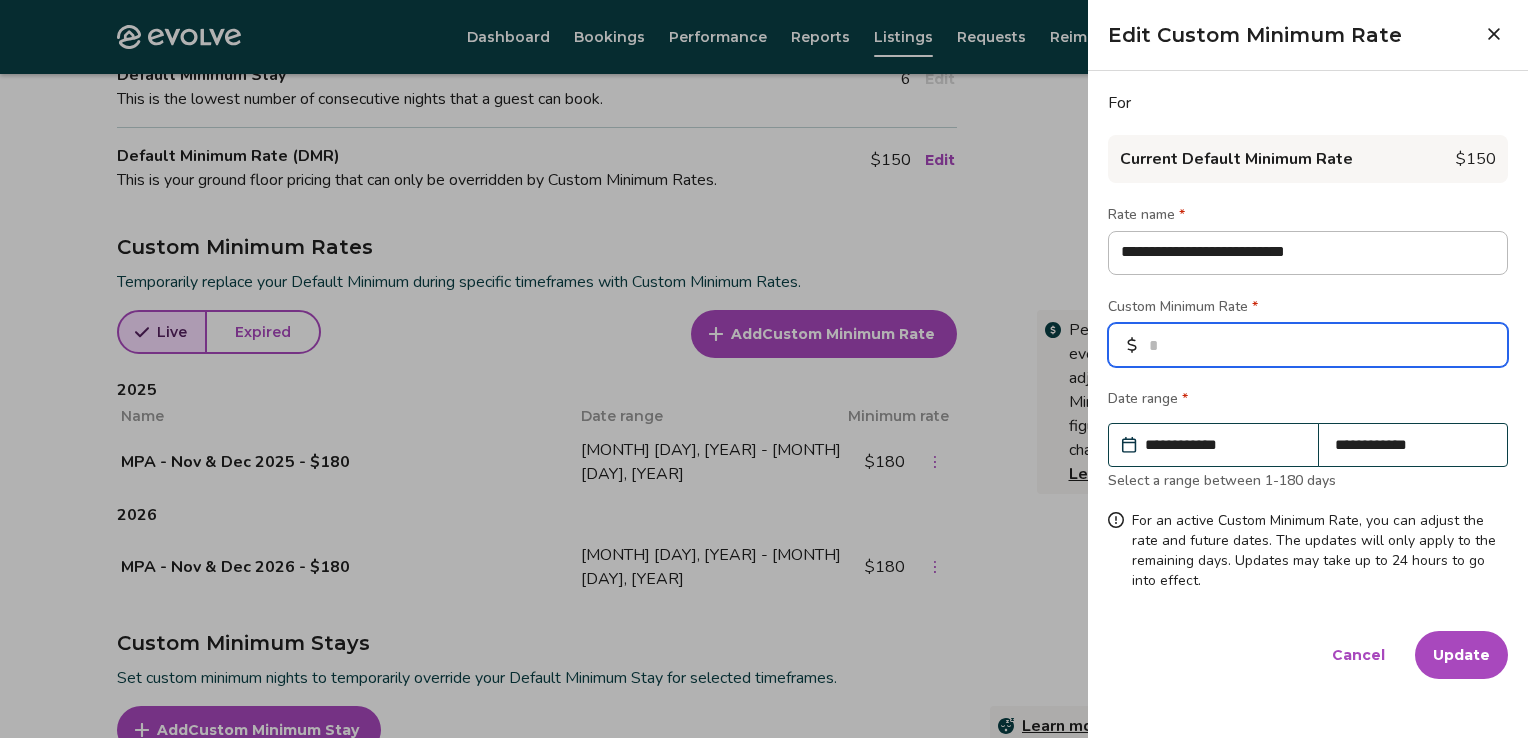 type on "*" 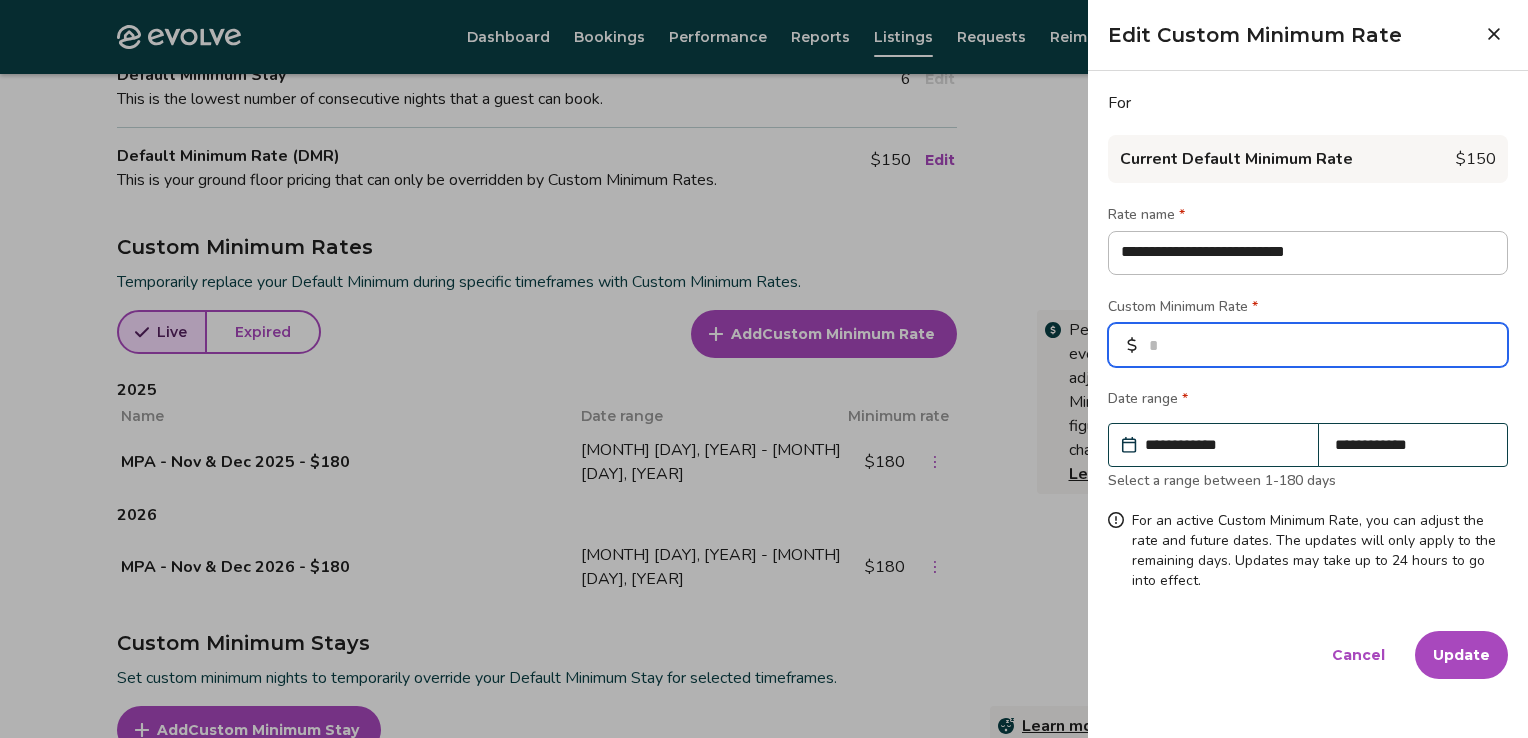 type on "**" 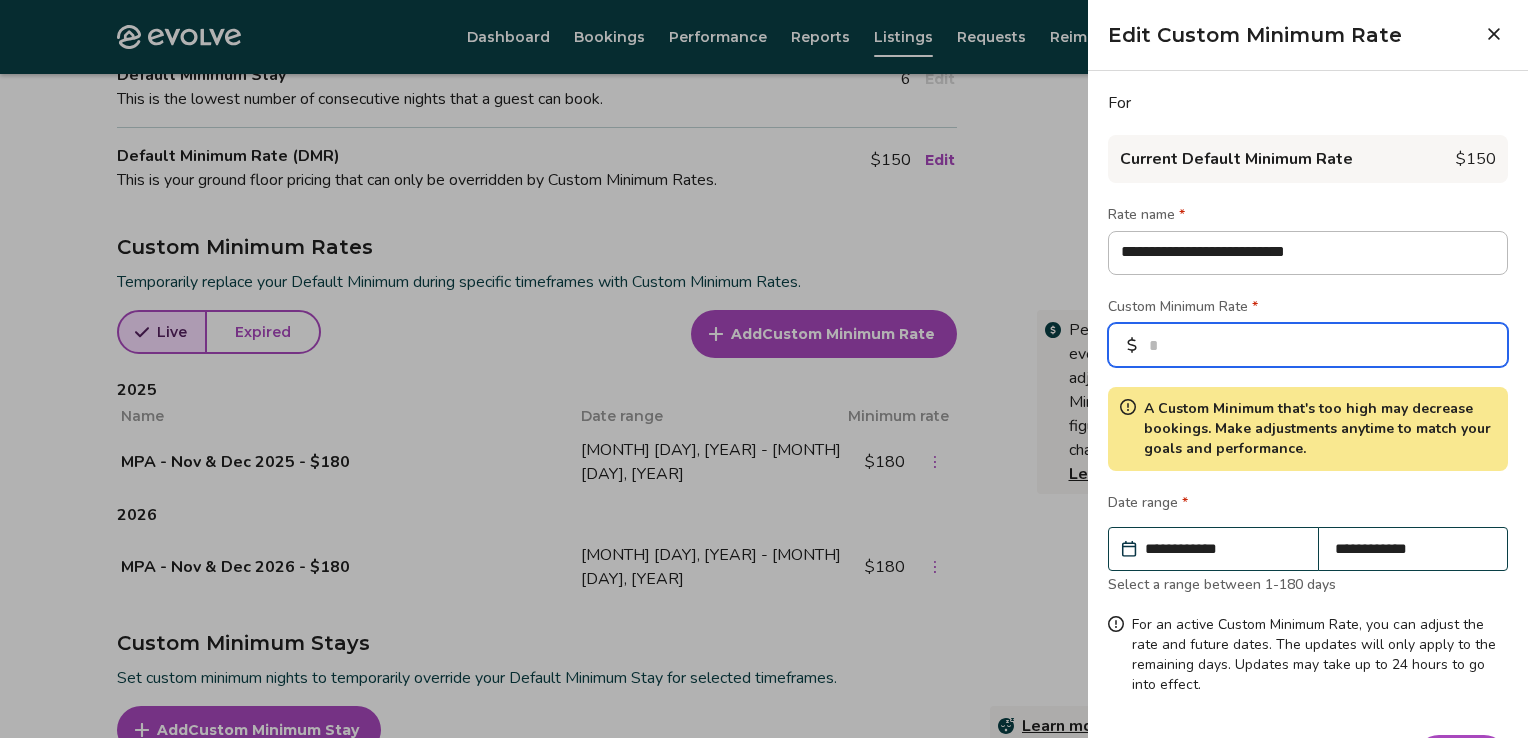 type on "***" 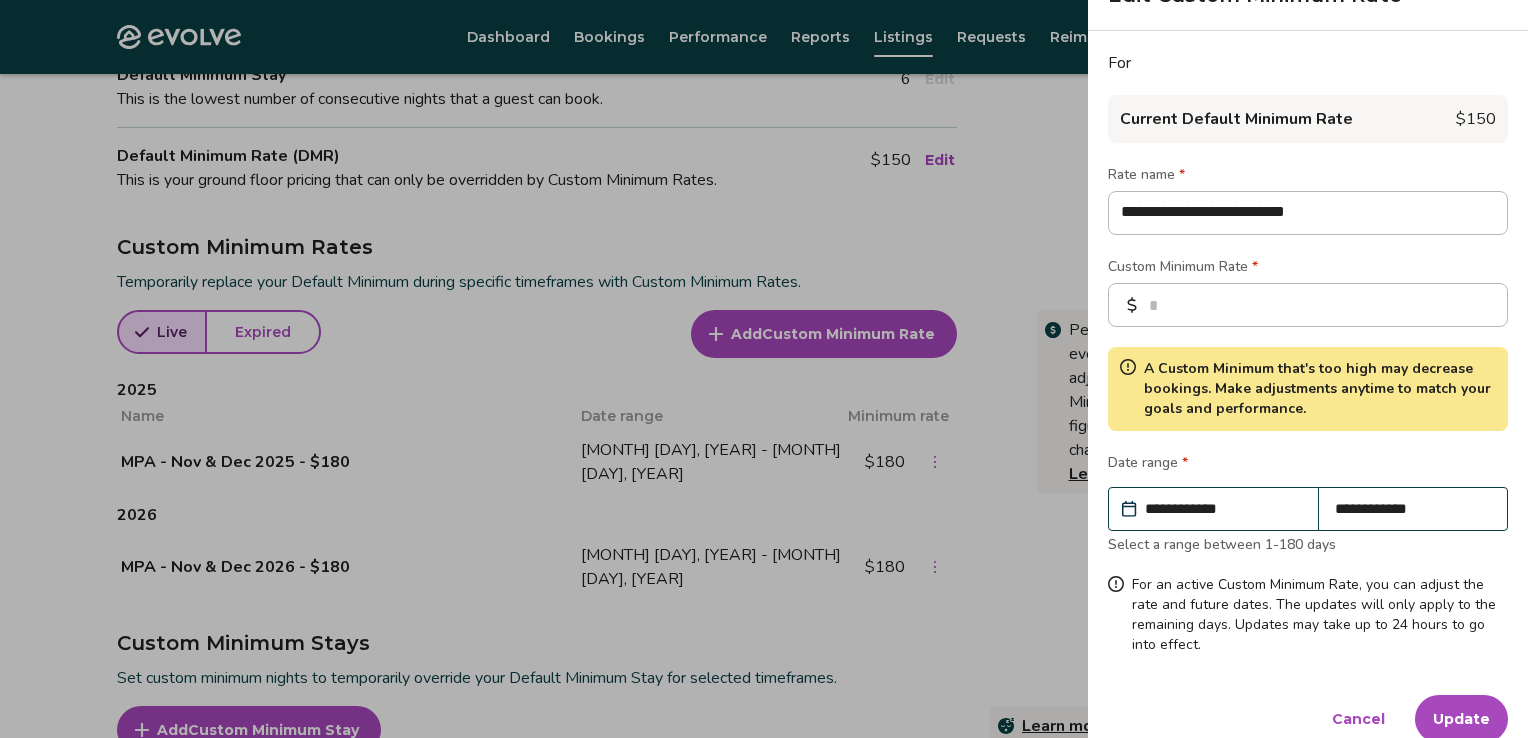 scroll, scrollTop: 63, scrollLeft: 0, axis: vertical 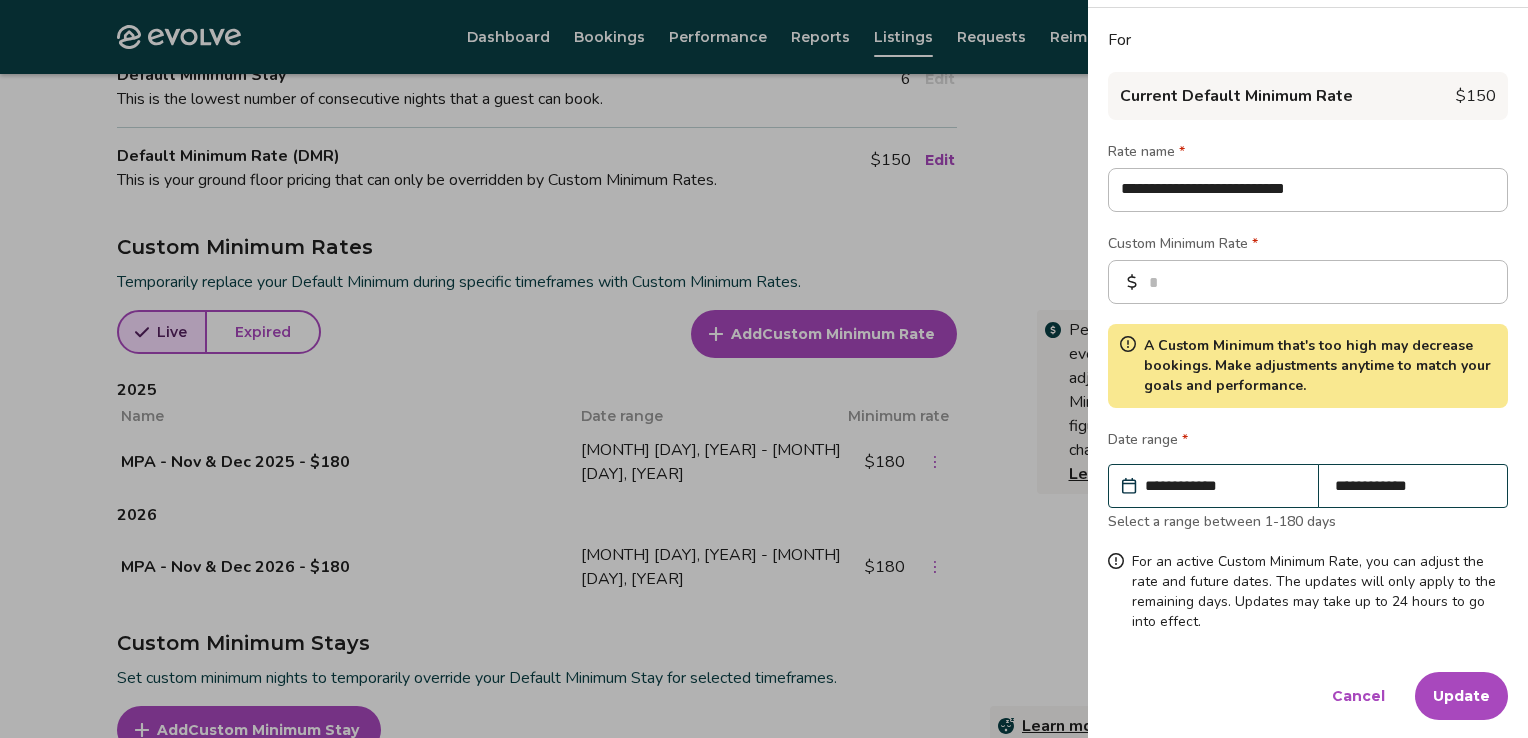 click on "Update" at bounding box center [1461, 696] 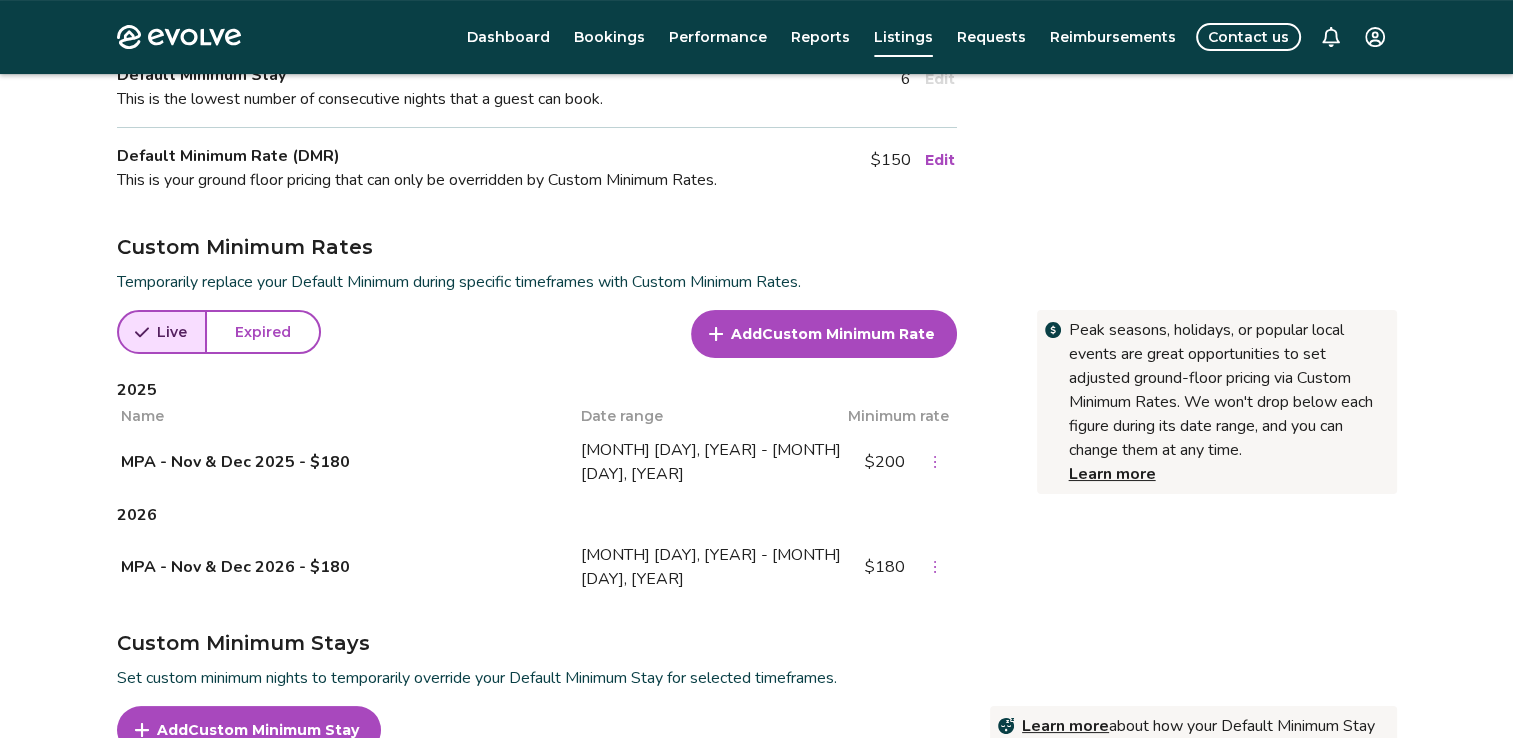 click 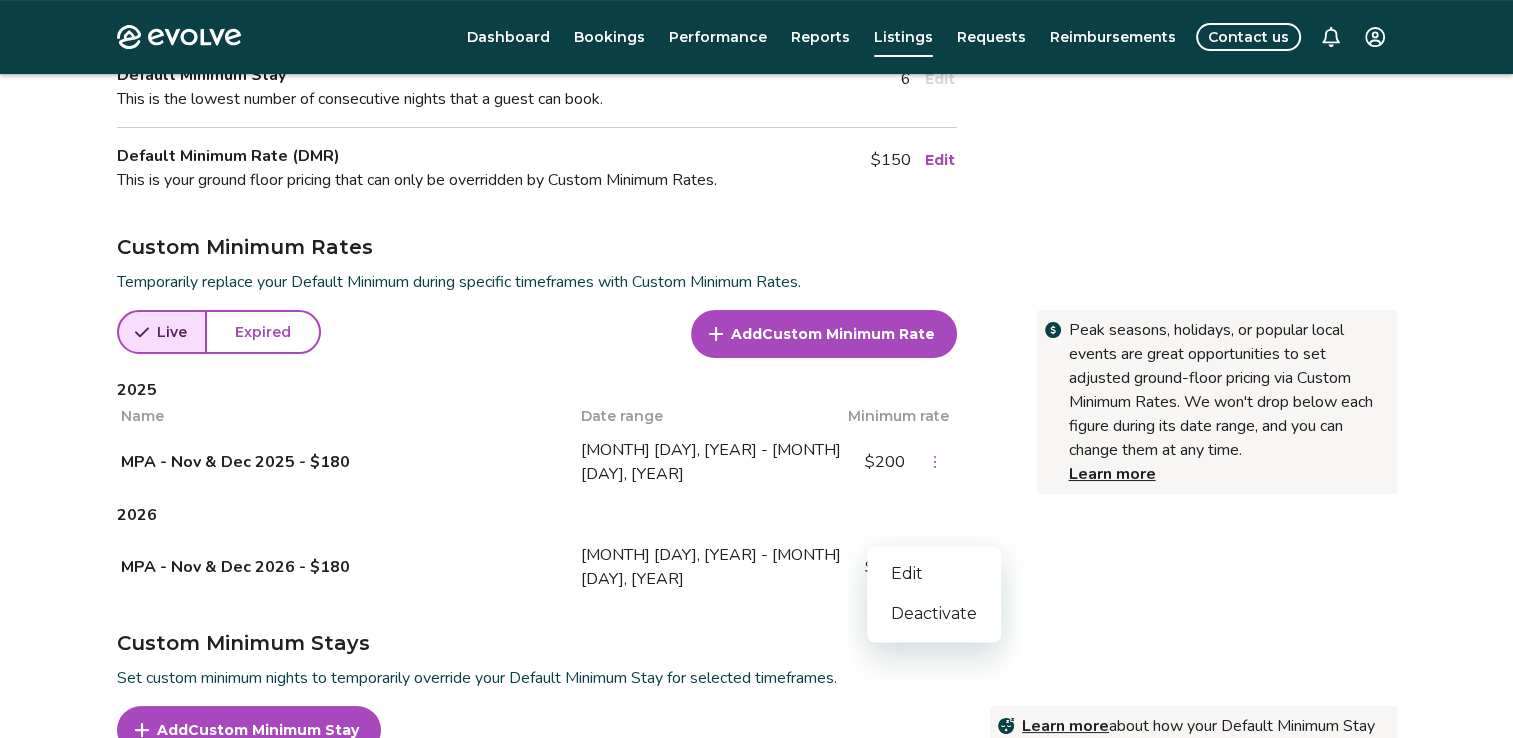 click on "Edit" at bounding box center [934, 574] 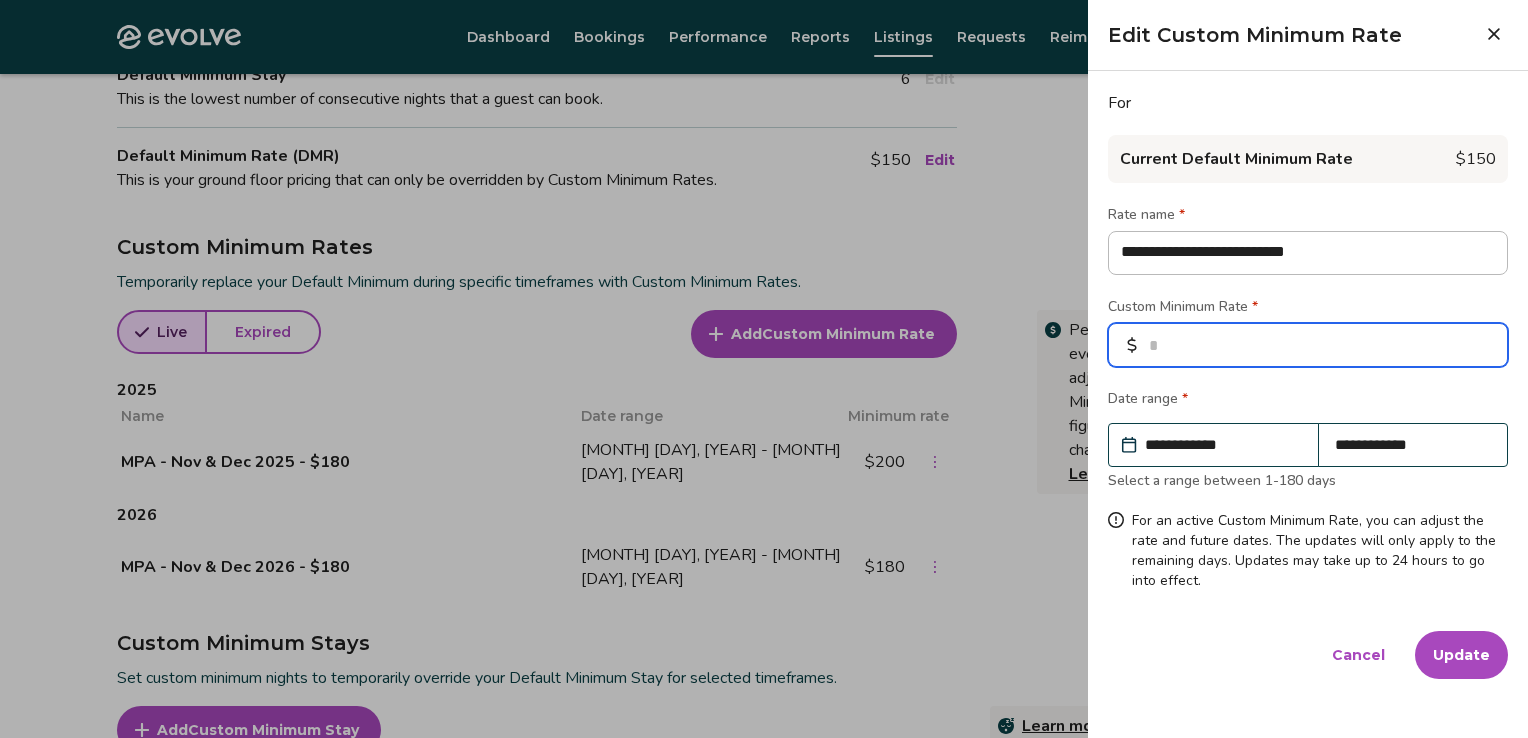 click on "***" at bounding box center [1308, 345] 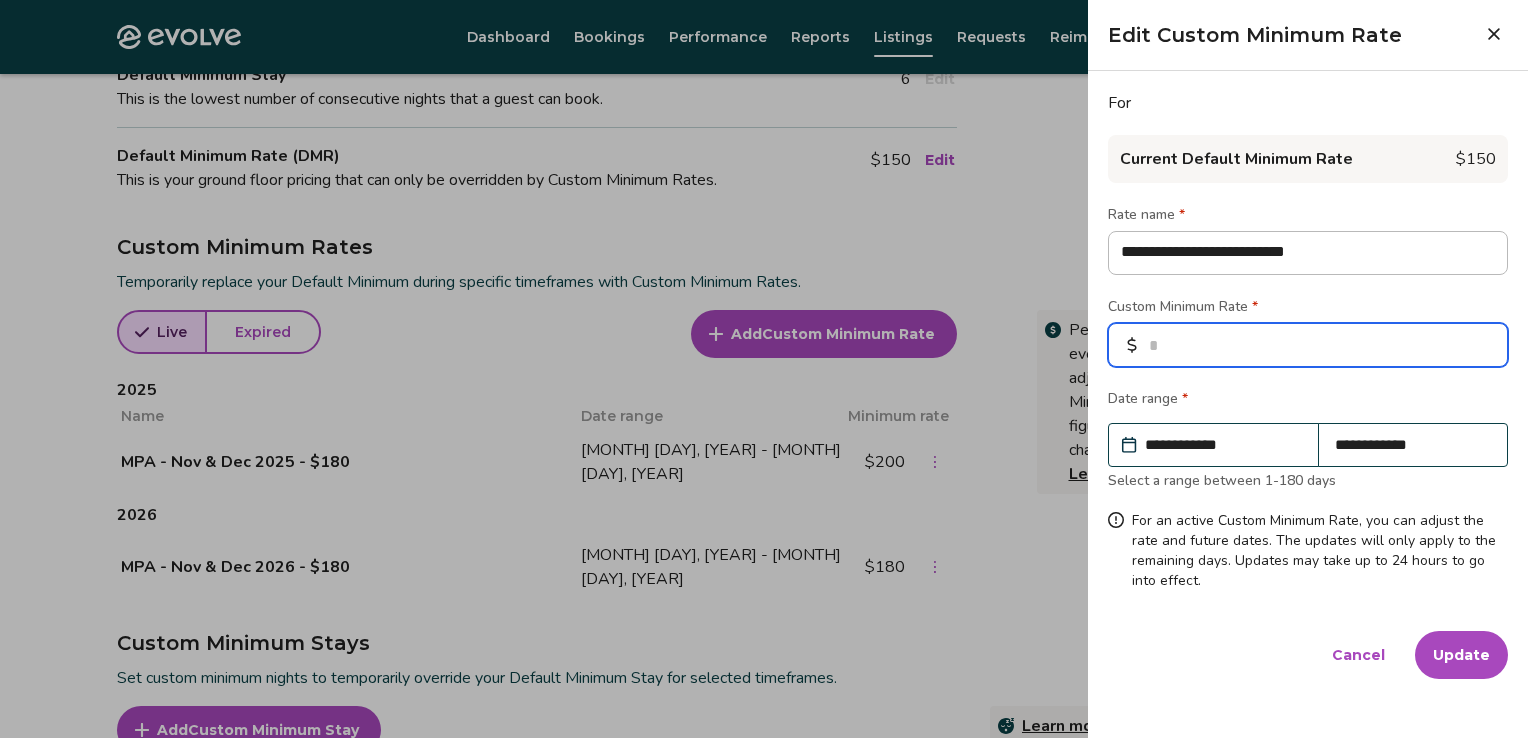 type on "*" 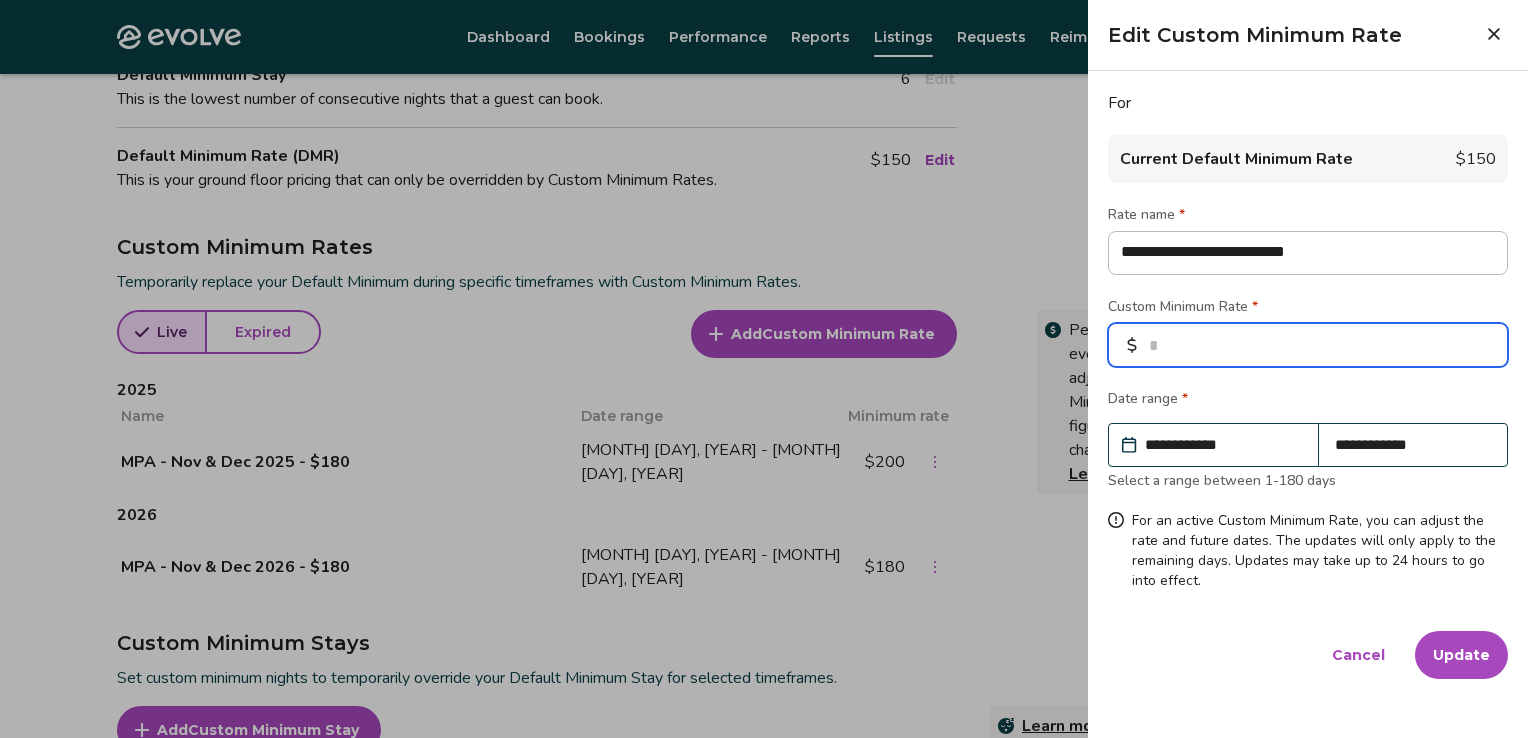 type on "**" 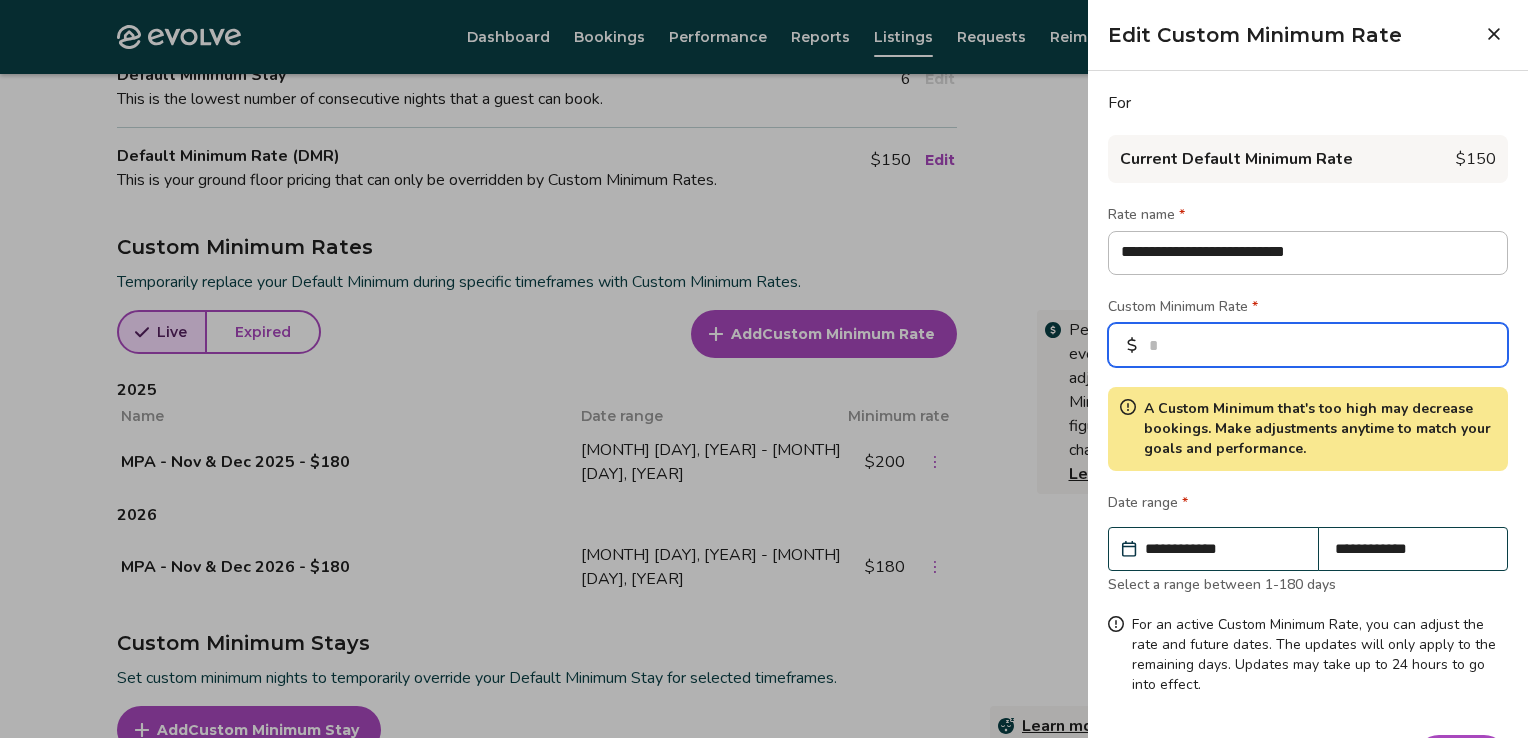 type on "***" 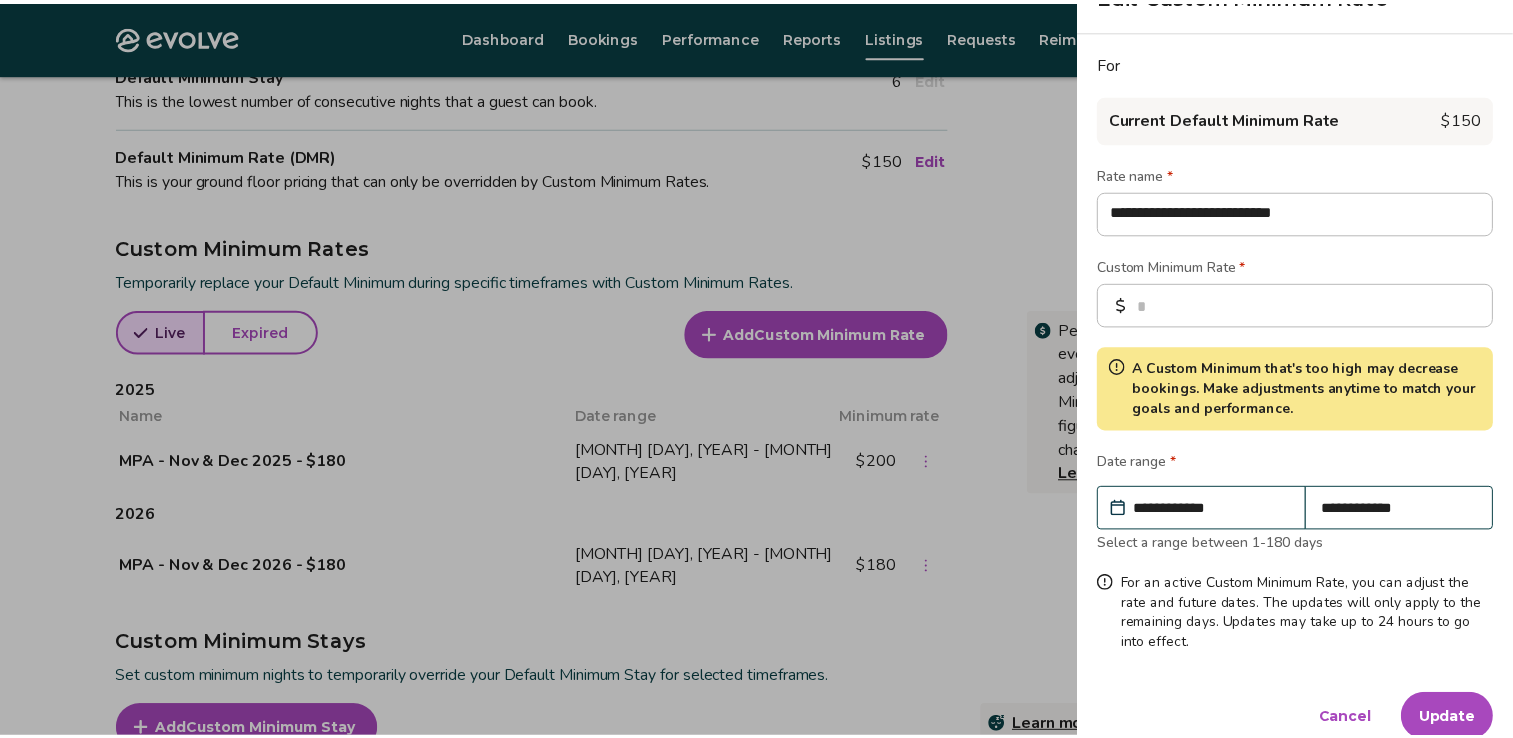scroll, scrollTop: 63, scrollLeft: 0, axis: vertical 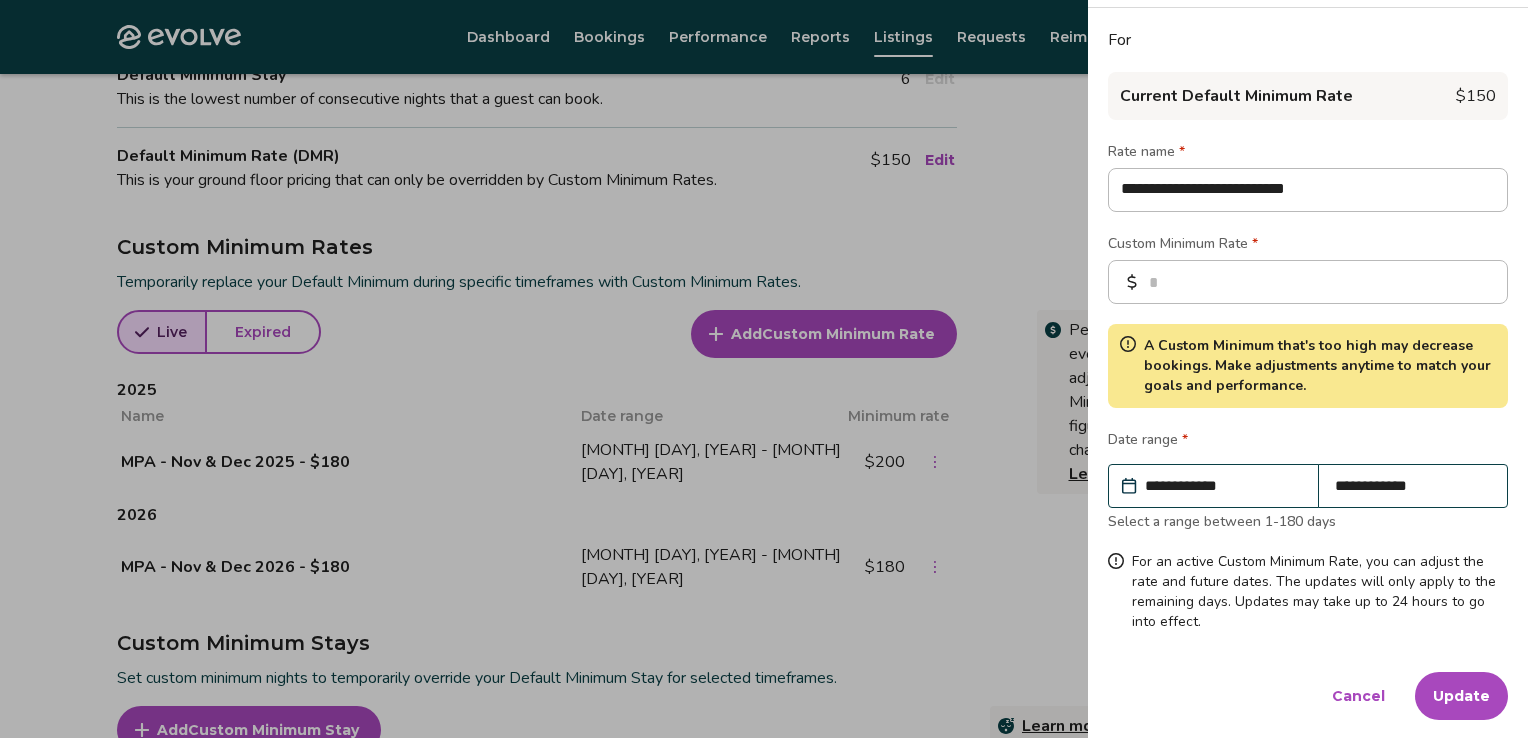 click on "Update" at bounding box center [1461, 696] 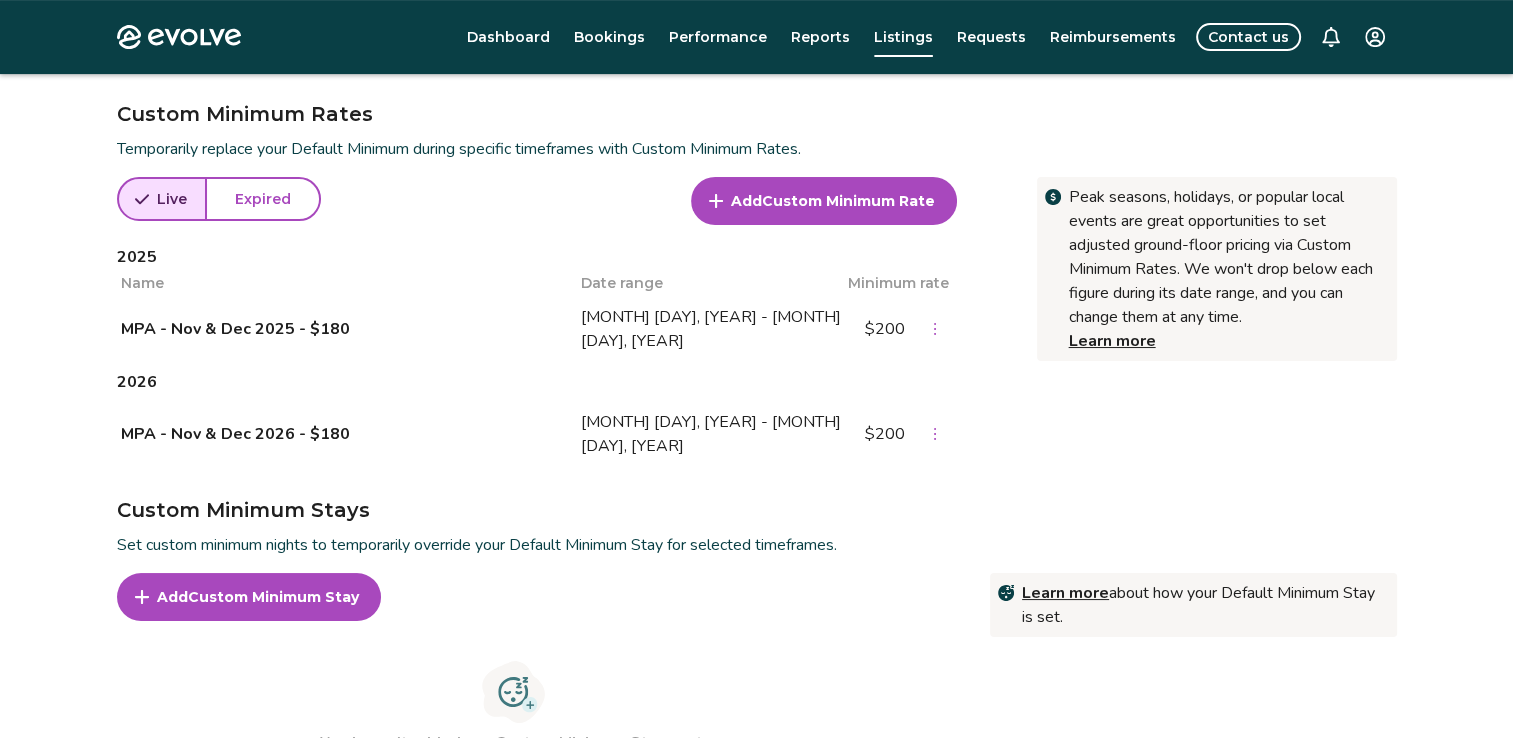 scroll, scrollTop: 665, scrollLeft: 0, axis: vertical 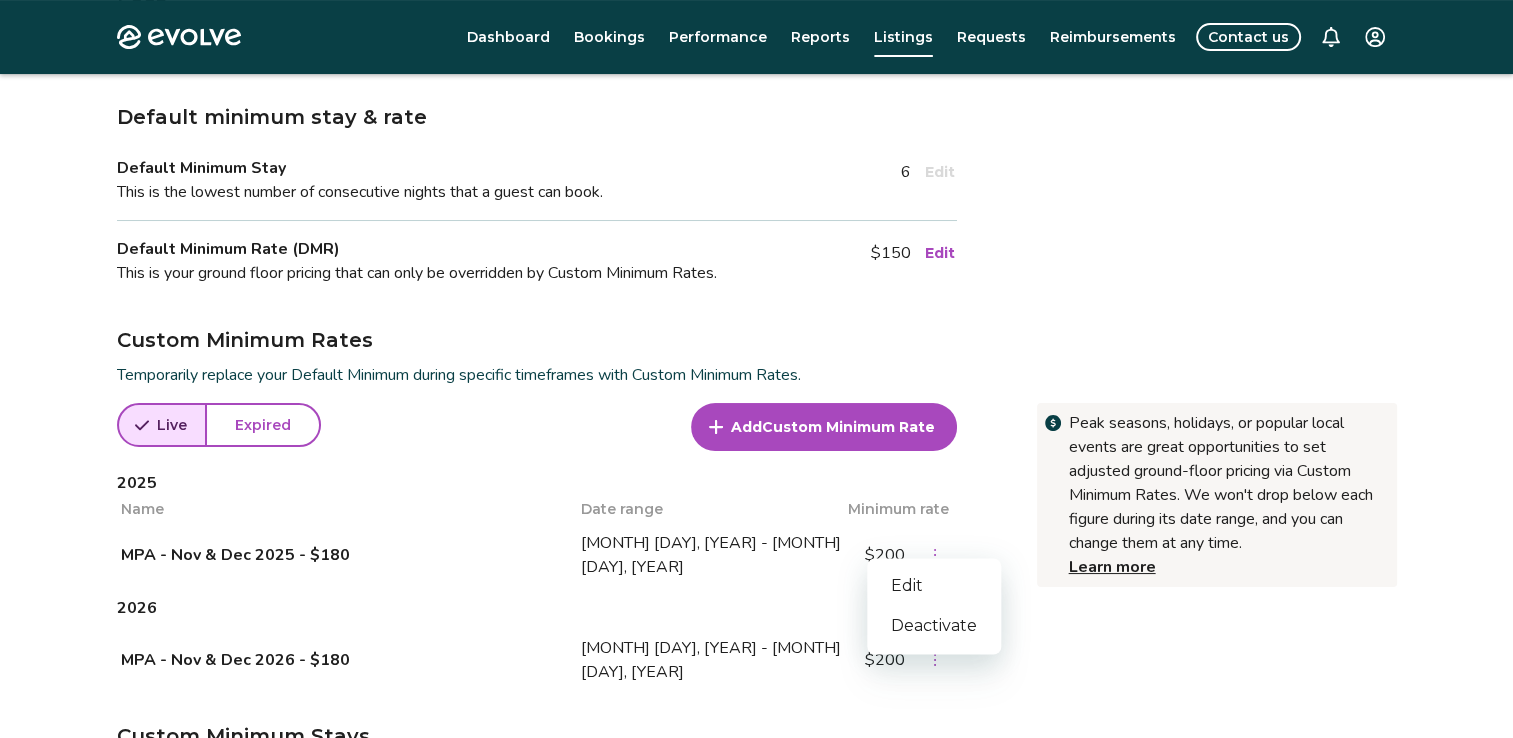 click 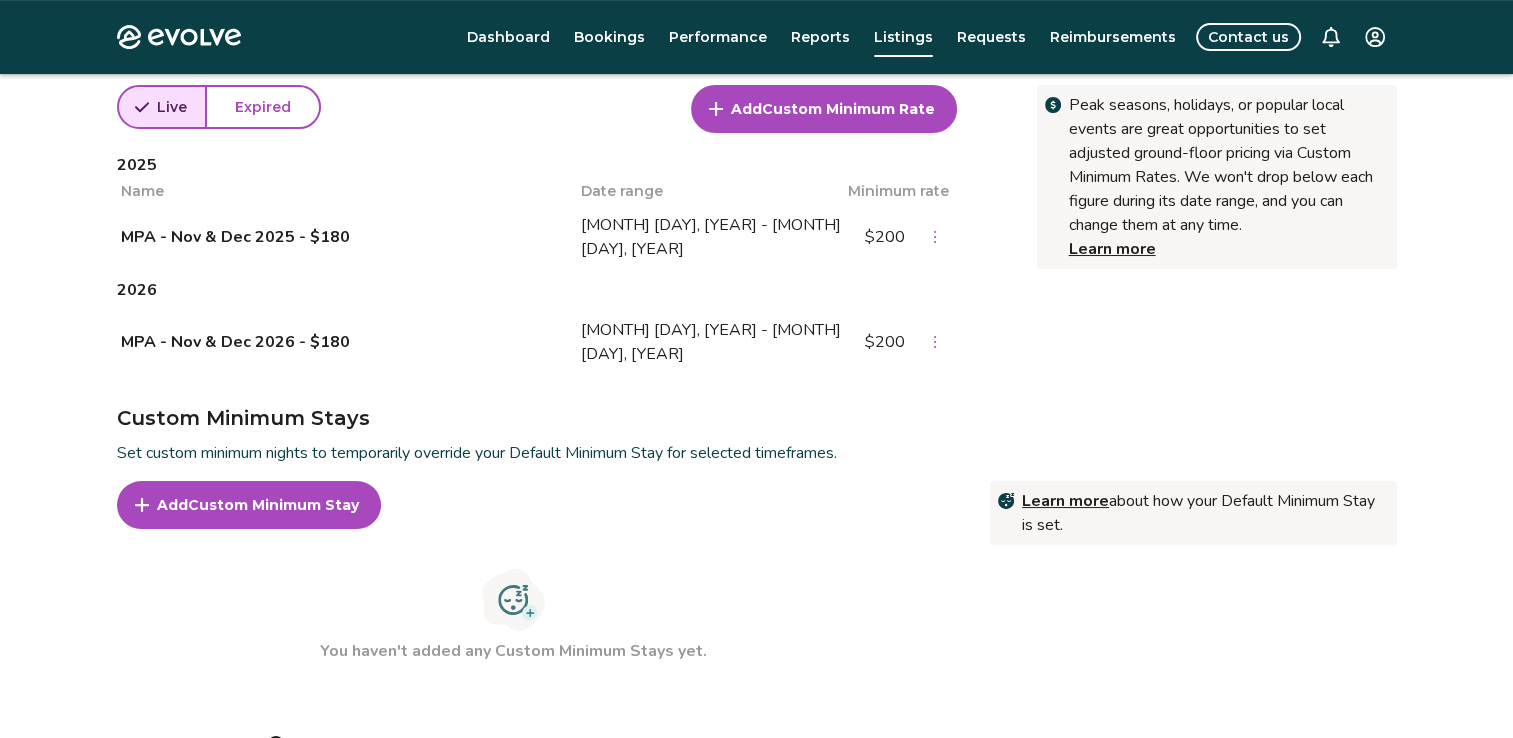 scroll, scrollTop: 812, scrollLeft: 0, axis: vertical 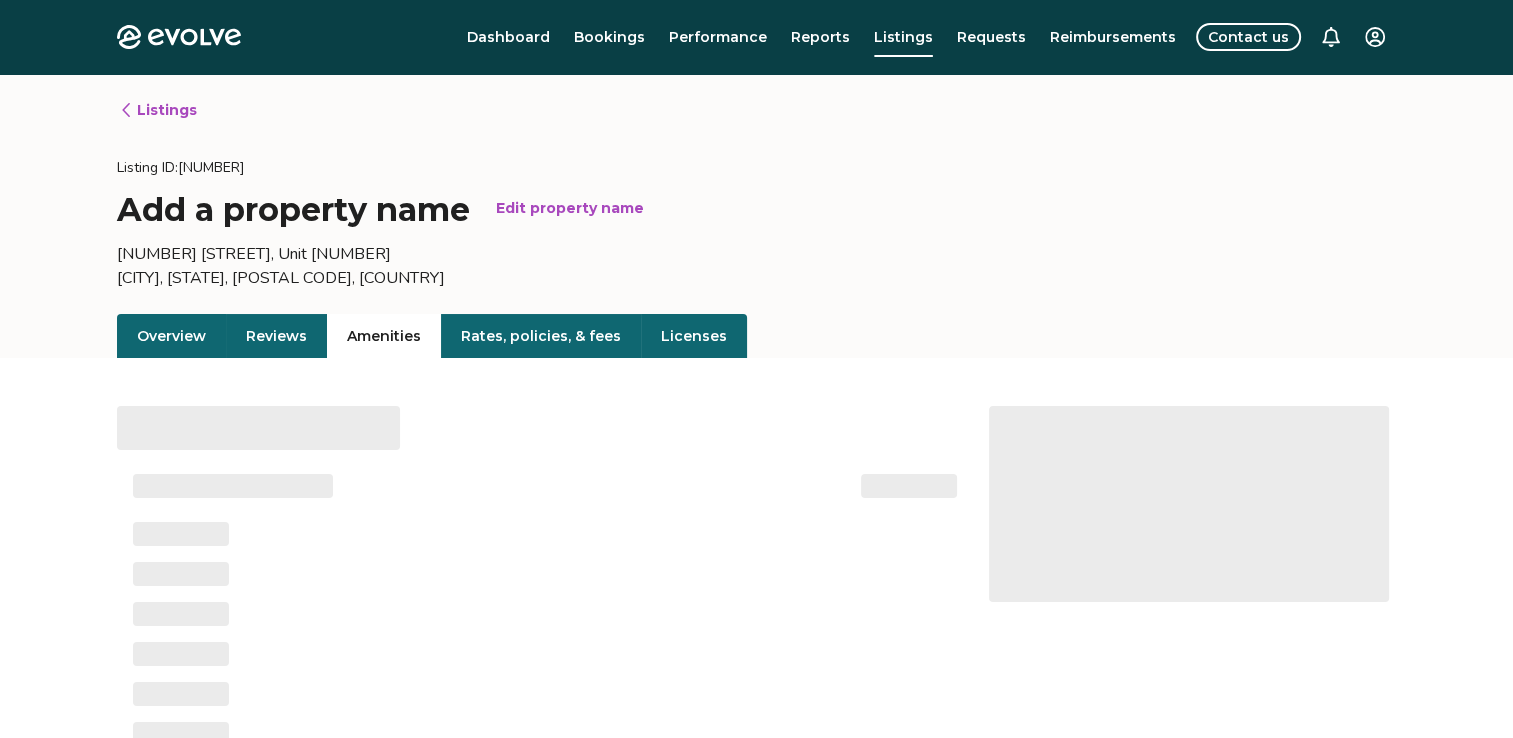 click on "Amenities" at bounding box center (384, 336) 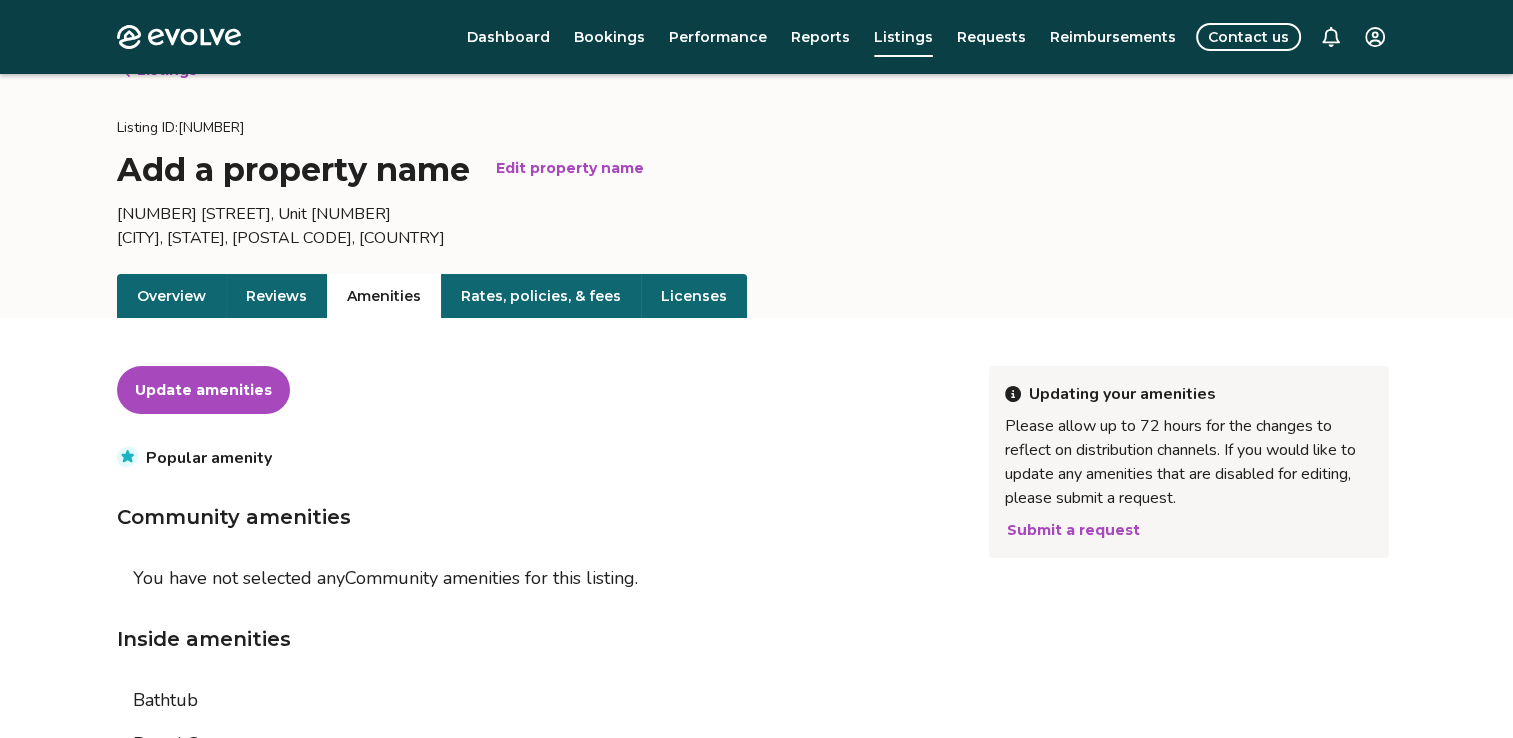scroll, scrollTop: 172, scrollLeft: 0, axis: vertical 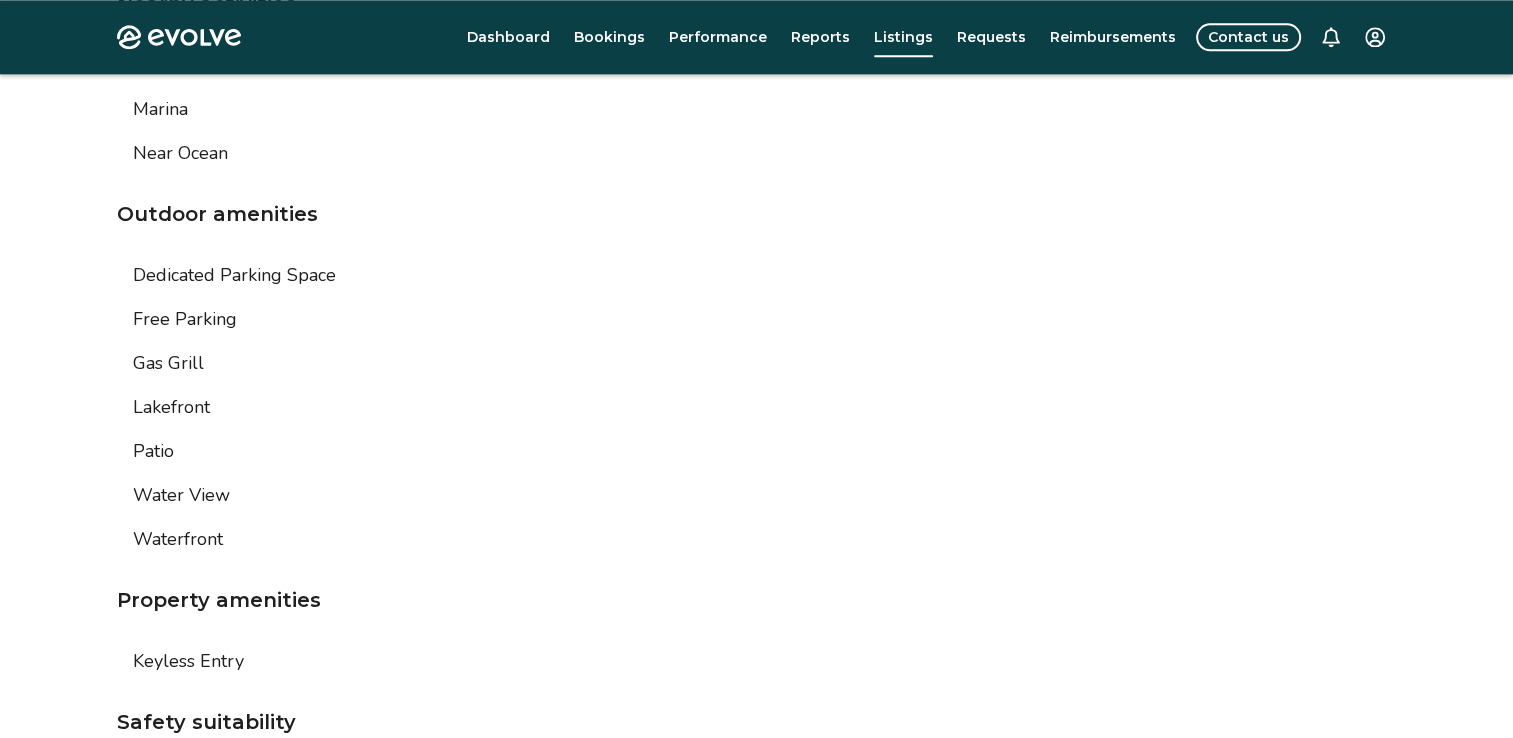 click on "Gas Grill" at bounding box center [537, 363] 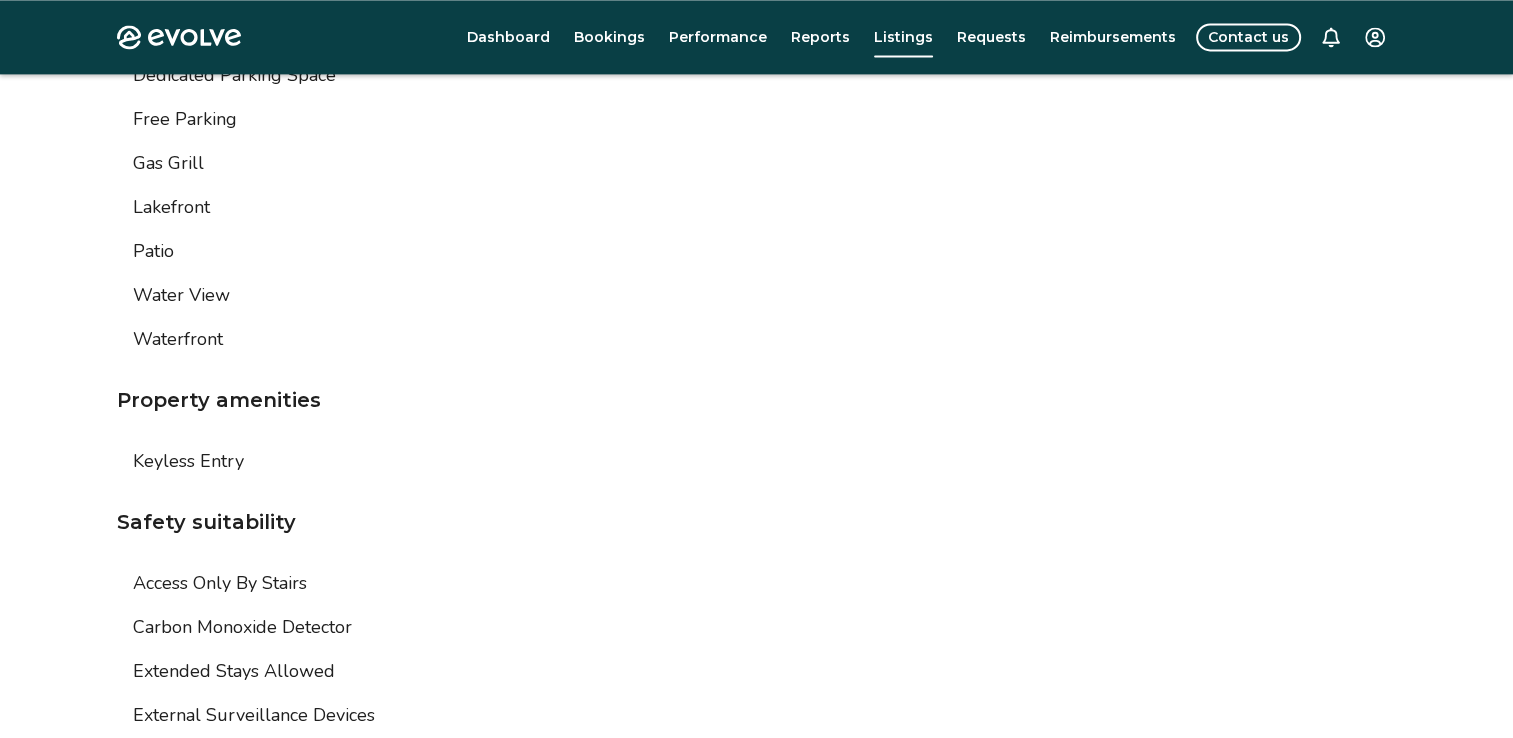 scroll, scrollTop: 2874, scrollLeft: 0, axis: vertical 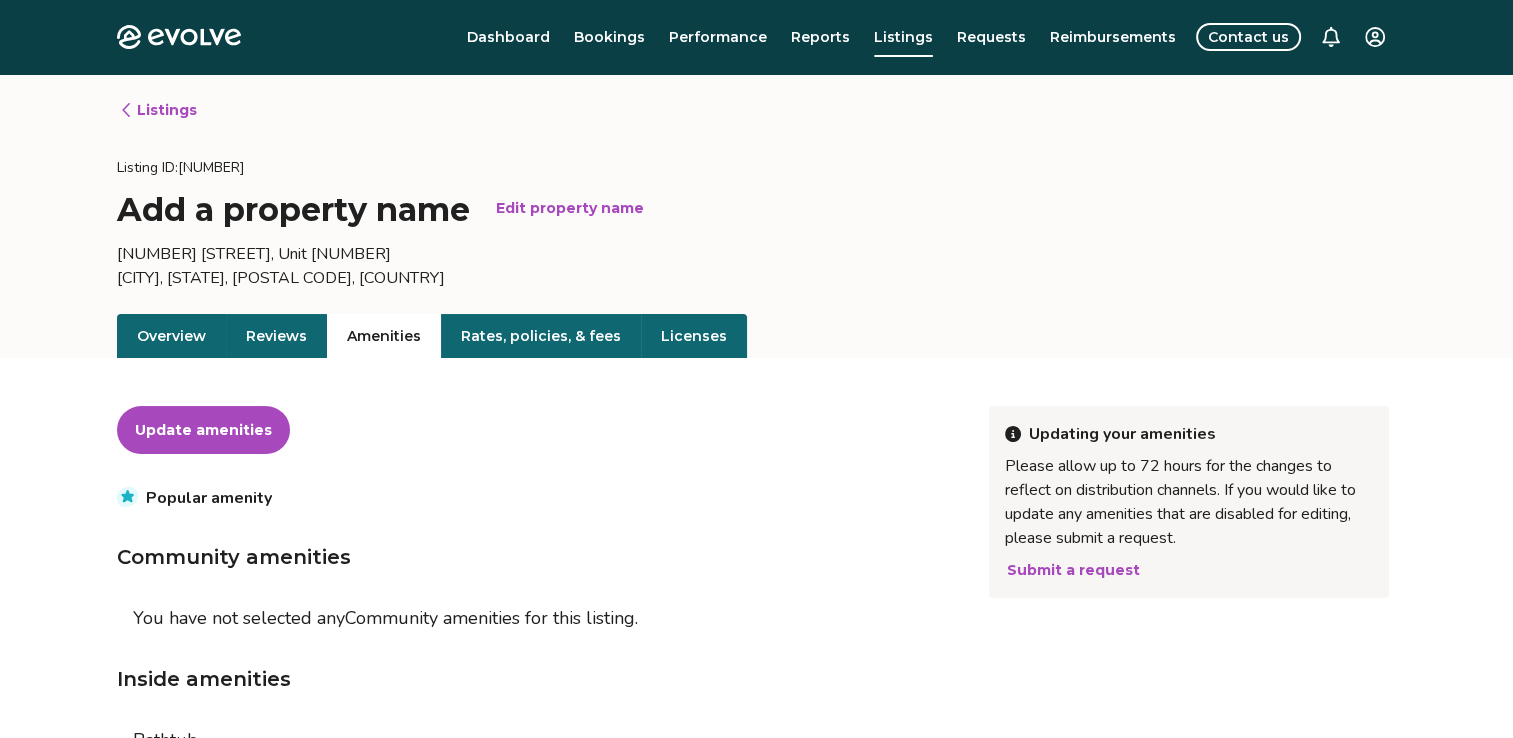 click on "Update amenities" at bounding box center (203, 430) 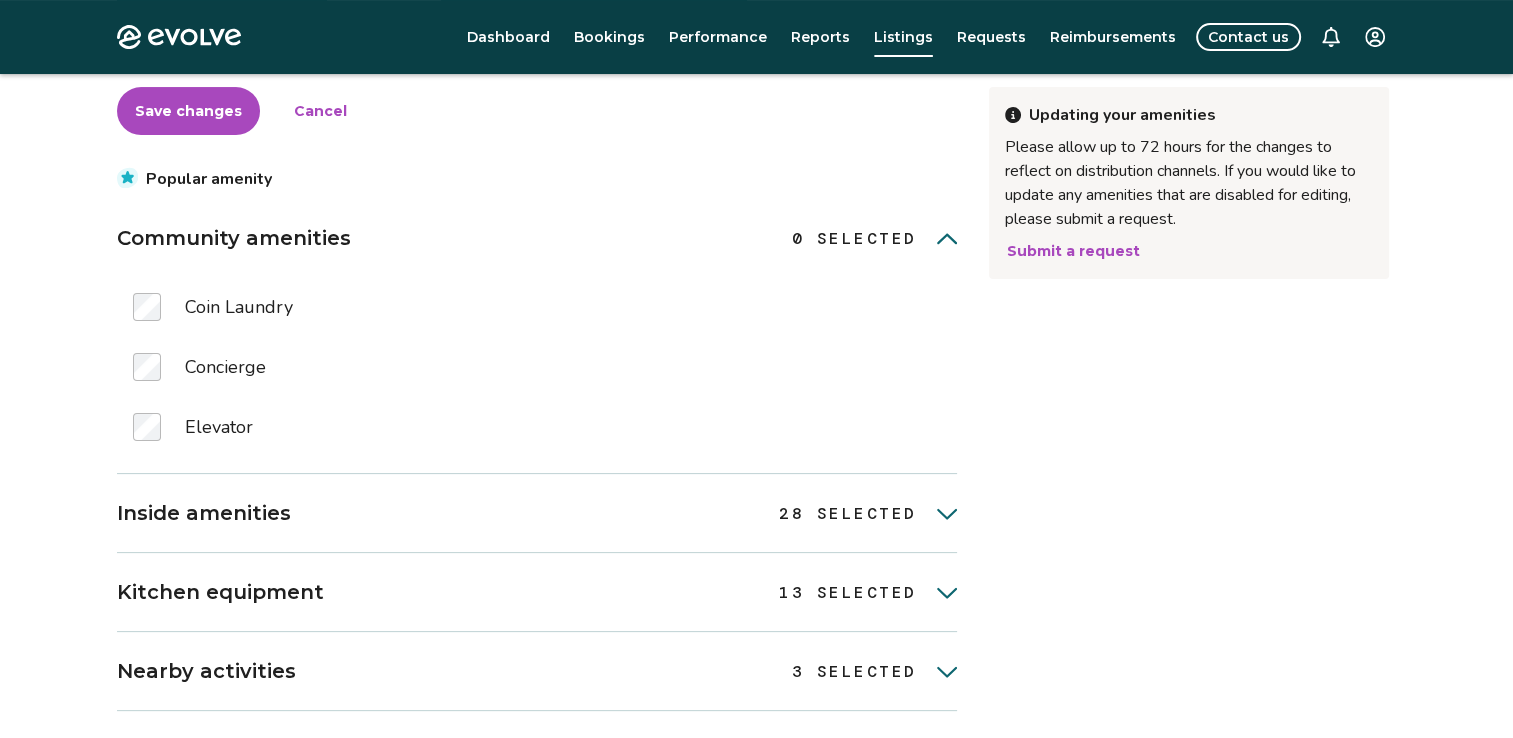scroll, scrollTop: 359, scrollLeft: 0, axis: vertical 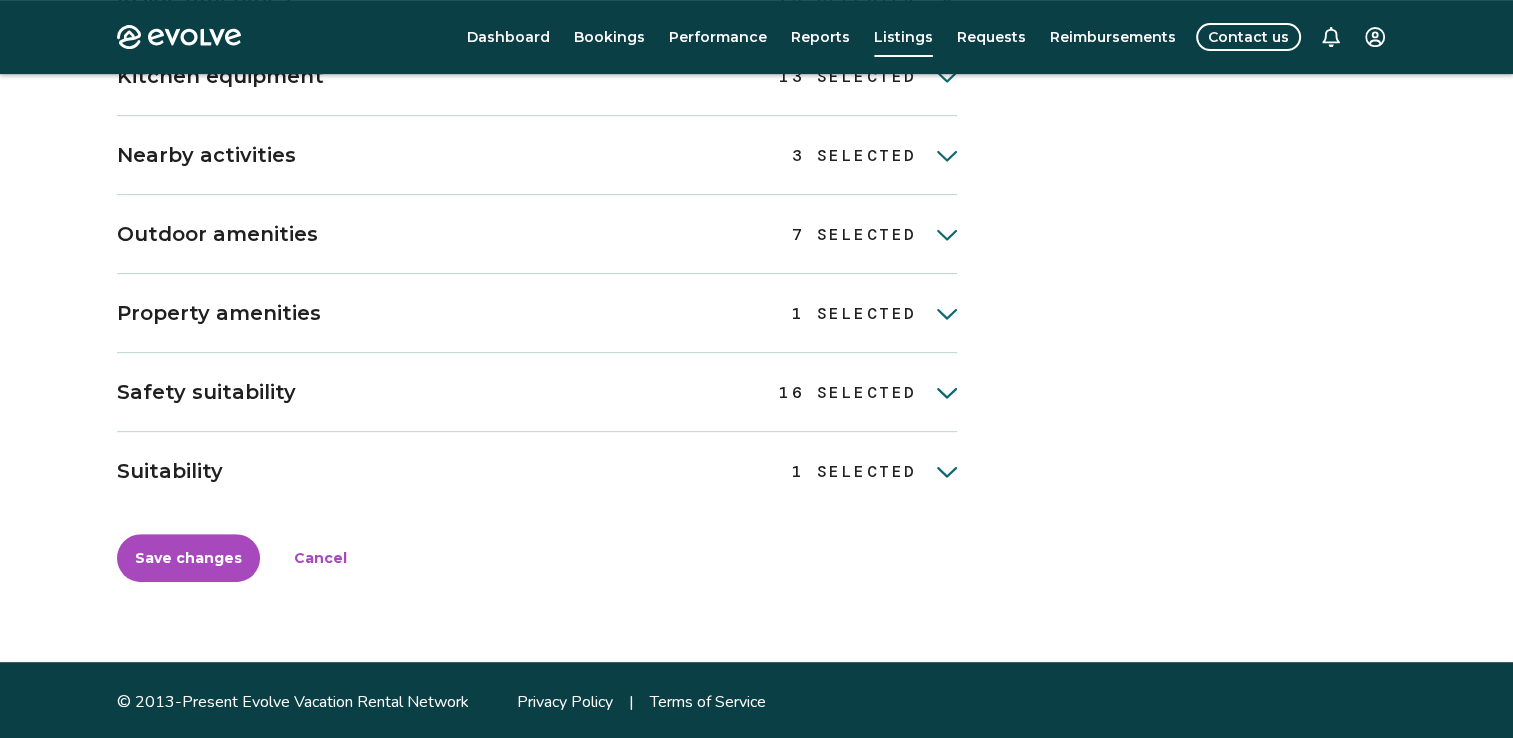 click 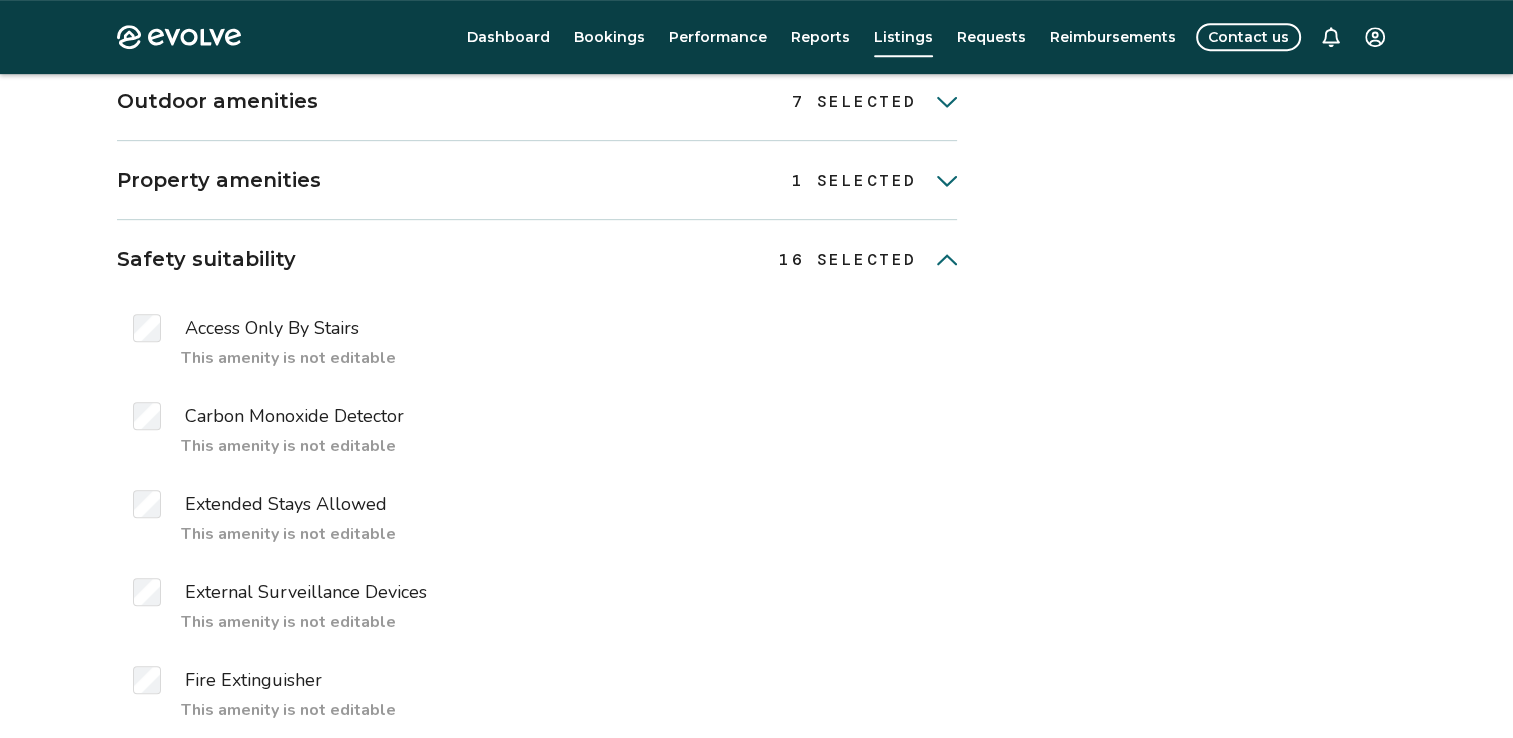 scroll, scrollTop: 1008, scrollLeft: 0, axis: vertical 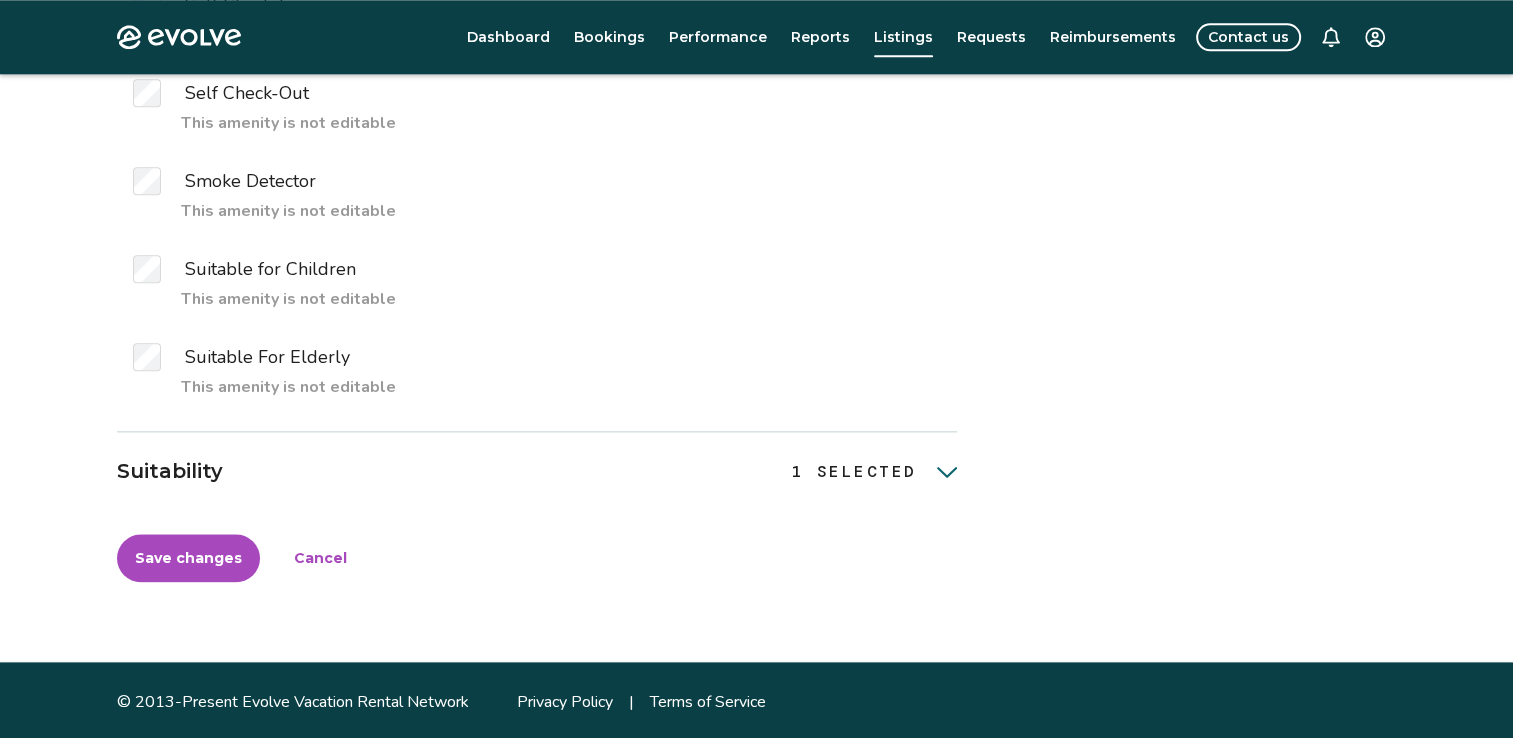 click 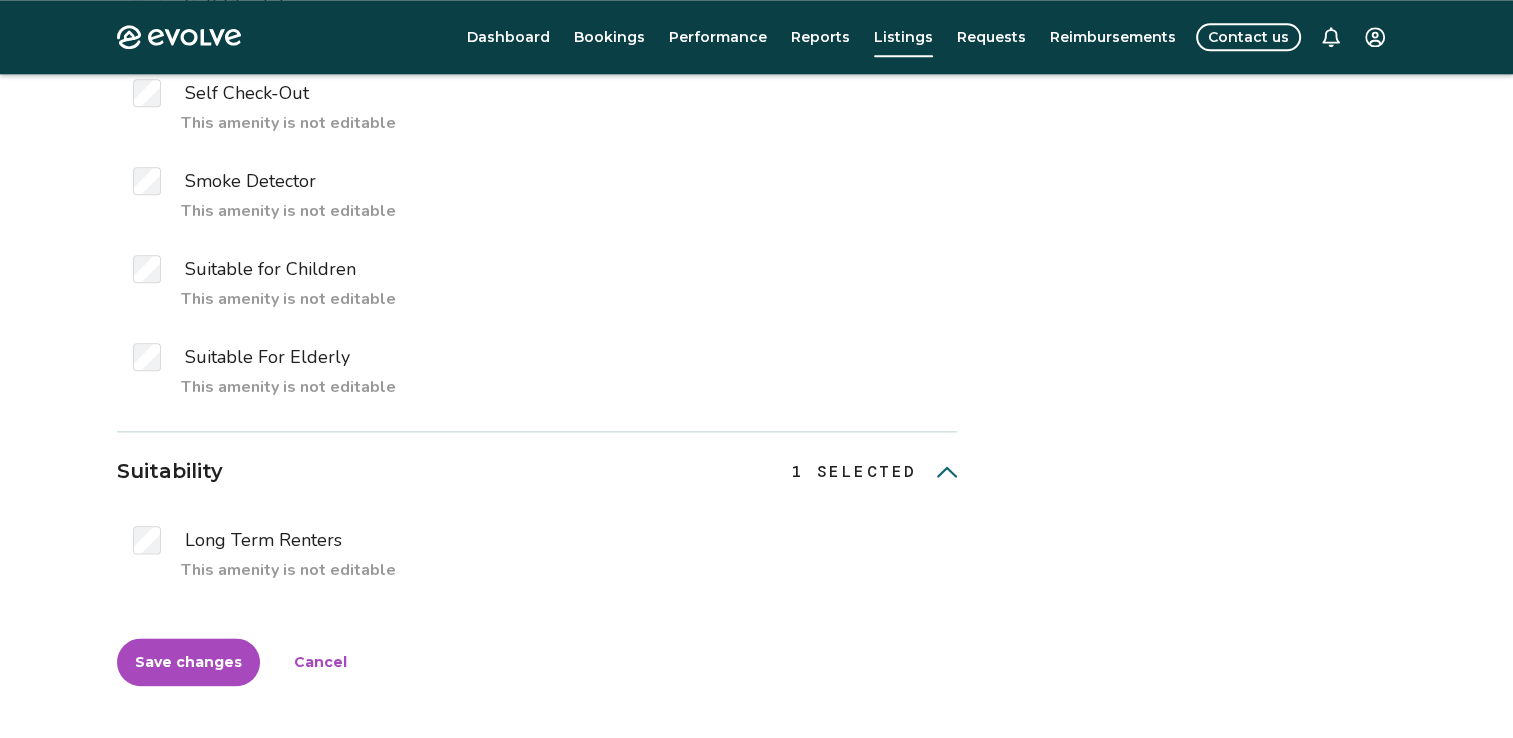 click 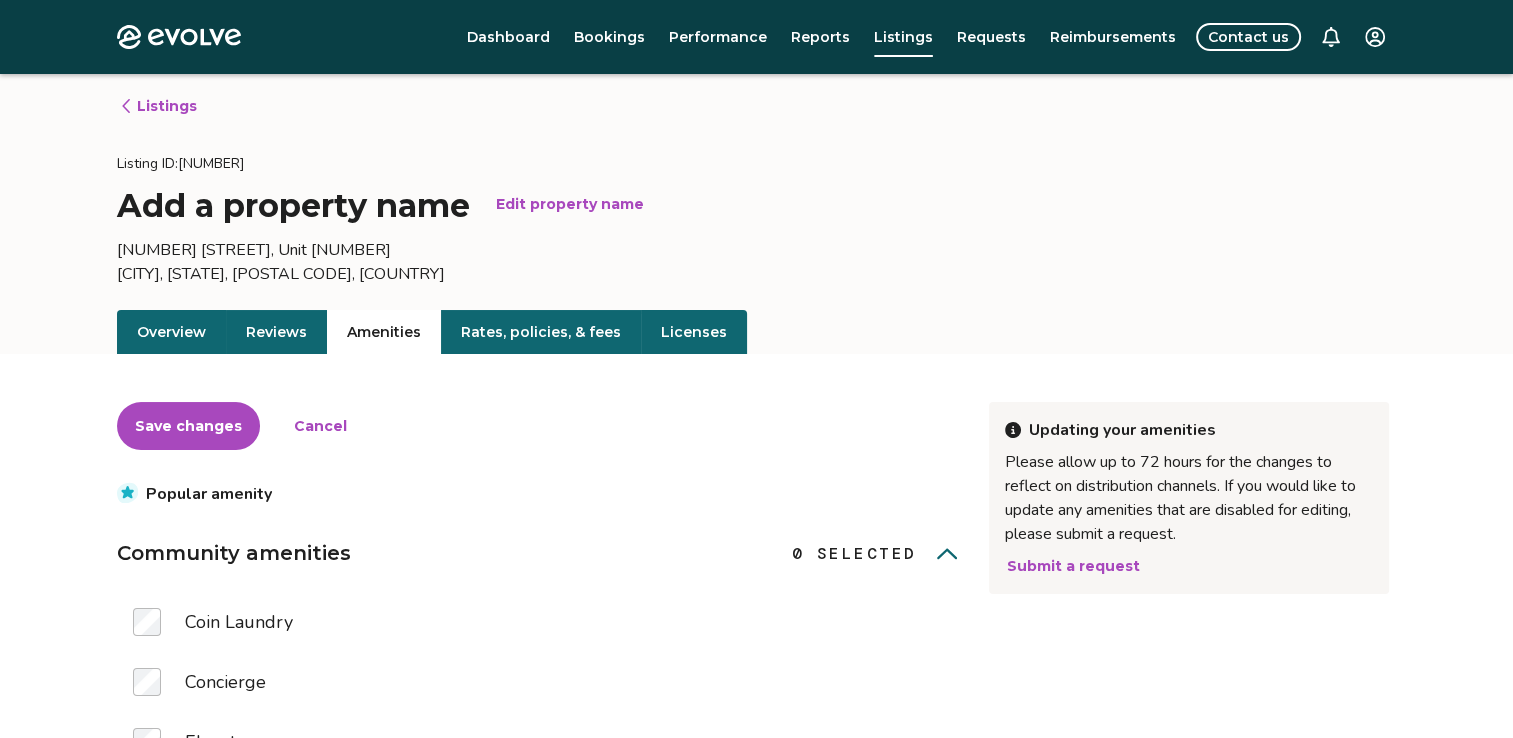 scroll, scrollTop: 0, scrollLeft: 0, axis: both 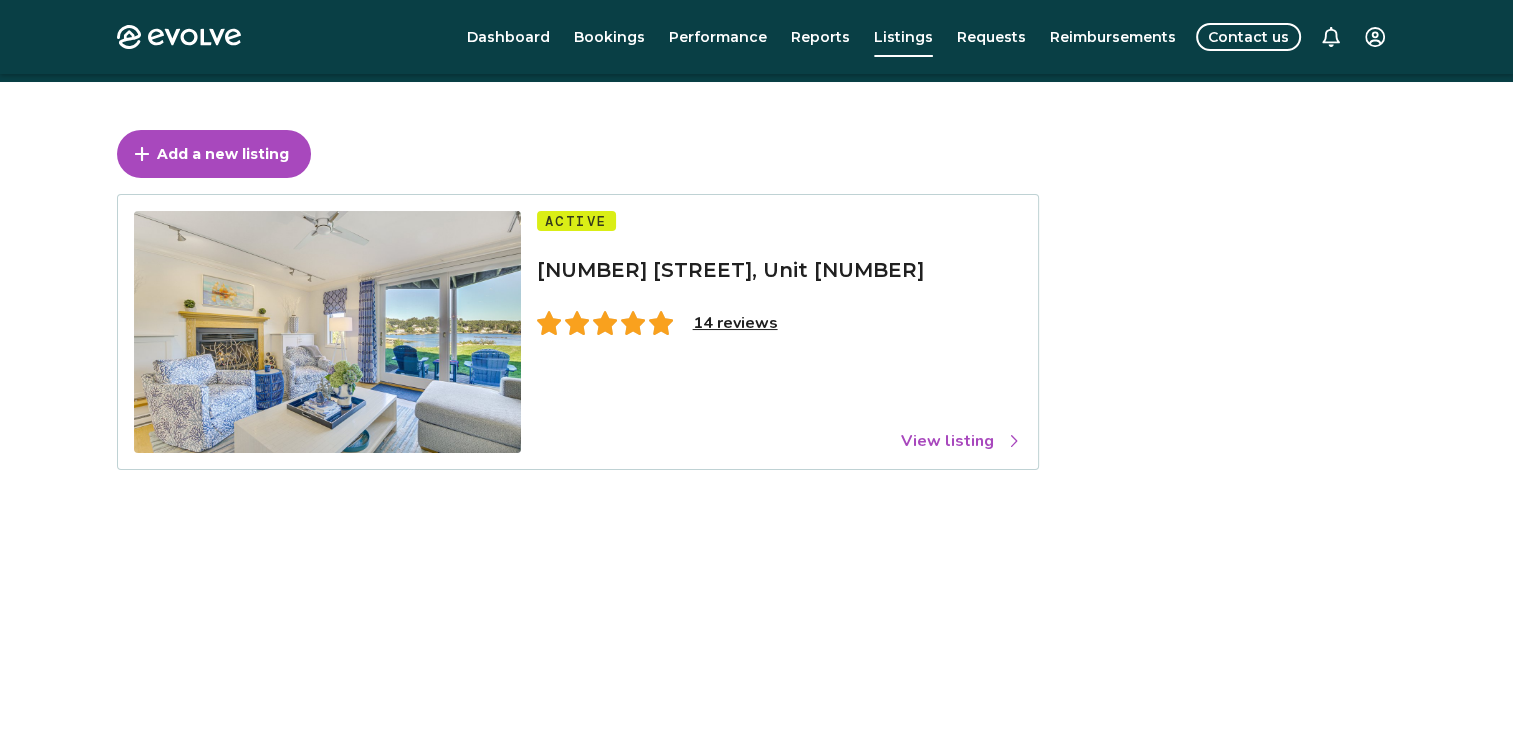 click on "View listing" at bounding box center (961, 441) 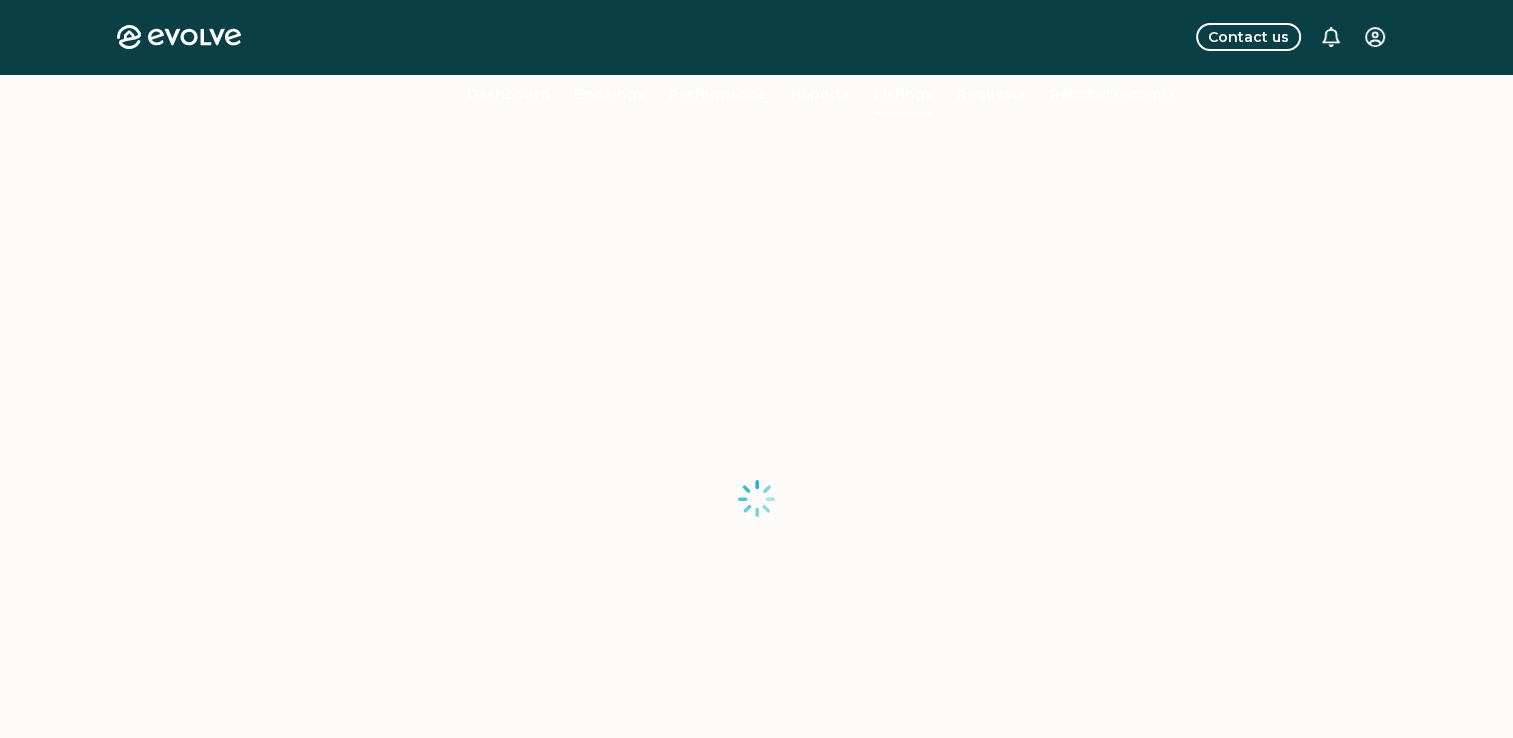 scroll, scrollTop: 0, scrollLeft: 0, axis: both 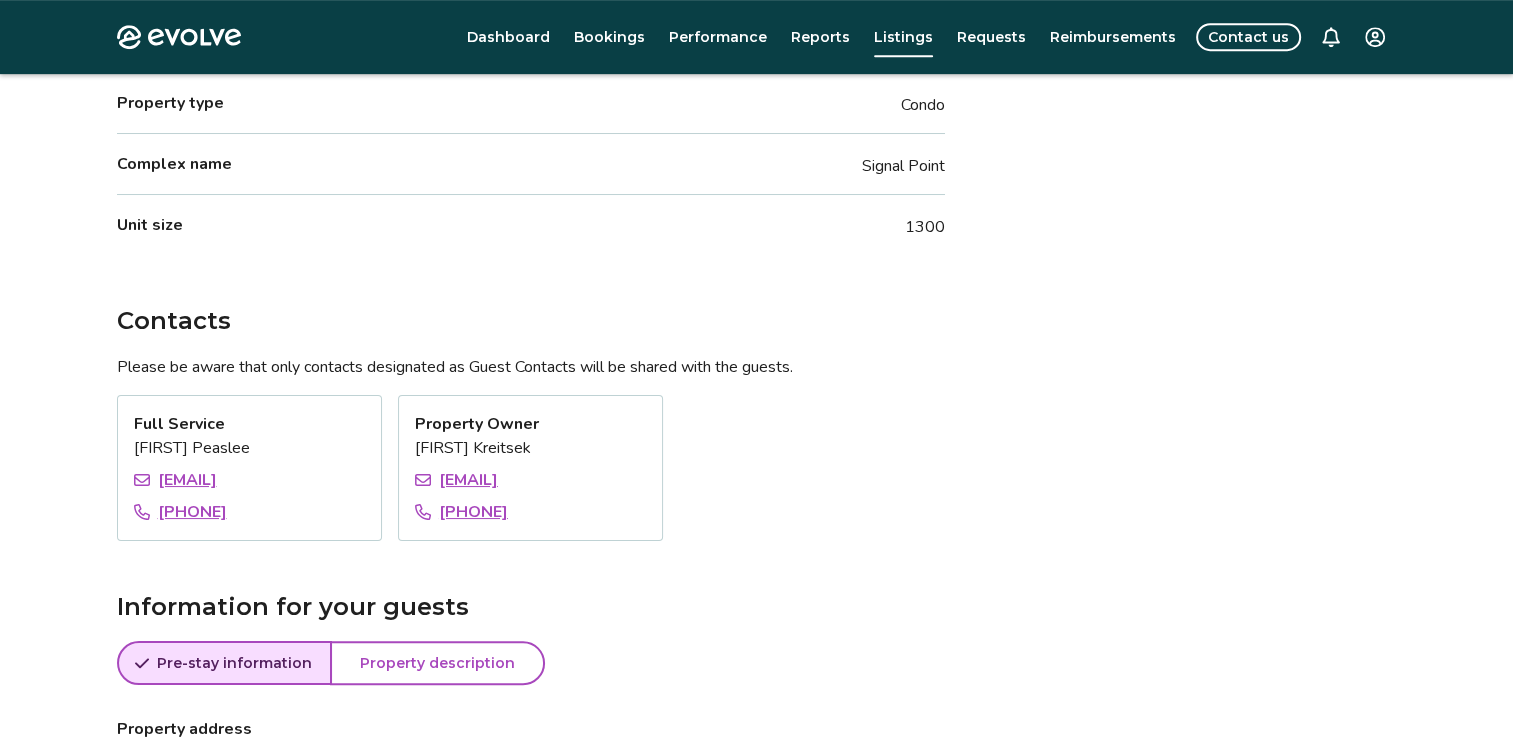 click on "Property description" at bounding box center [437, 663] 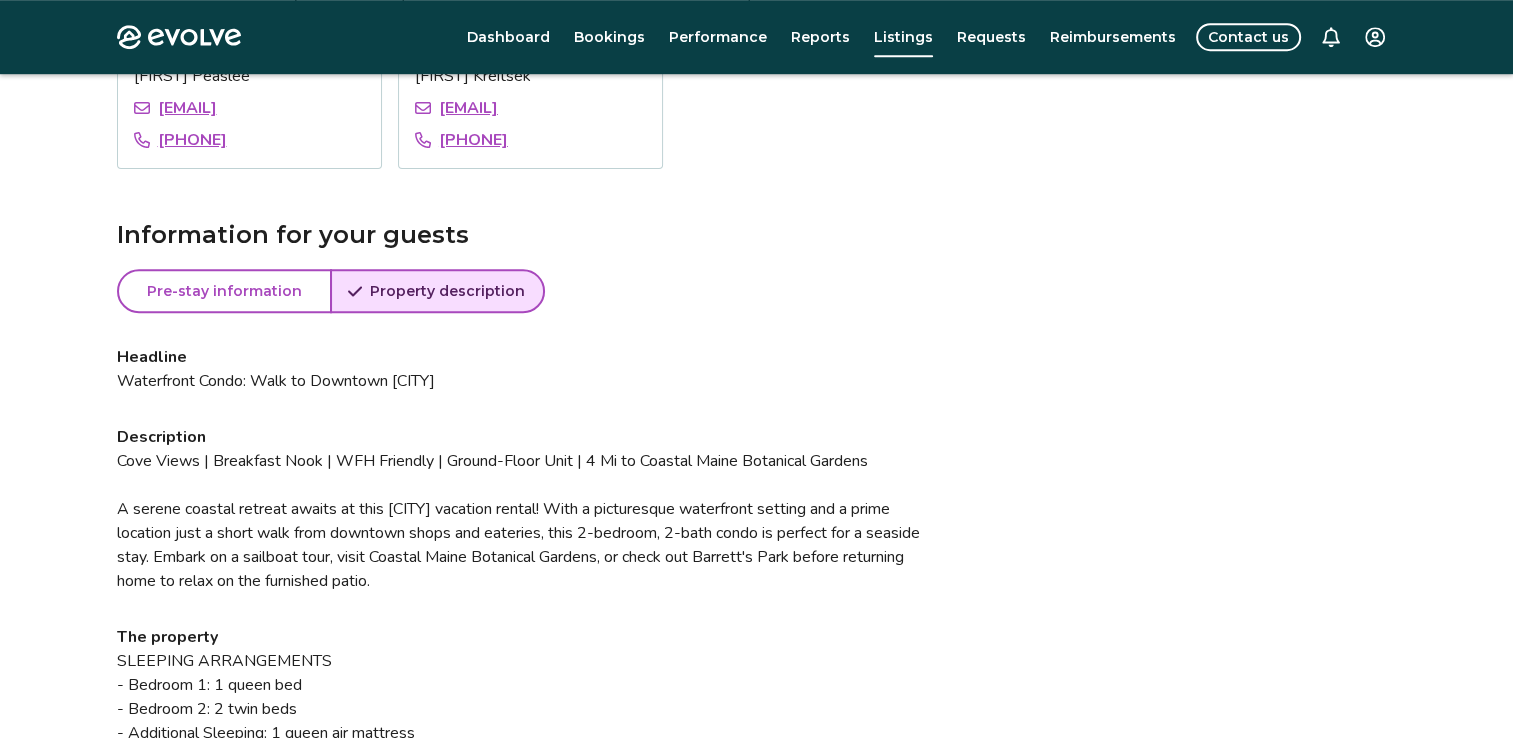 scroll, scrollTop: 1388, scrollLeft: 0, axis: vertical 